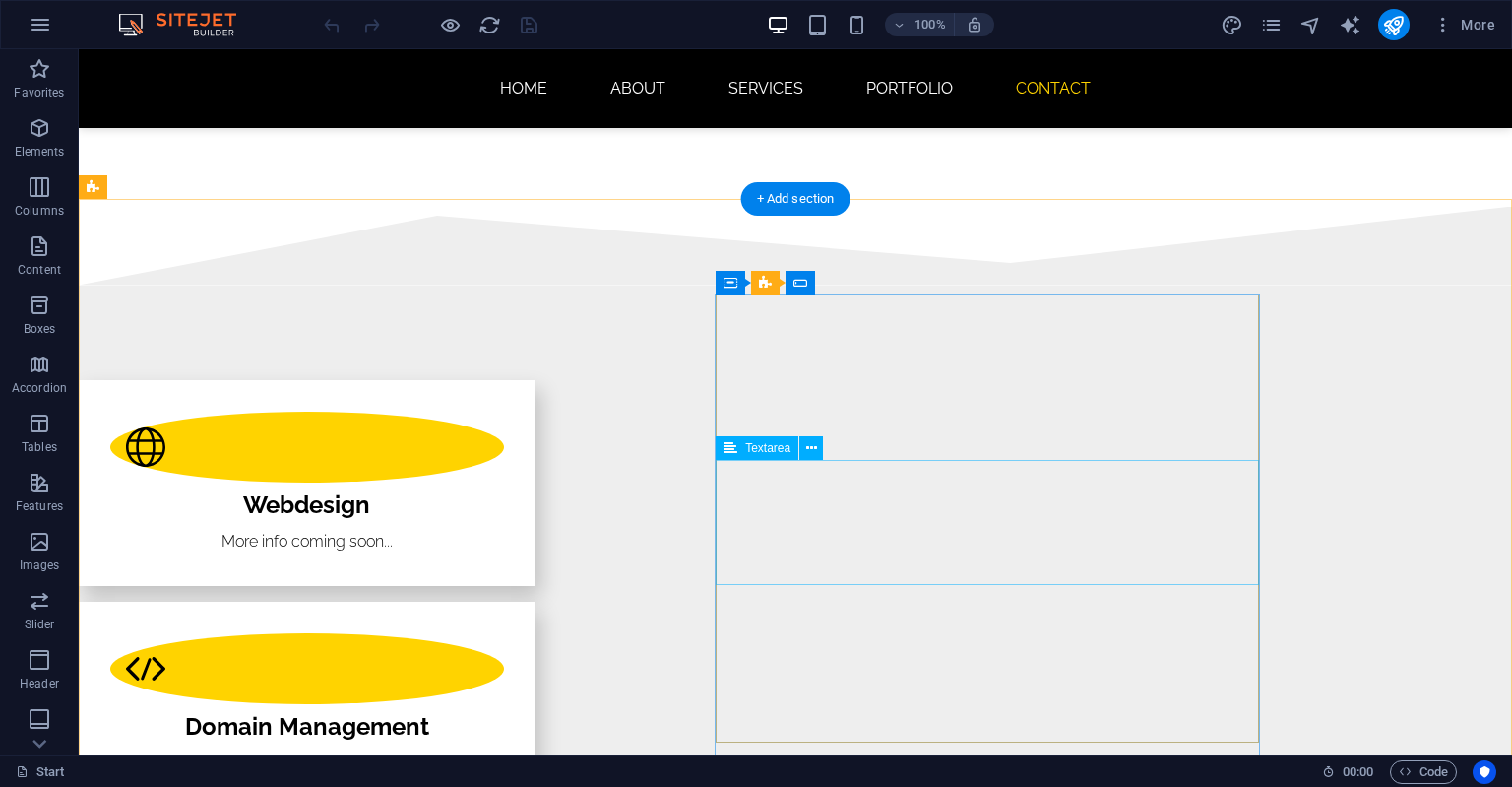 scroll, scrollTop: 3183, scrollLeft: 0, axis: vertical 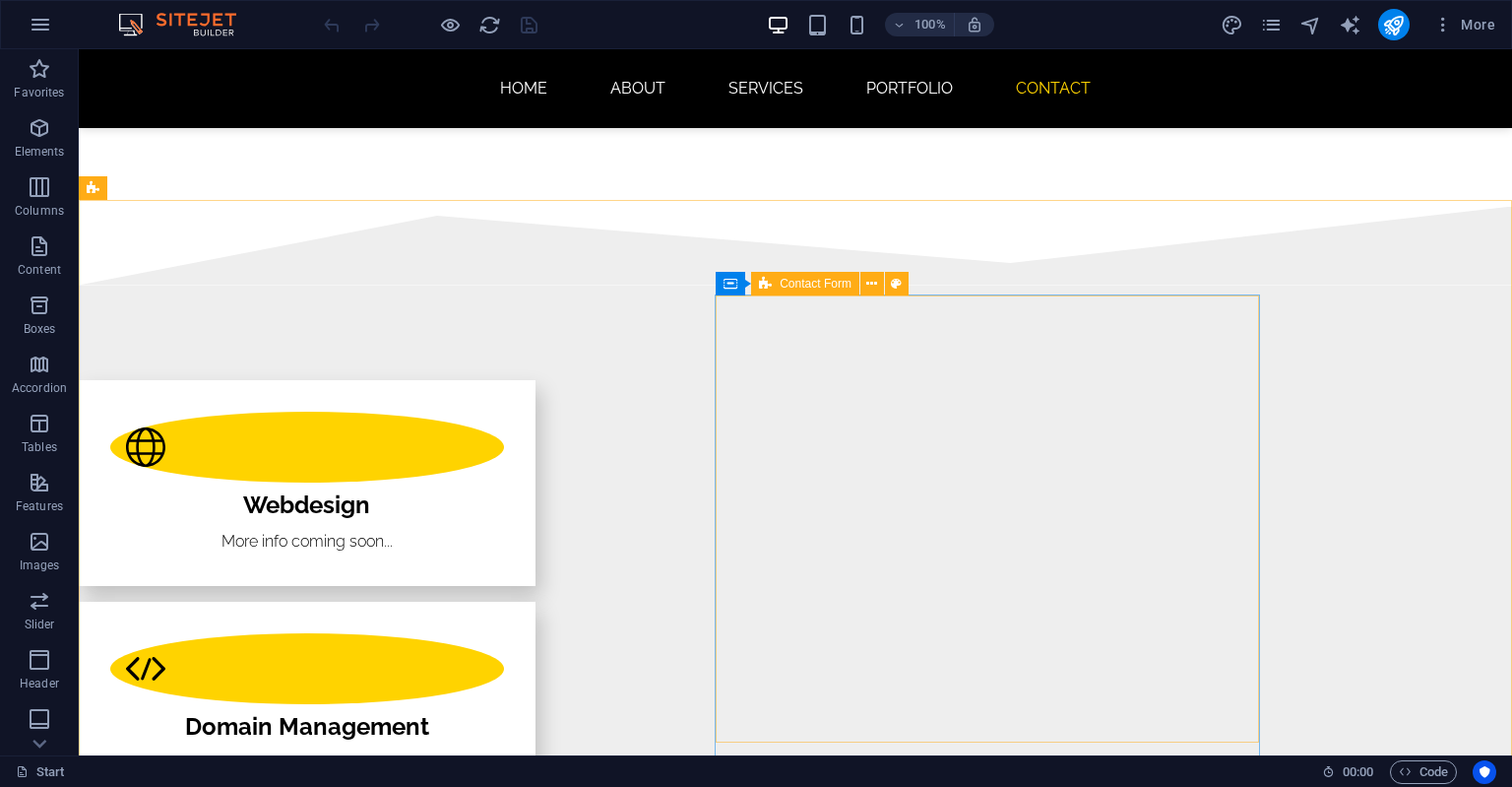 click on "Contact Form" at bounding box center [815, 284] 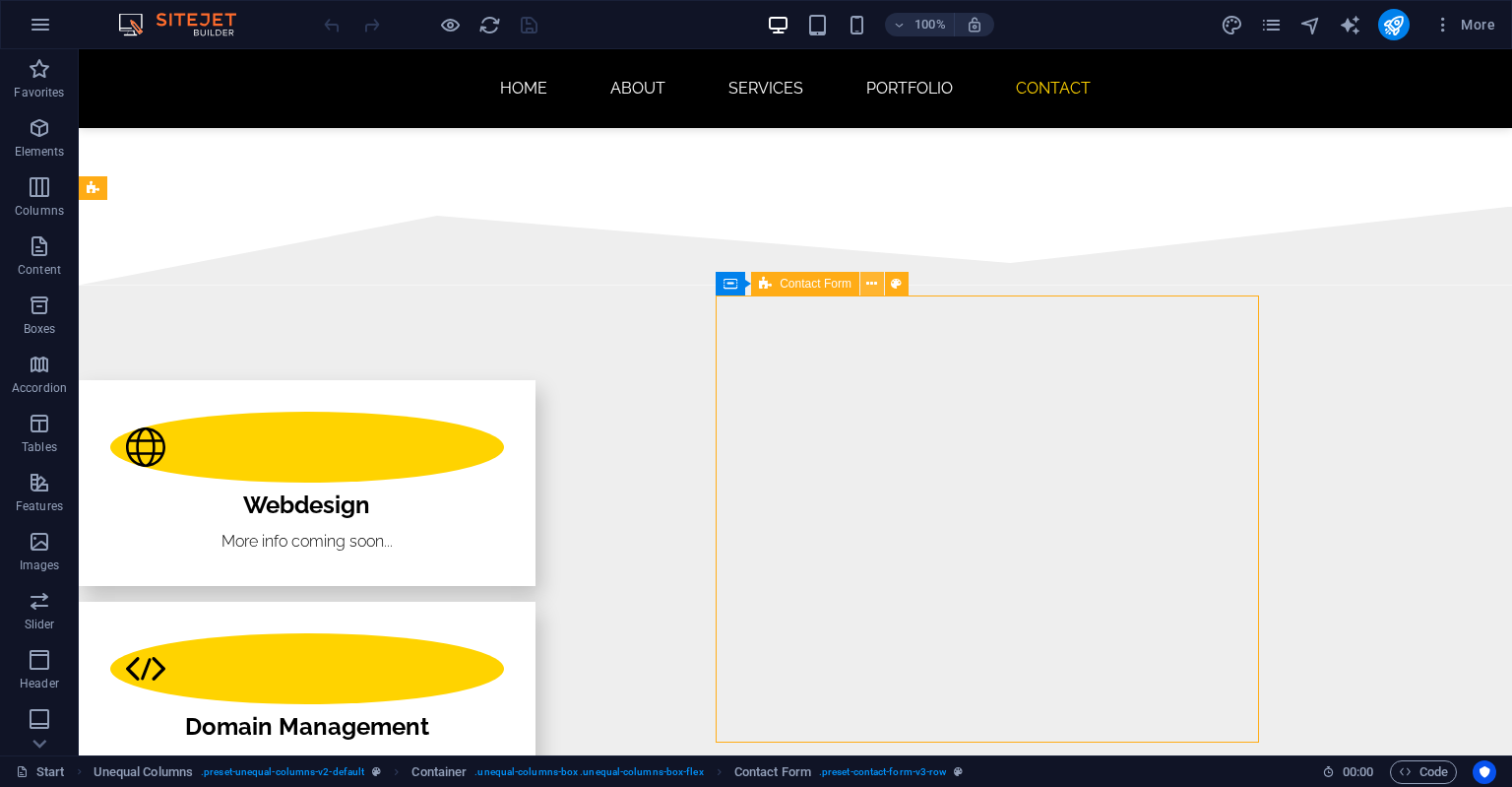click at bounding box center [872, 284] 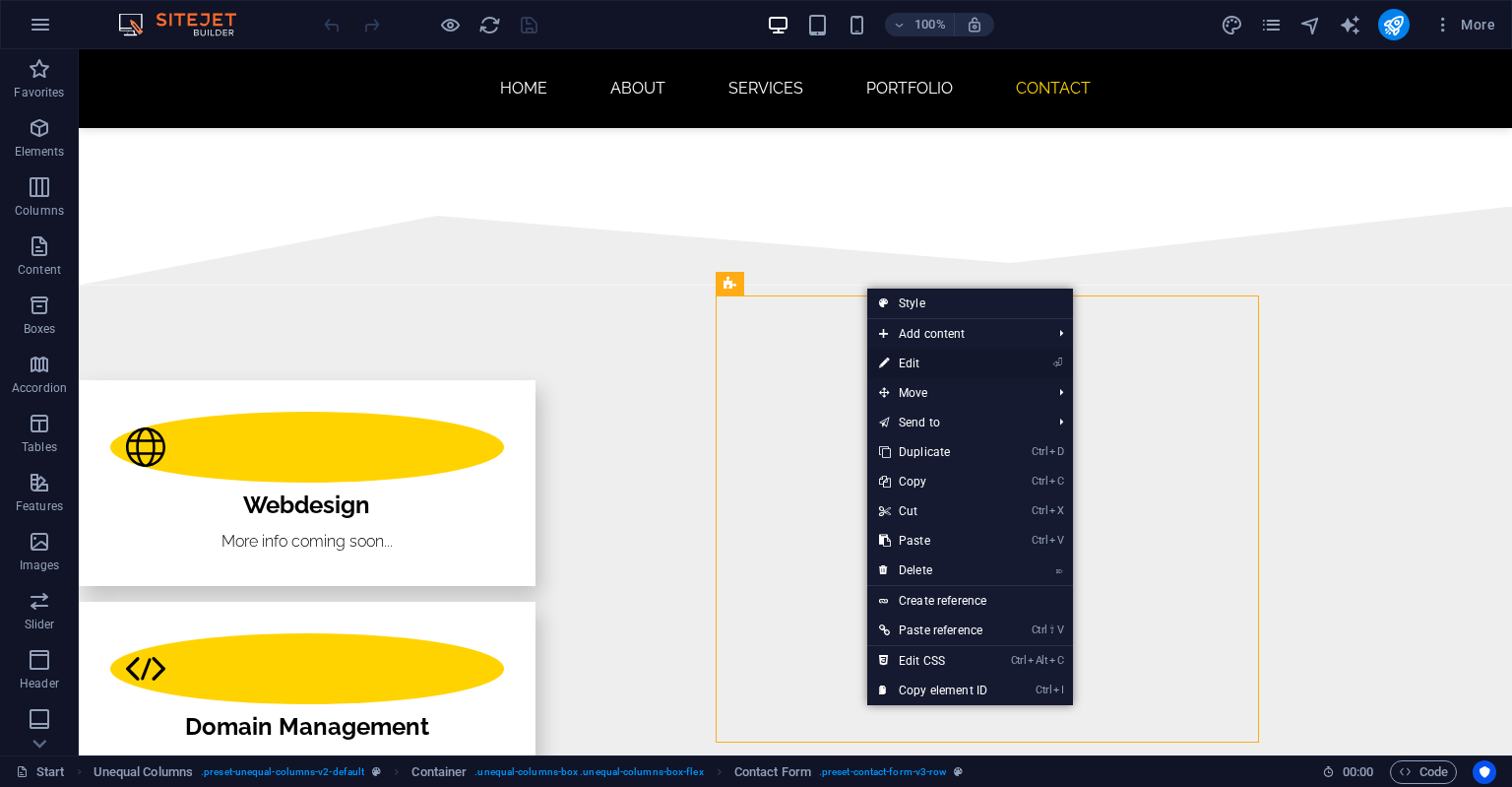 click on "⏎  Edit" at bounding box center (933, 363) 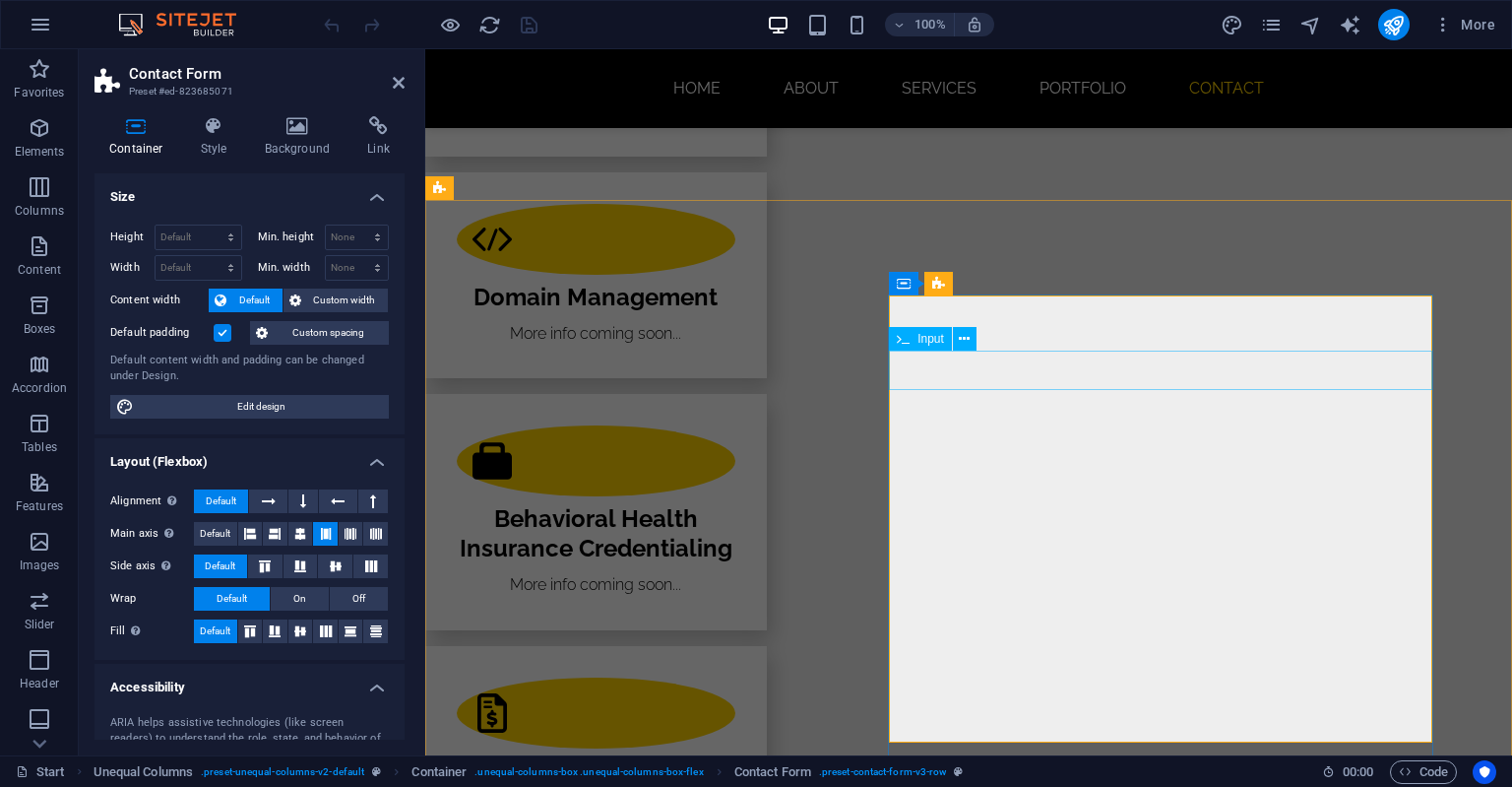 scroll, scrollTop: 3212, scrollLeft: 0, axis: vertical 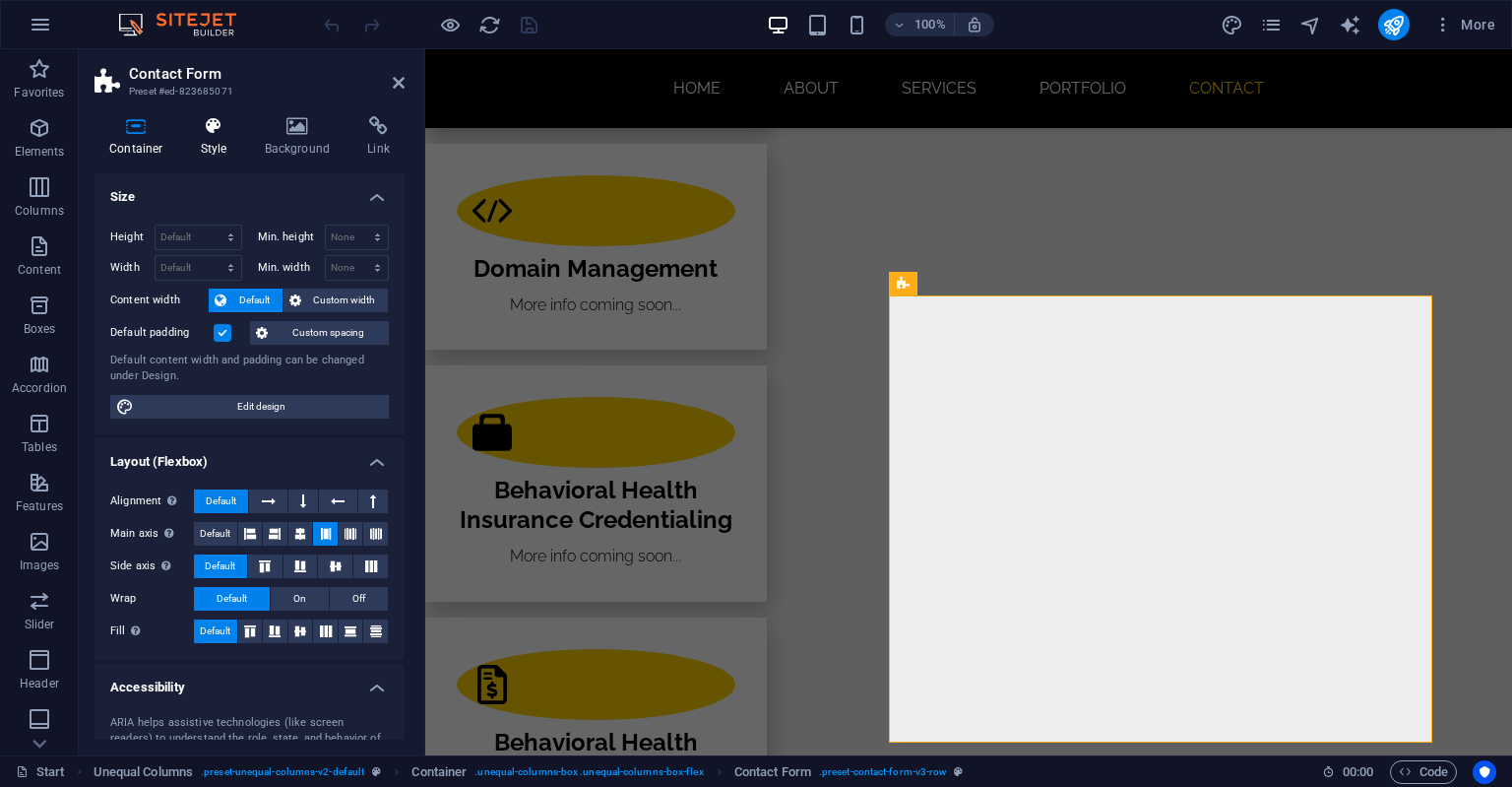 click at bounding box center [214, 126] 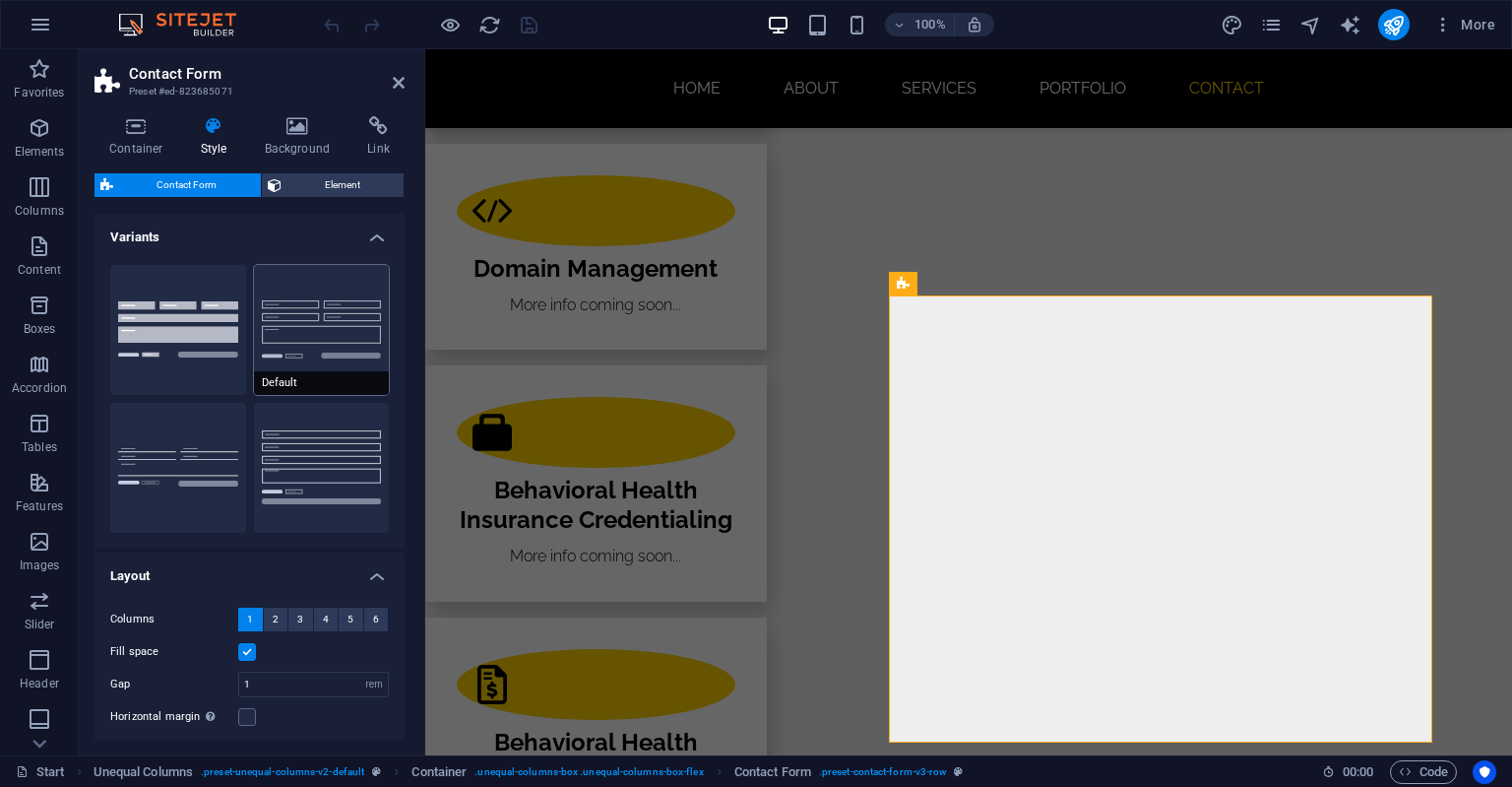 scroll, scrollTop: 221, scrollLeft: 0, axis: vertical 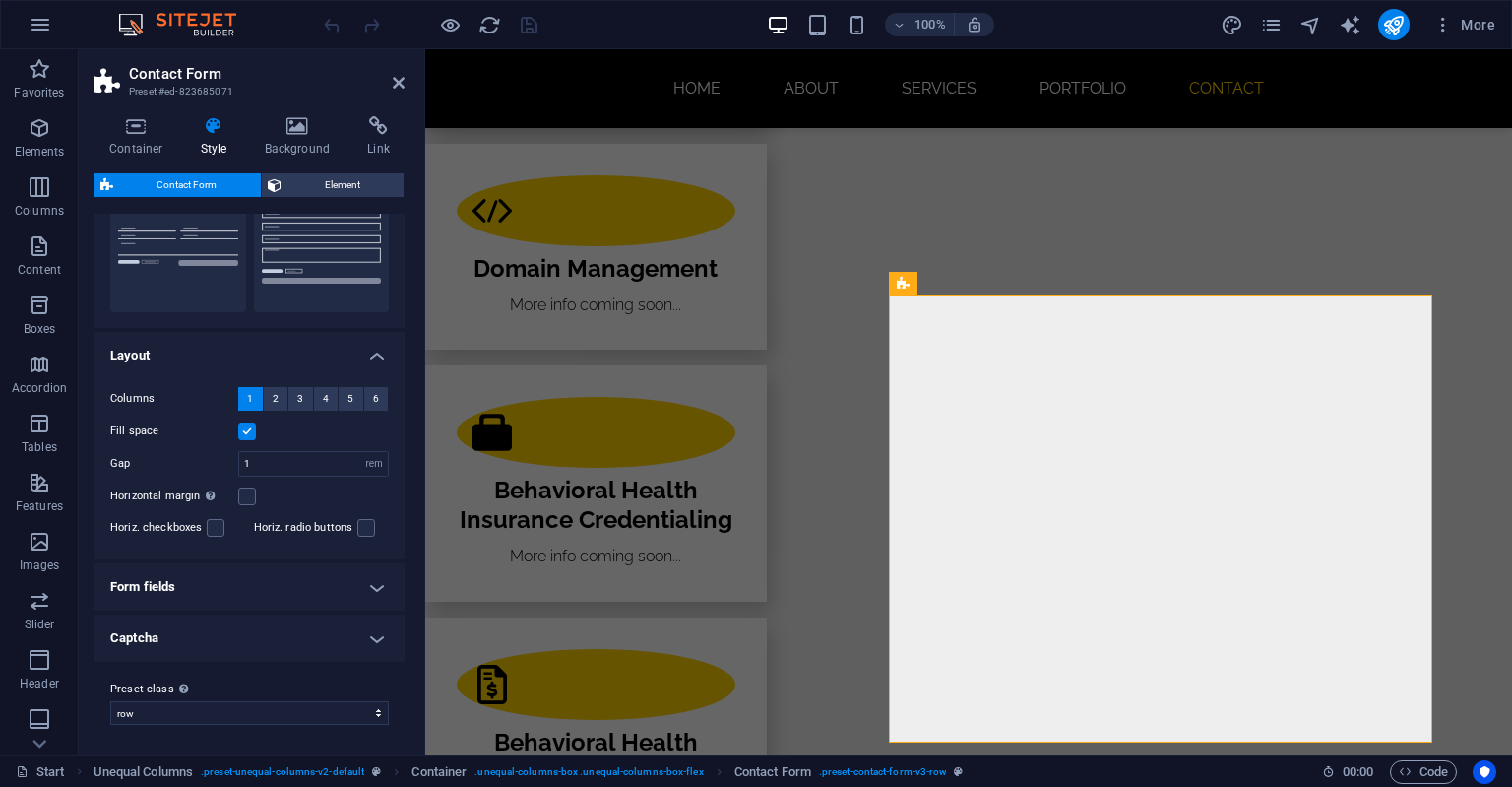 click on "Form fields" at bounding box center [249, 587] 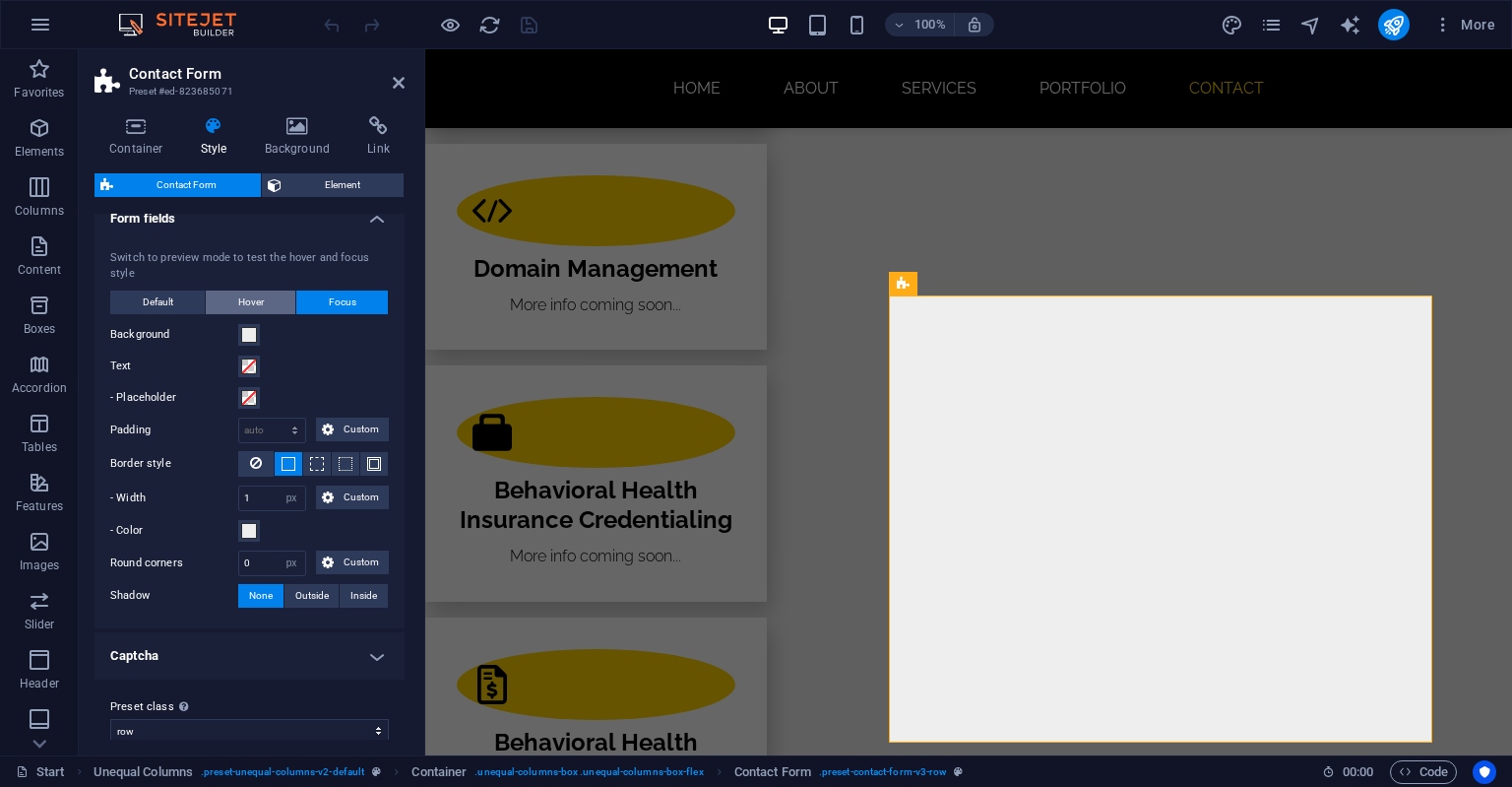 scroll, scrollTop: 0, scrollLeft: 0, axis: both 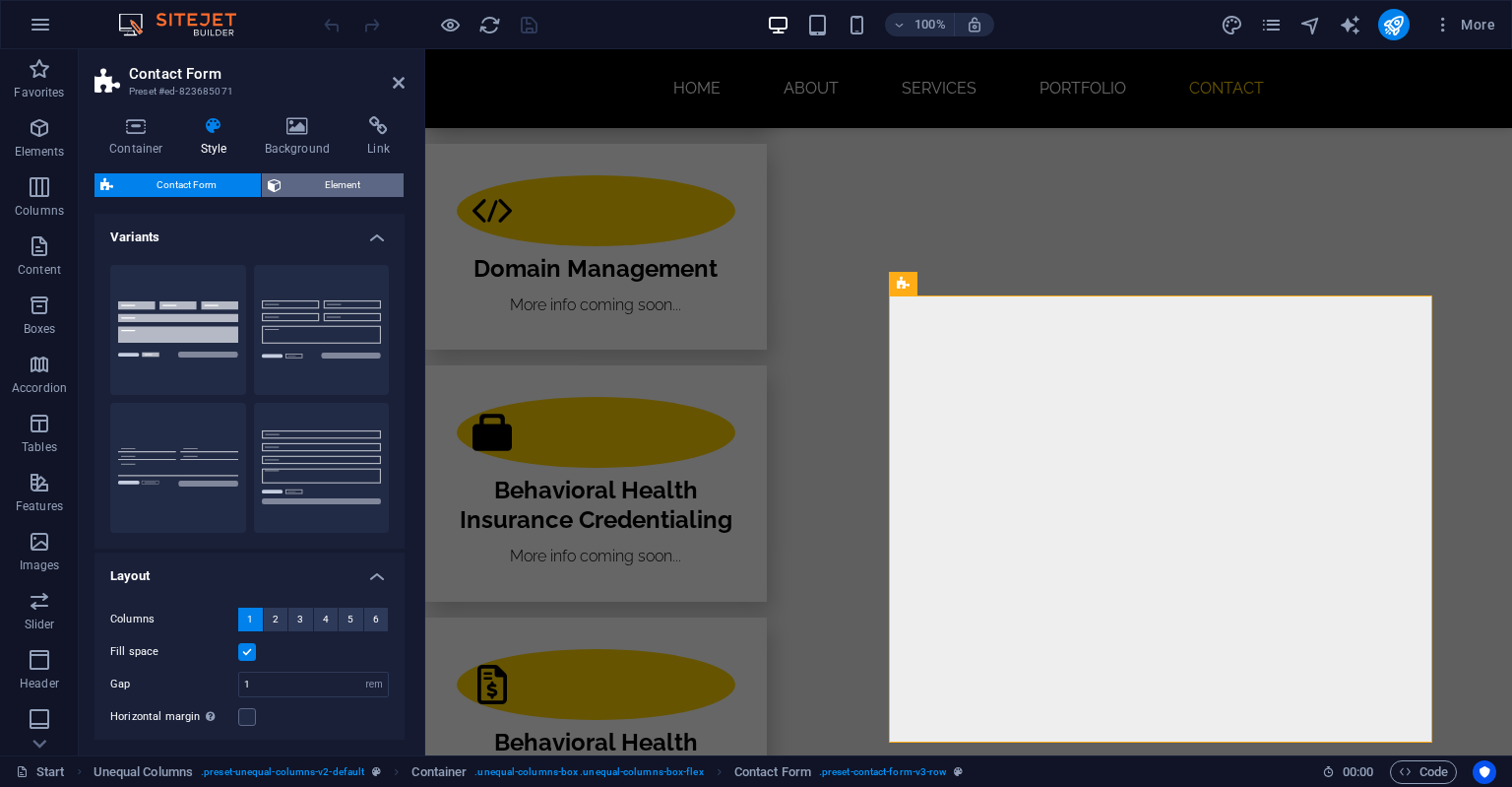 click on "Element" at bounding box center [343, 185] 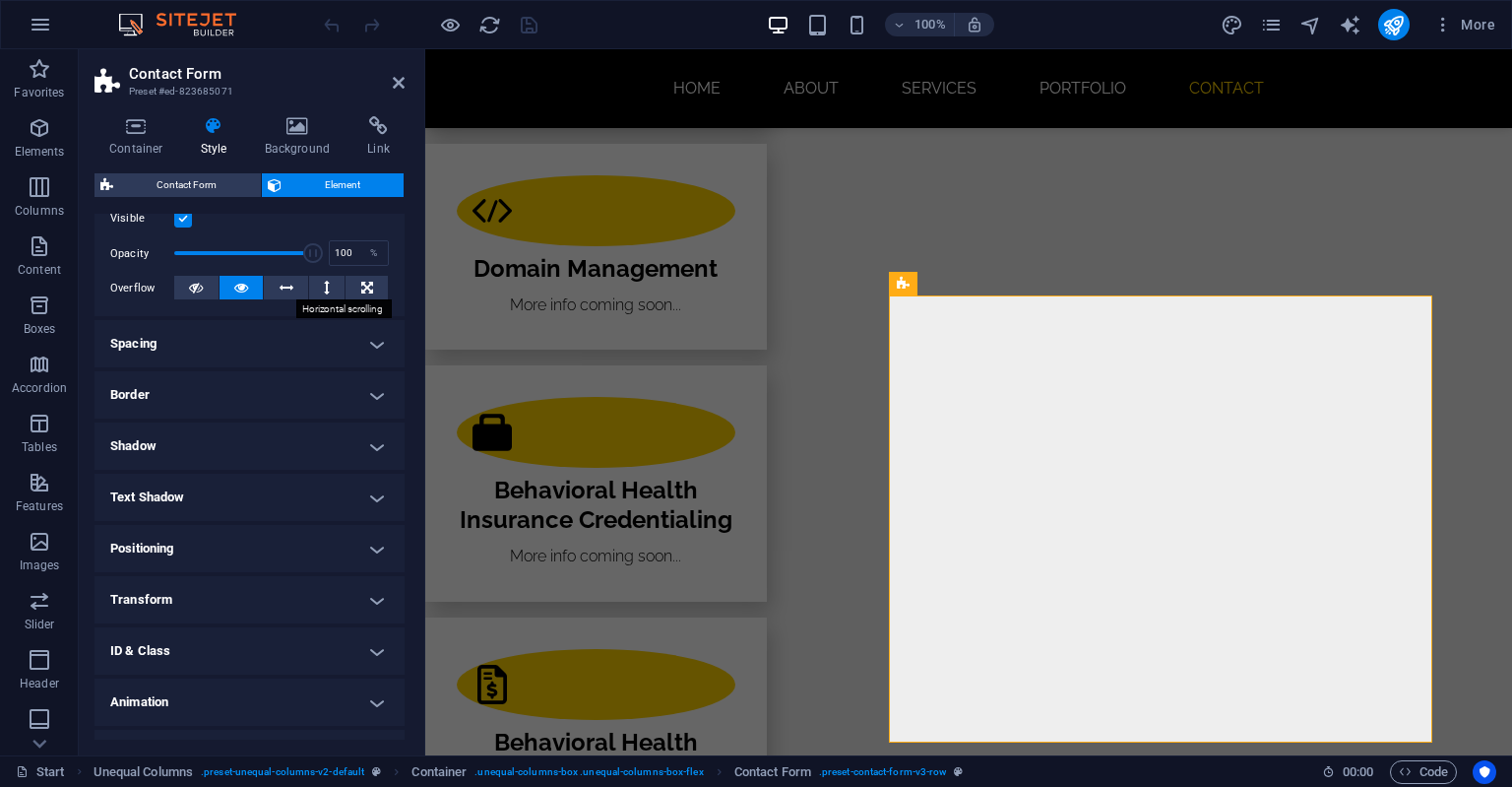 scroll, scrollTop: 0, scrollLeft: 0, axis: both 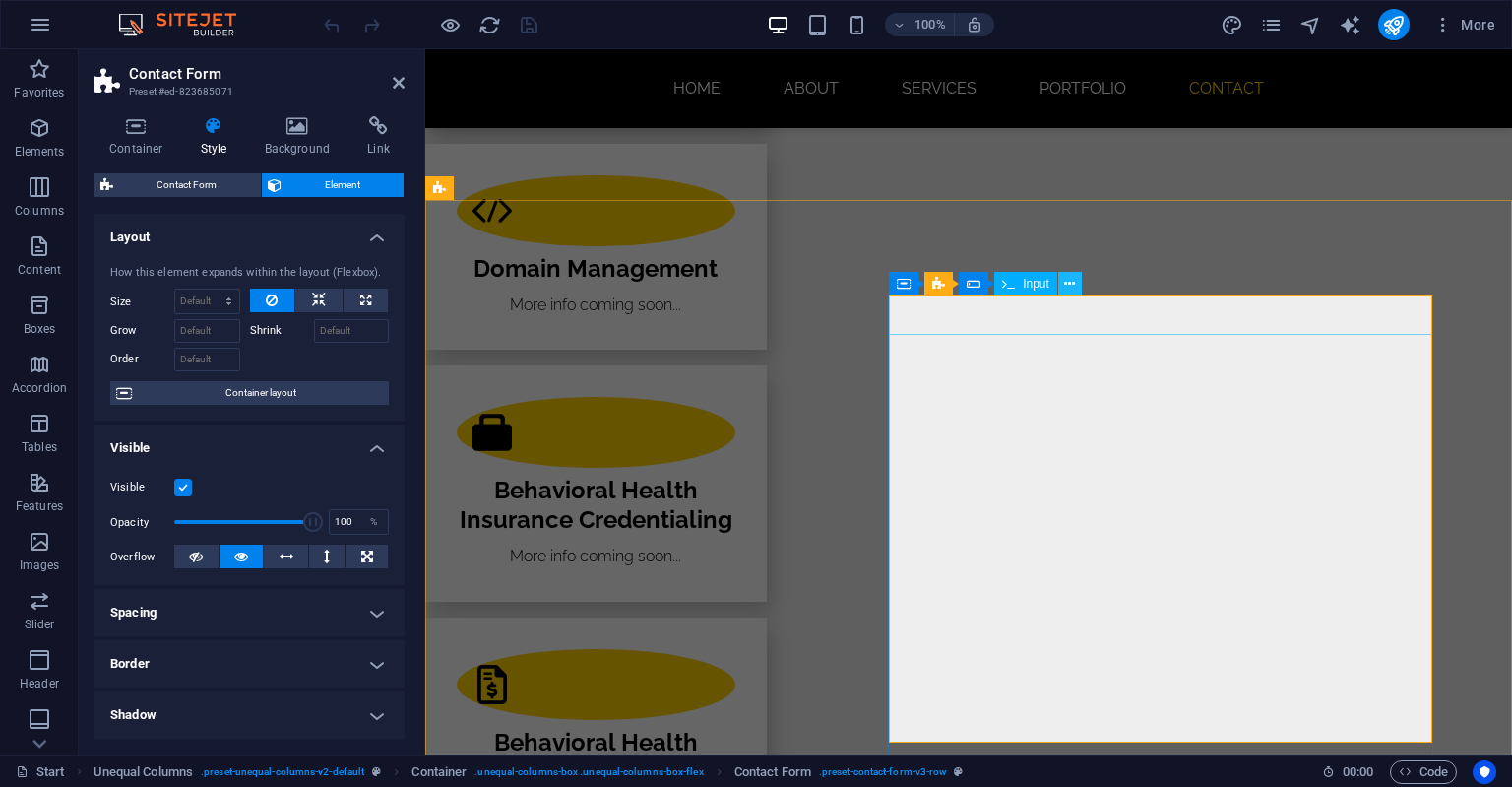 click at bounding box center (1069, 284) 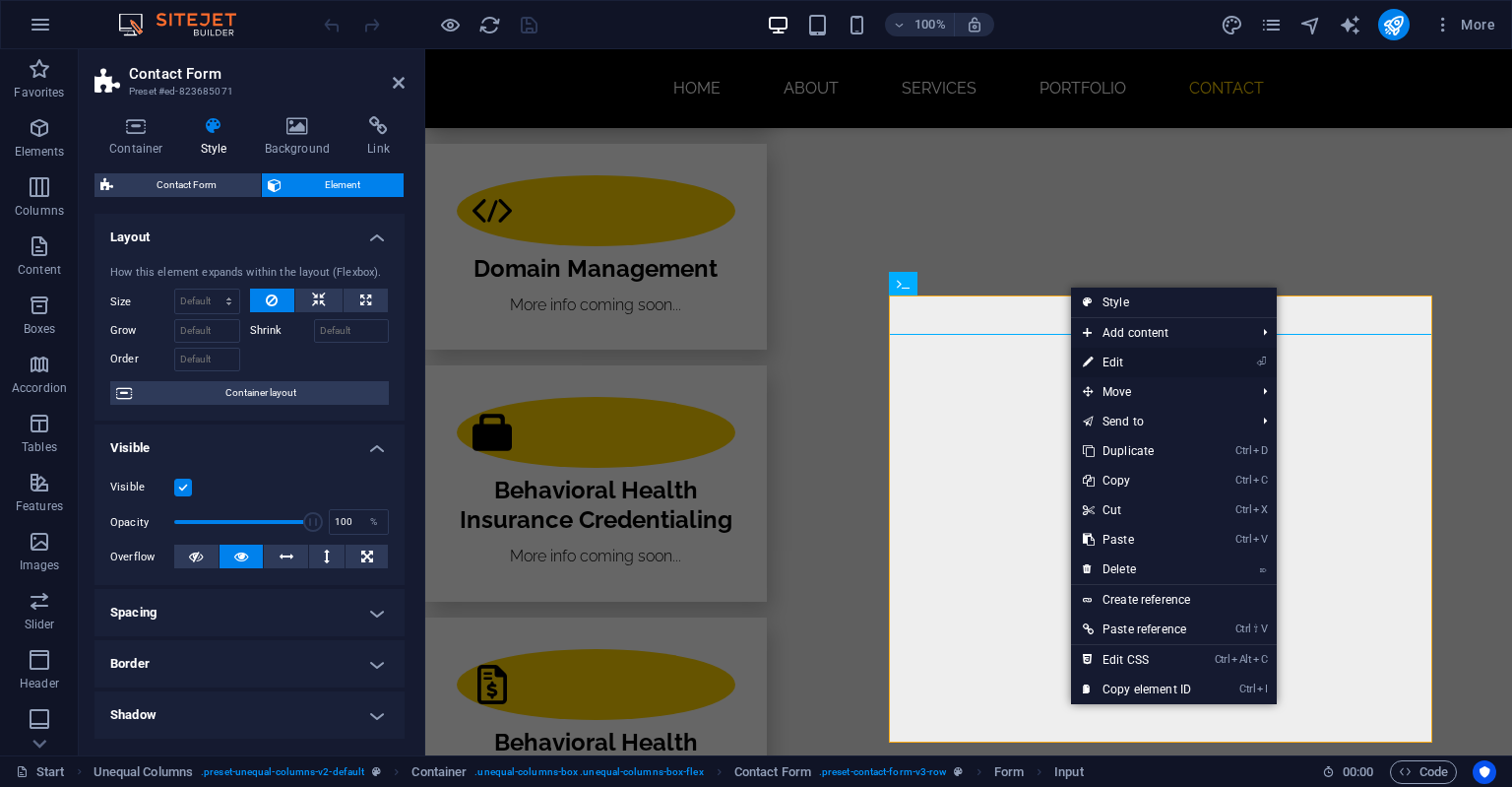 click on "⏎  Edit" at bounding box center [1137, 362] 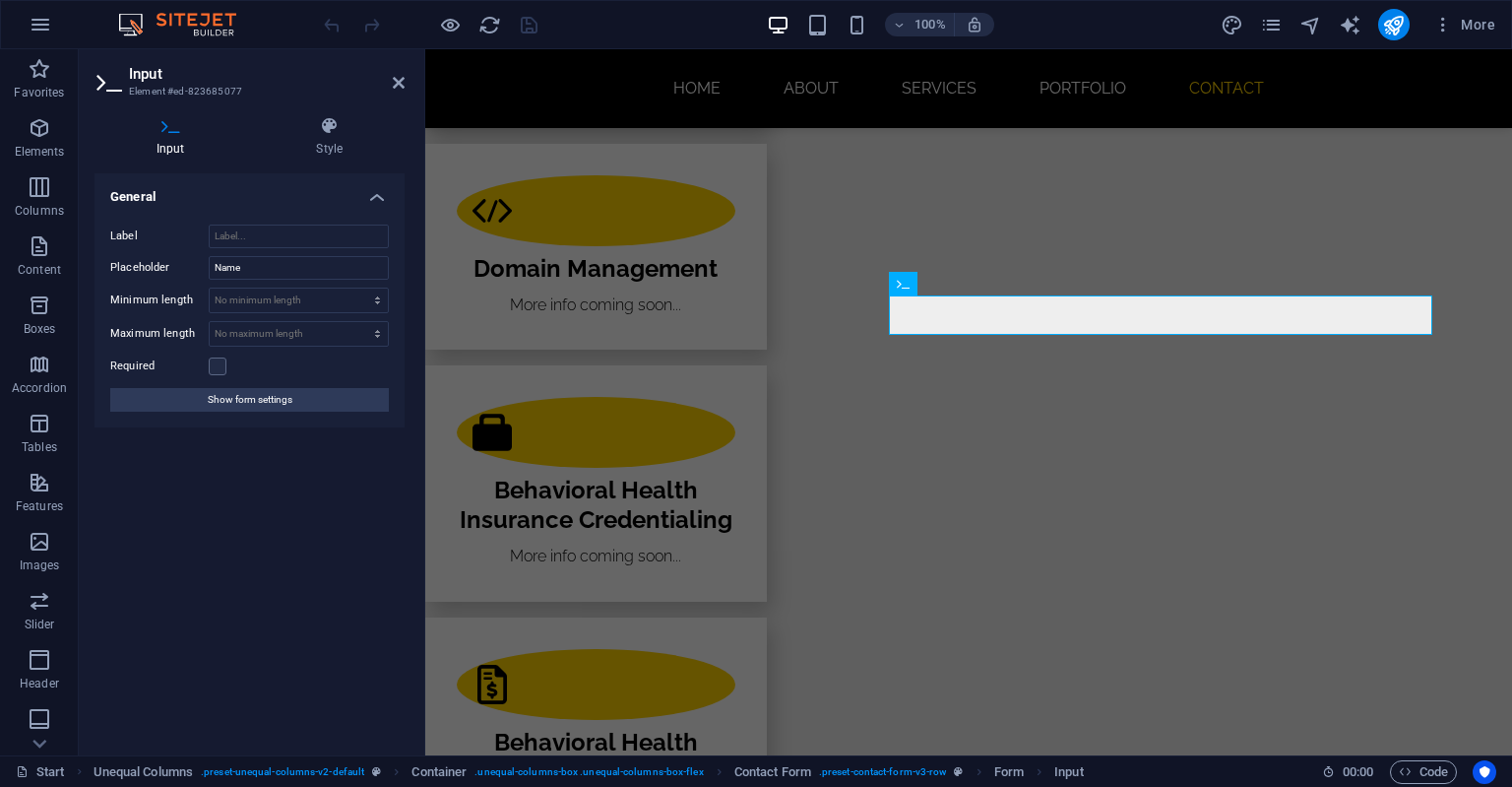 click on "Input" at bounding box center (267, 74) 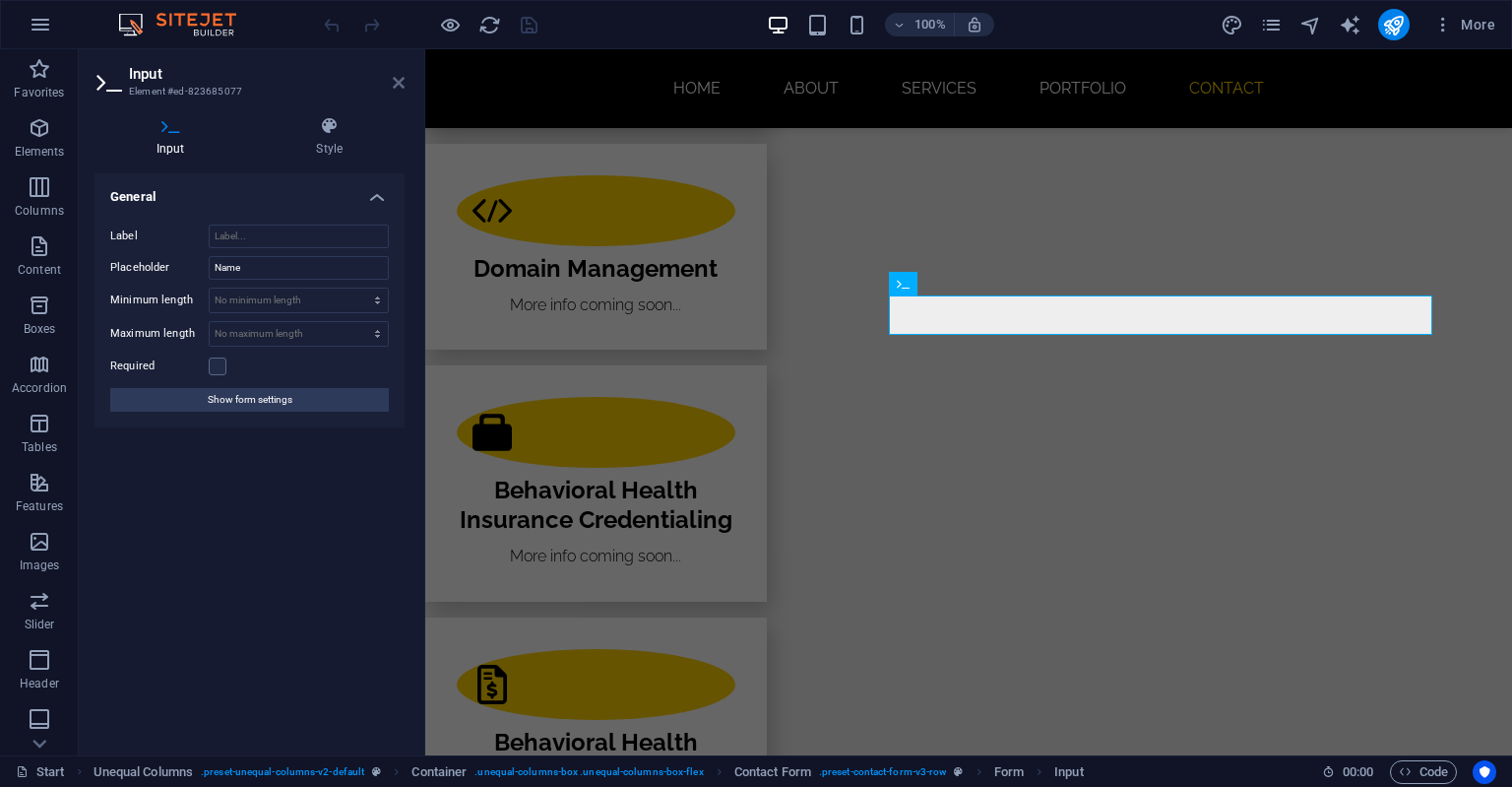 click at bounding box center [399, 83] 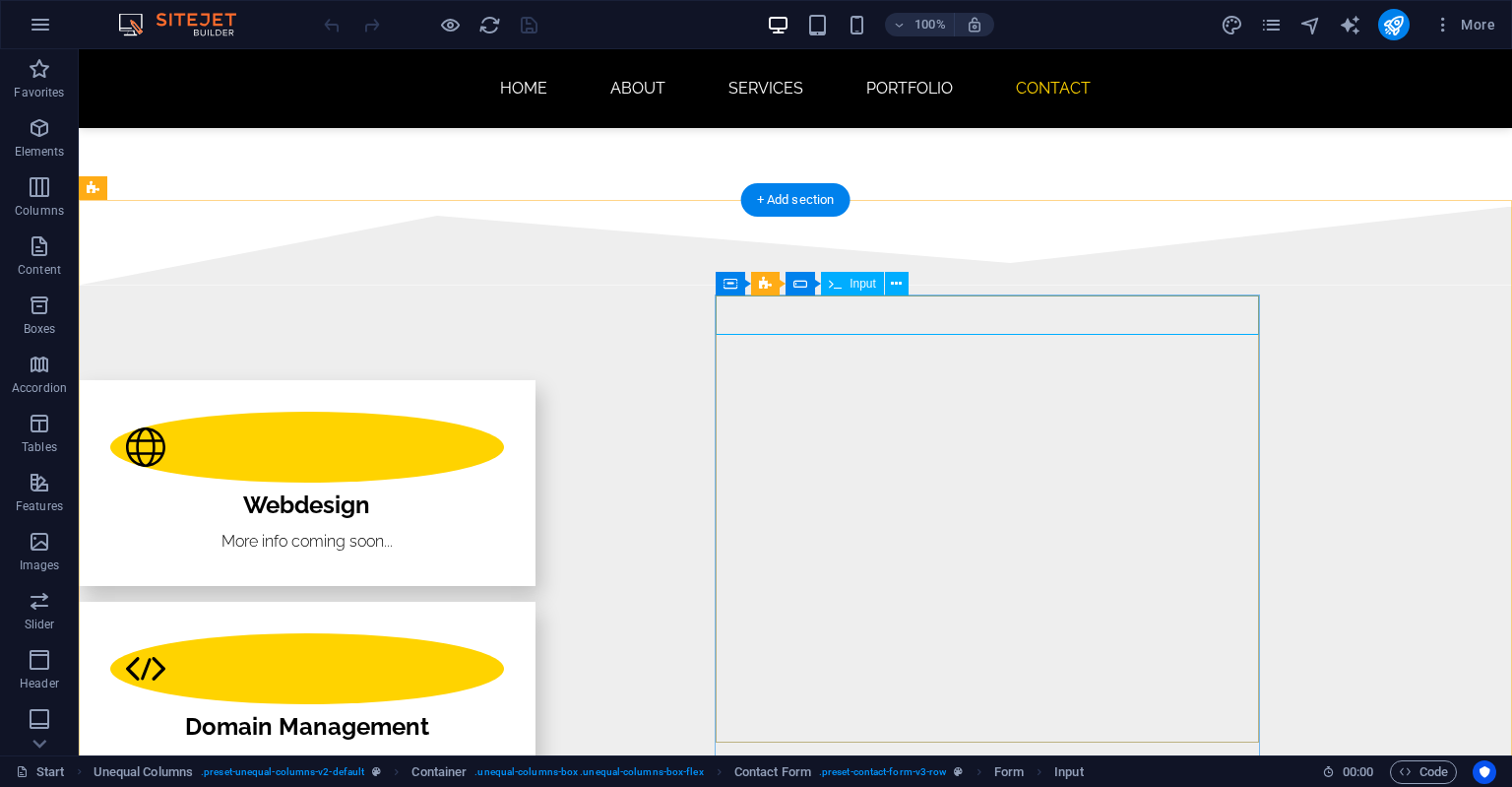 drag, startPoint x: 900, startPoint y: 321, endPoint x: 921, endPoint y: 389, distance: 71.16881 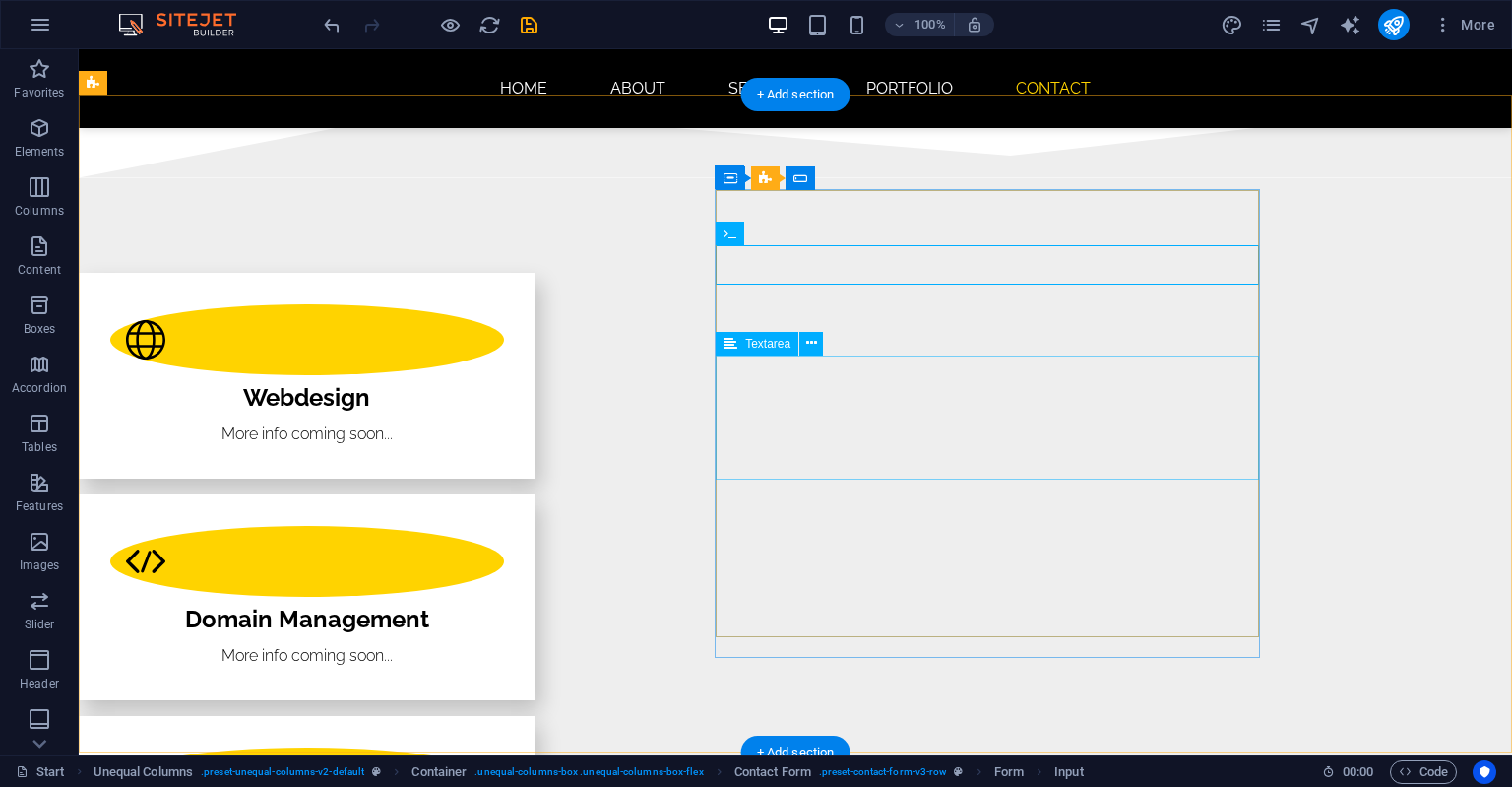scroll, scrollTop: 3294, scrollLeft: 0, axis: vertical 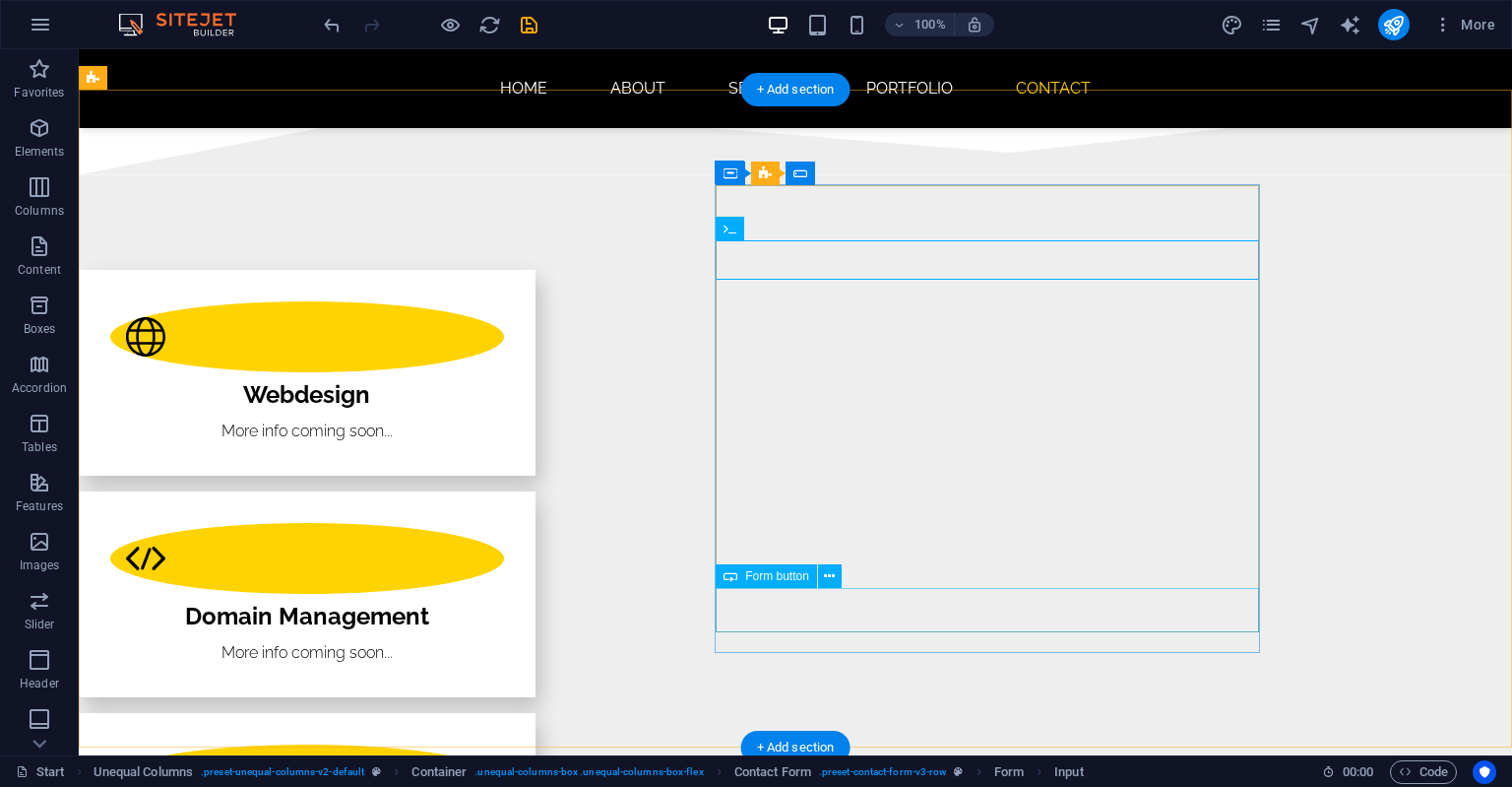 click on "Submit" at bounding box center [559, 4588] 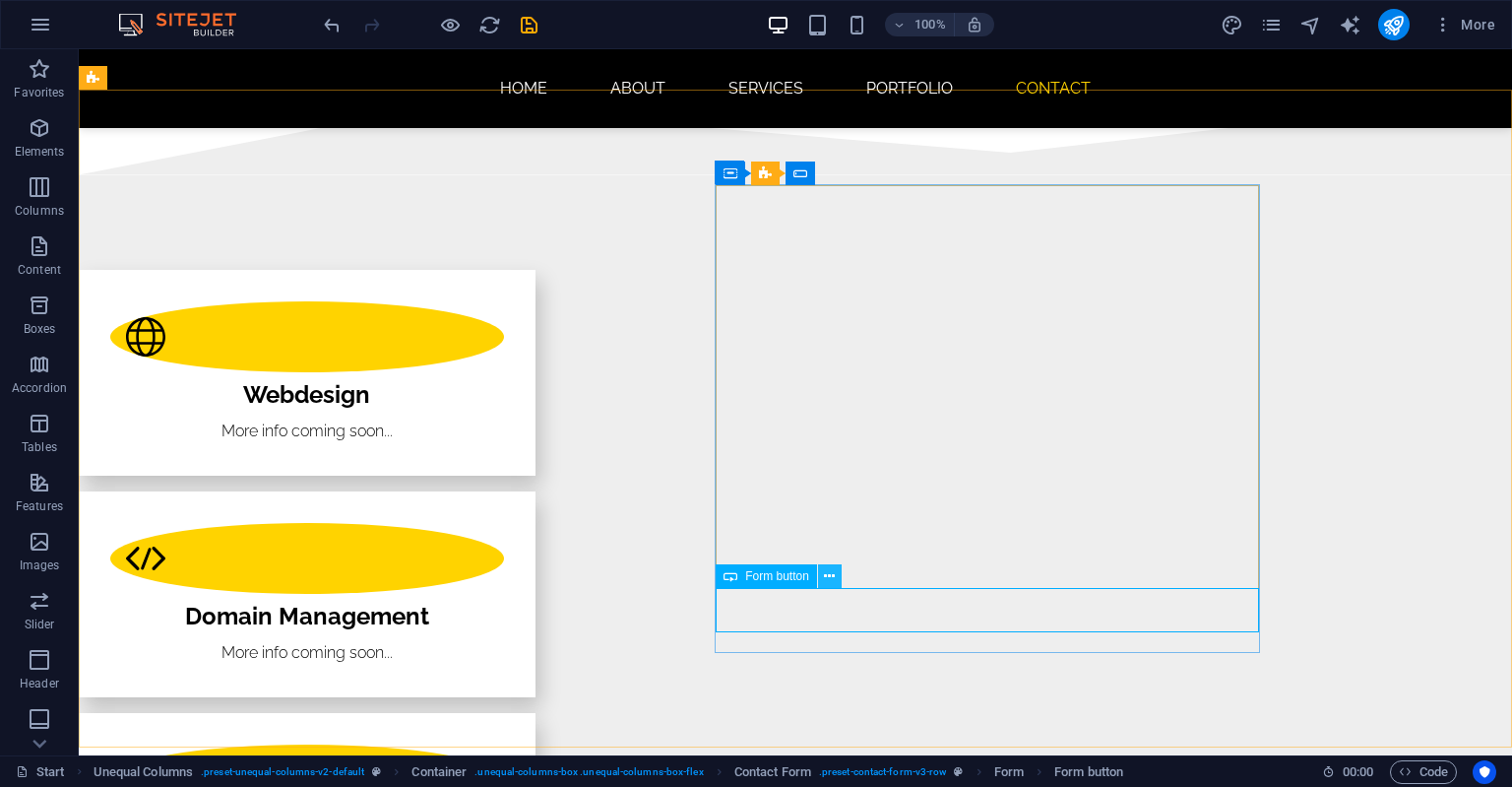 click at bounding box center [829, 576] 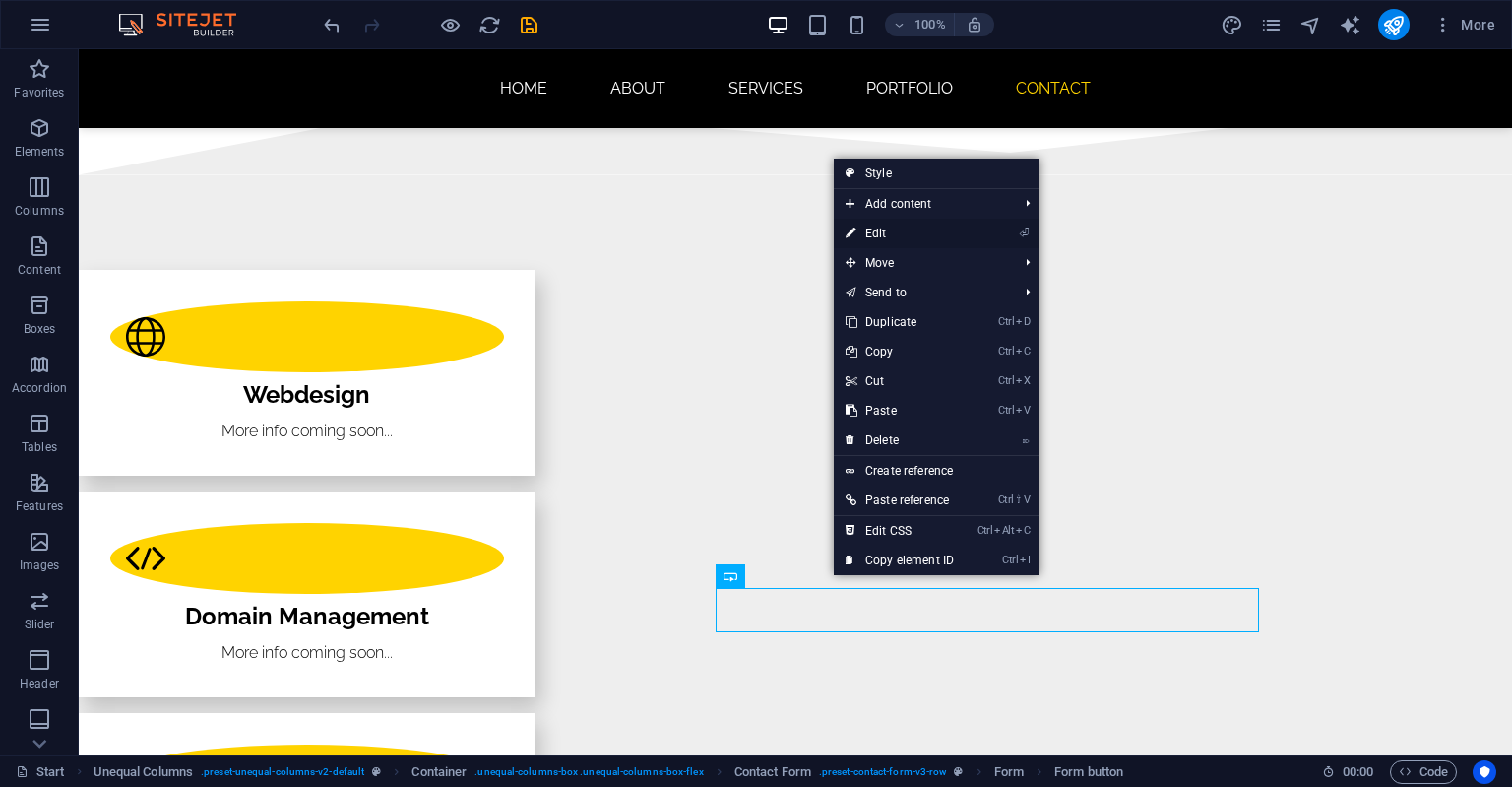 click on "⏎  Edit" at bounding box center [900, 233] 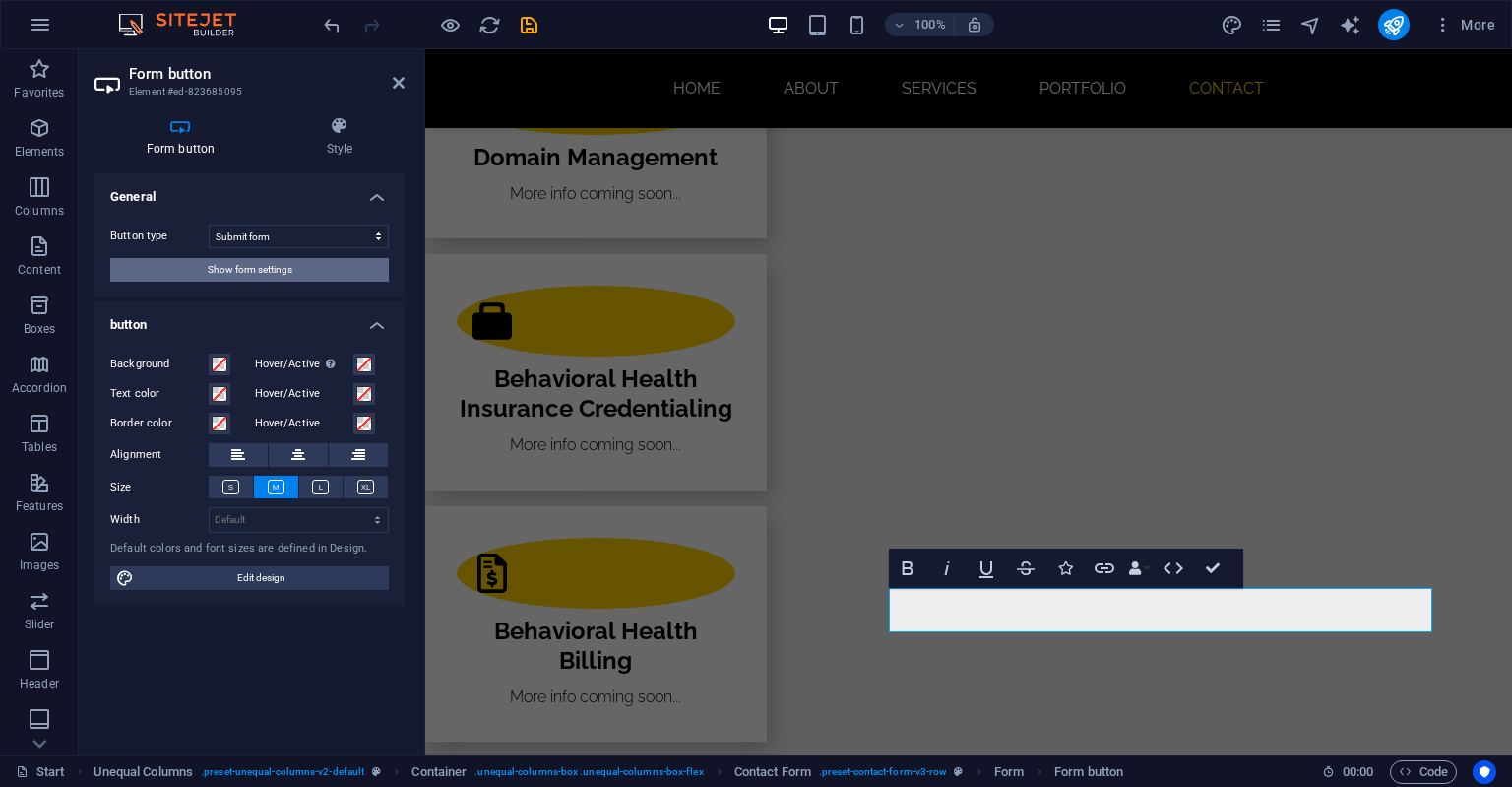 click on "Show form settings" at bounding box center [250, 270] 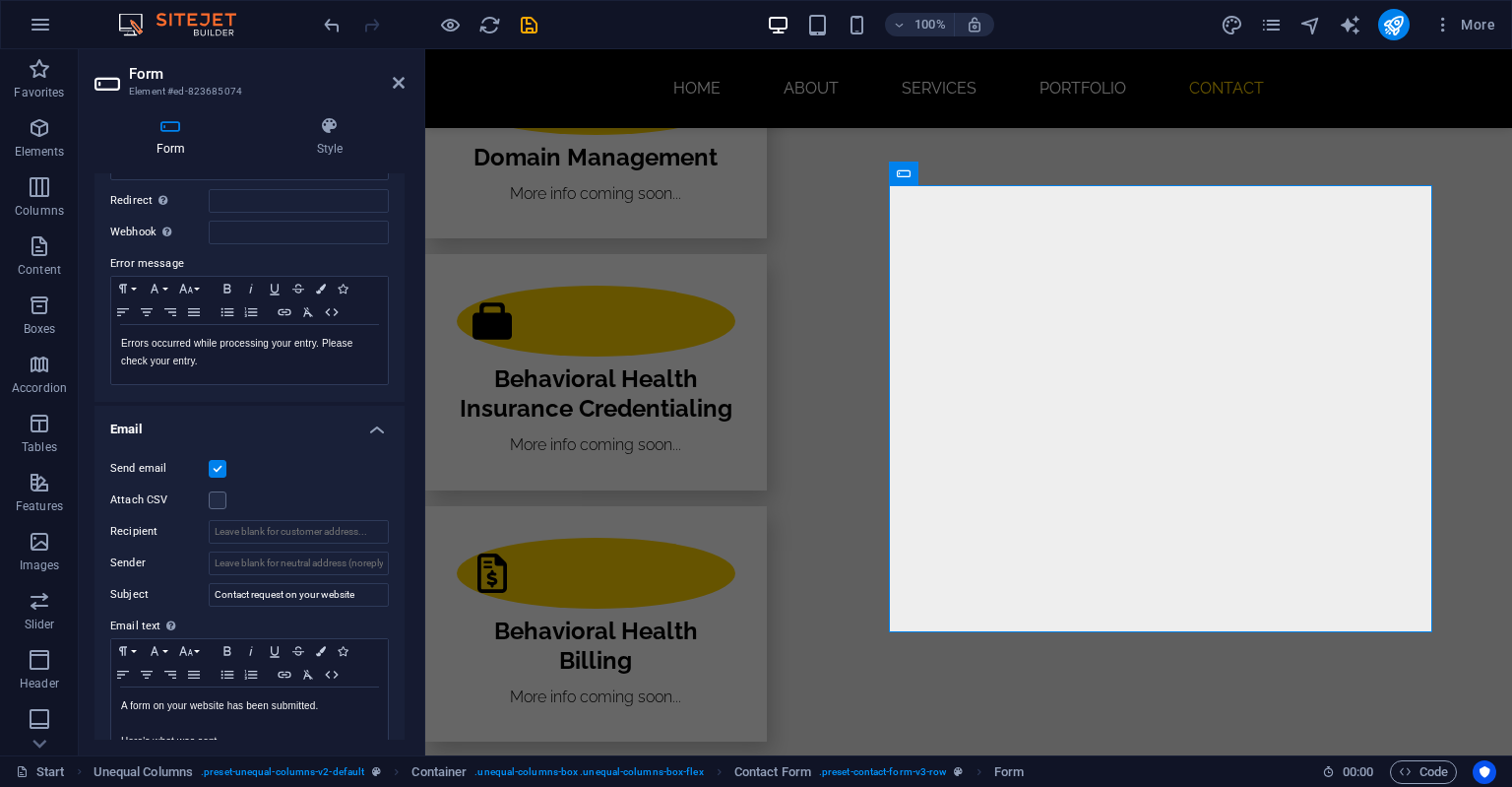 scroll, scrollTop: 274, scrollLeft: 0, axis: vertical 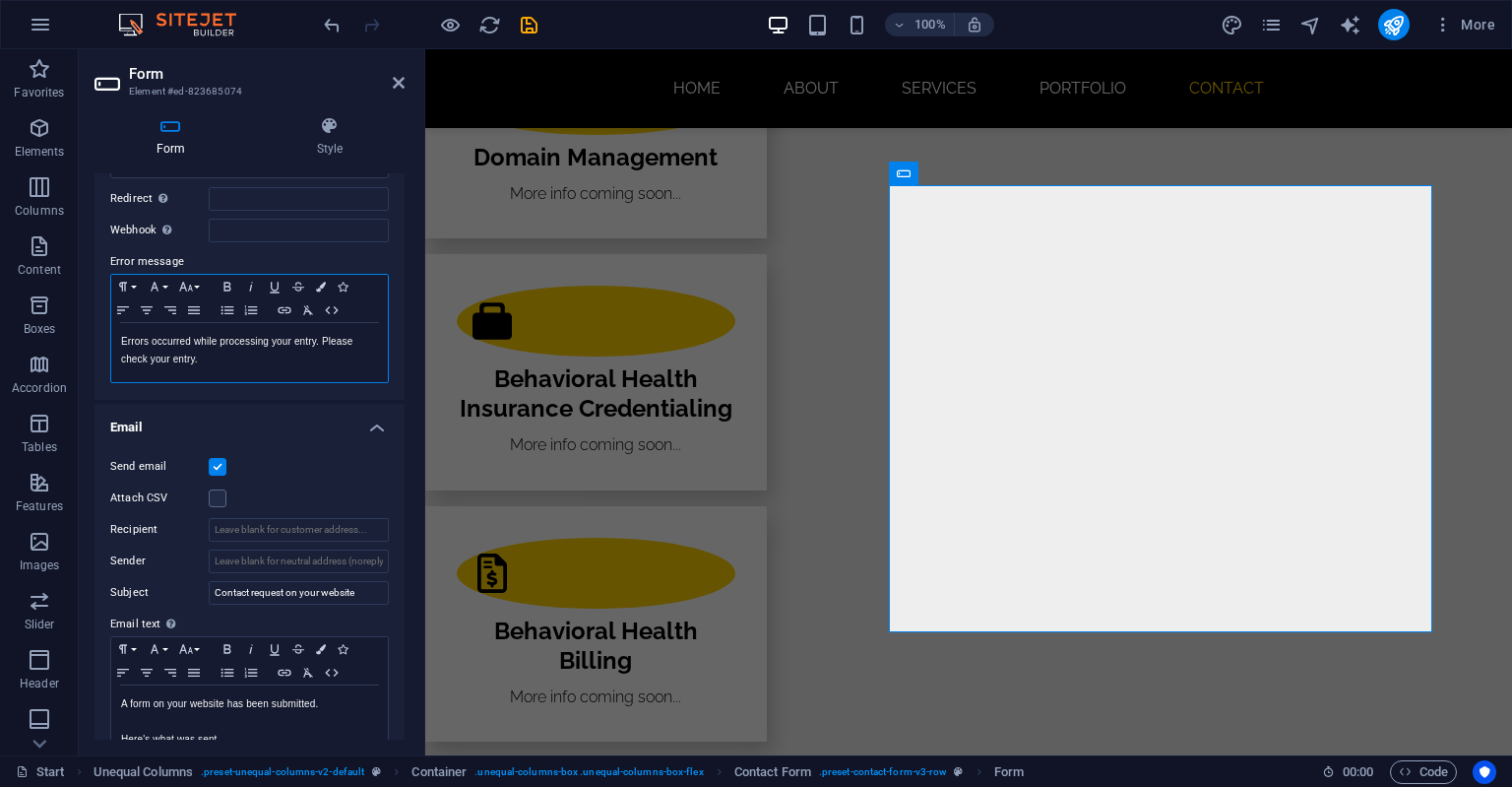 click on "Errors occurred while processing your entry. Please check your entry." at bounding box center [249, 351] 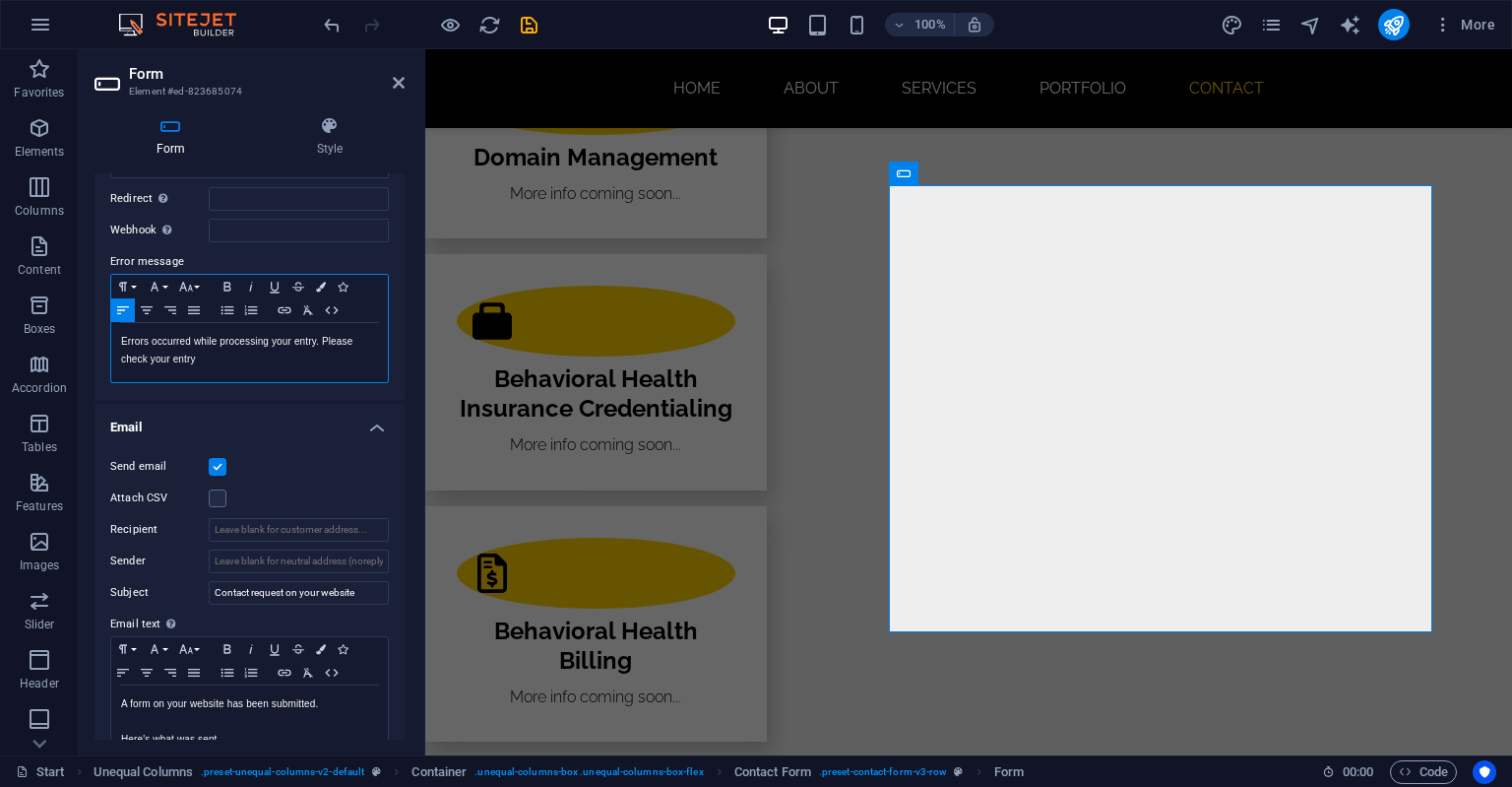 type 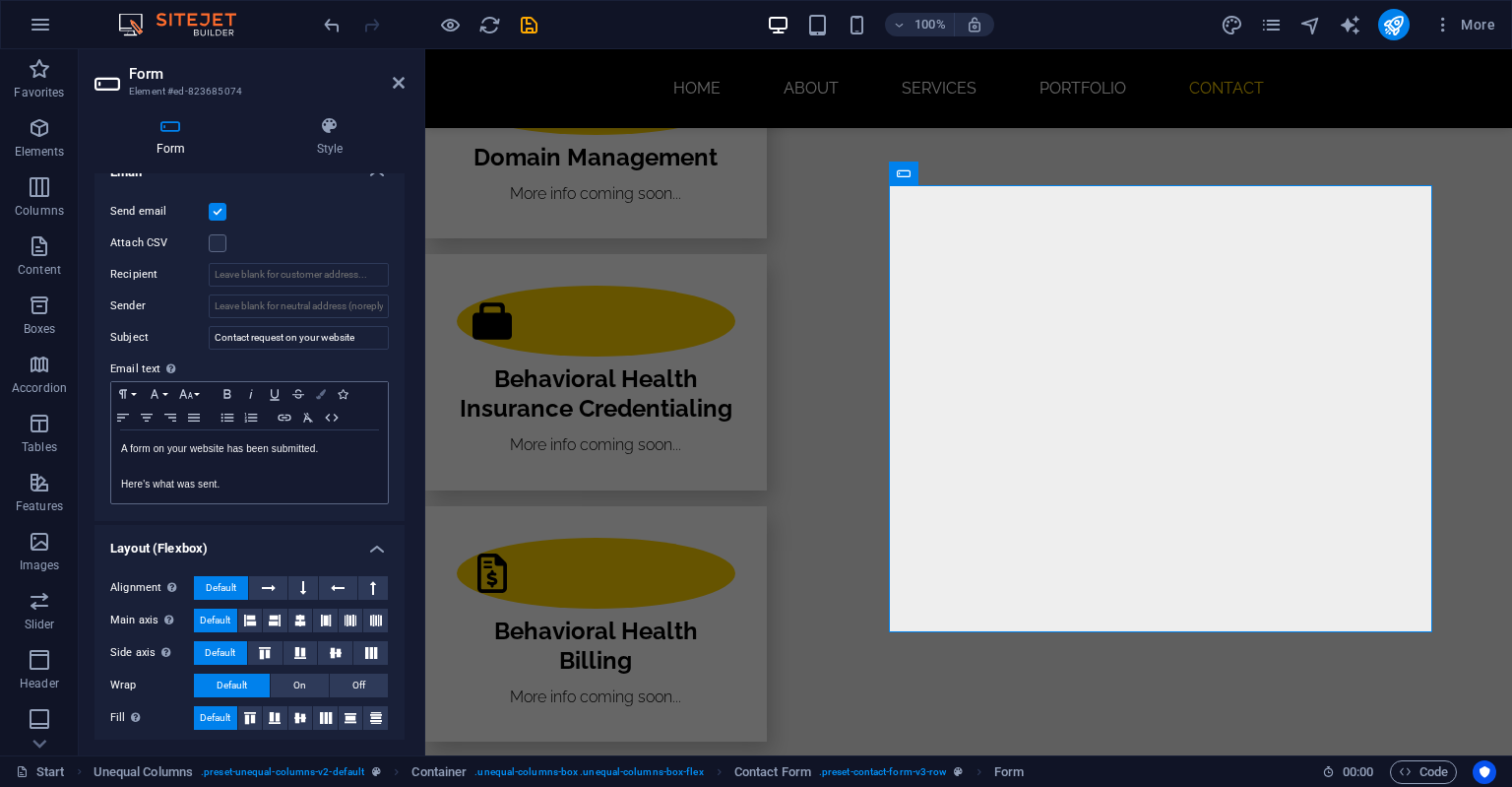 scroll, scrollTop: 534, scrollLeft: 0, axis: vertical 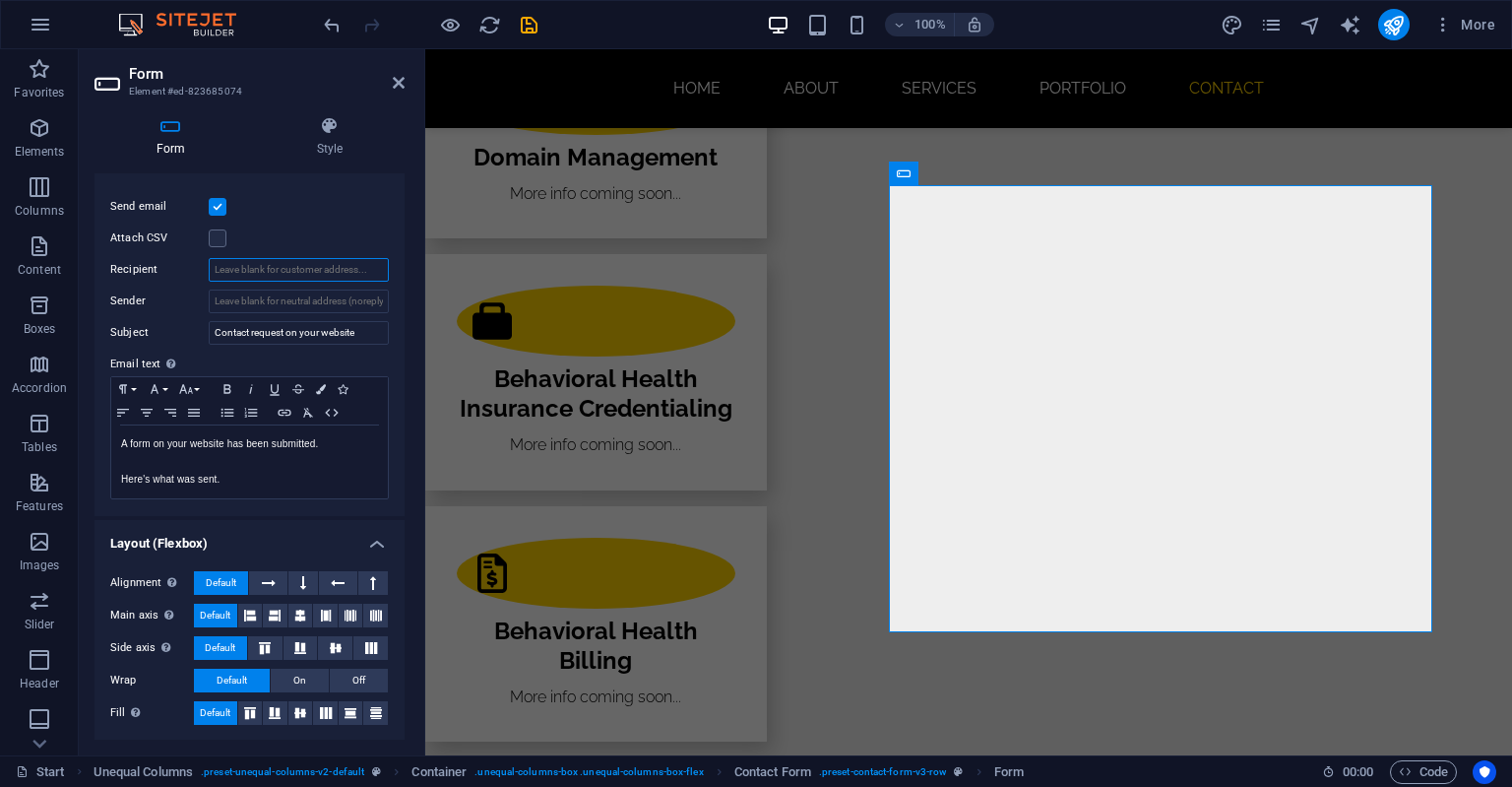 click on "Recipient" at bounding box center (298, 270) 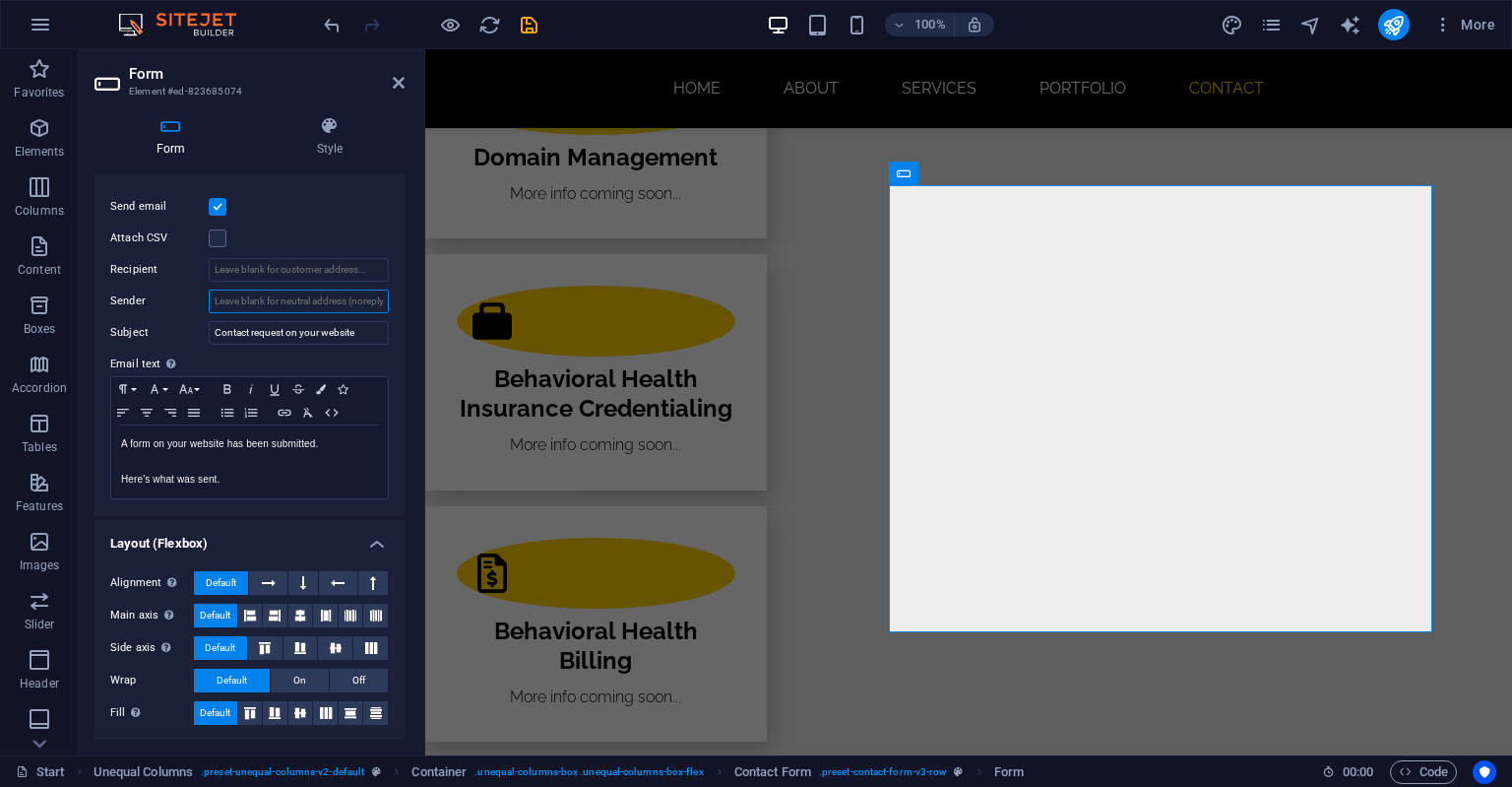 click on "Sender" at bounding box center (298, 301) 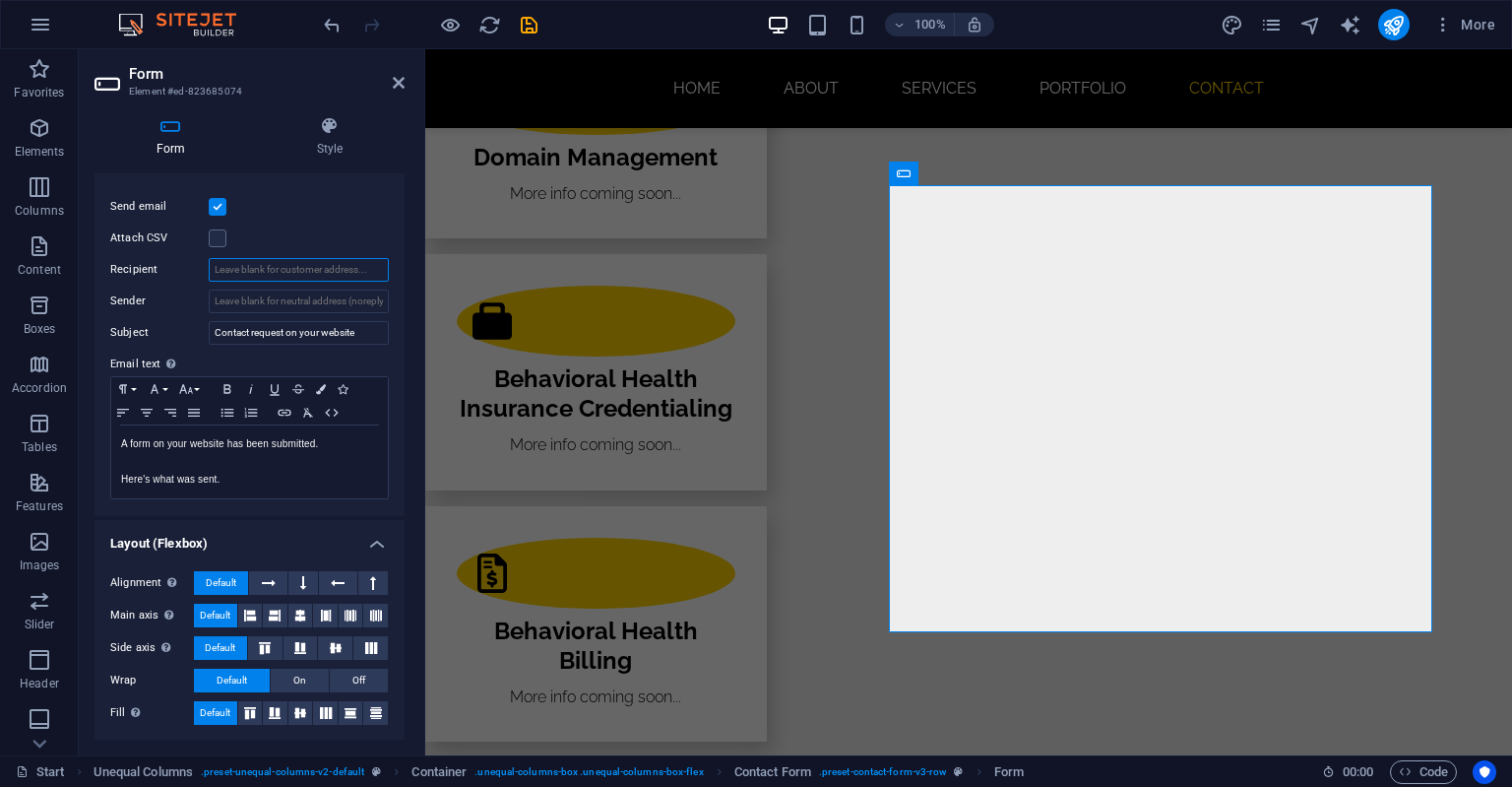 click on "Recipient" at bounding box center [298, 270] 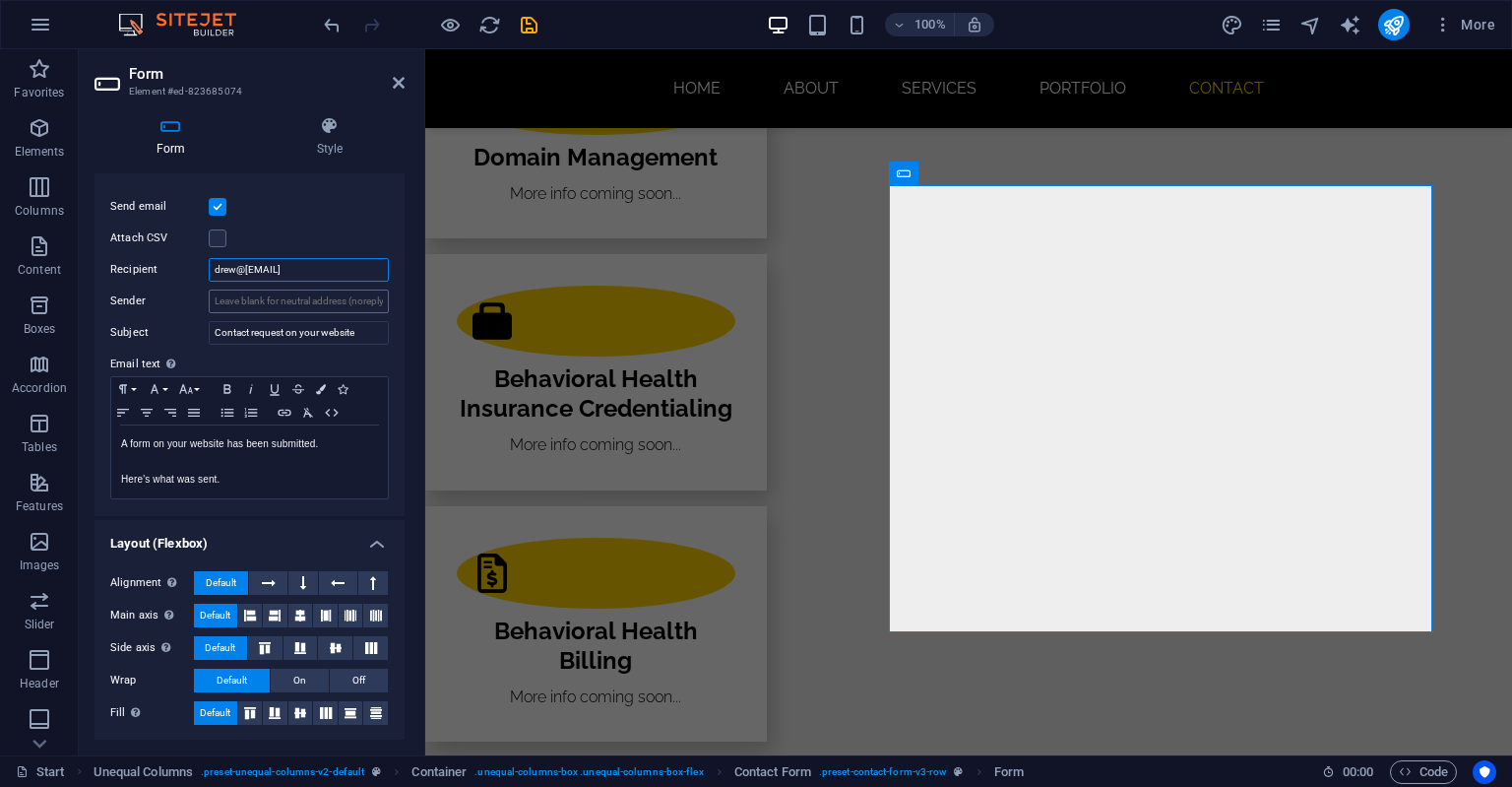 type on "[EMAIL]" 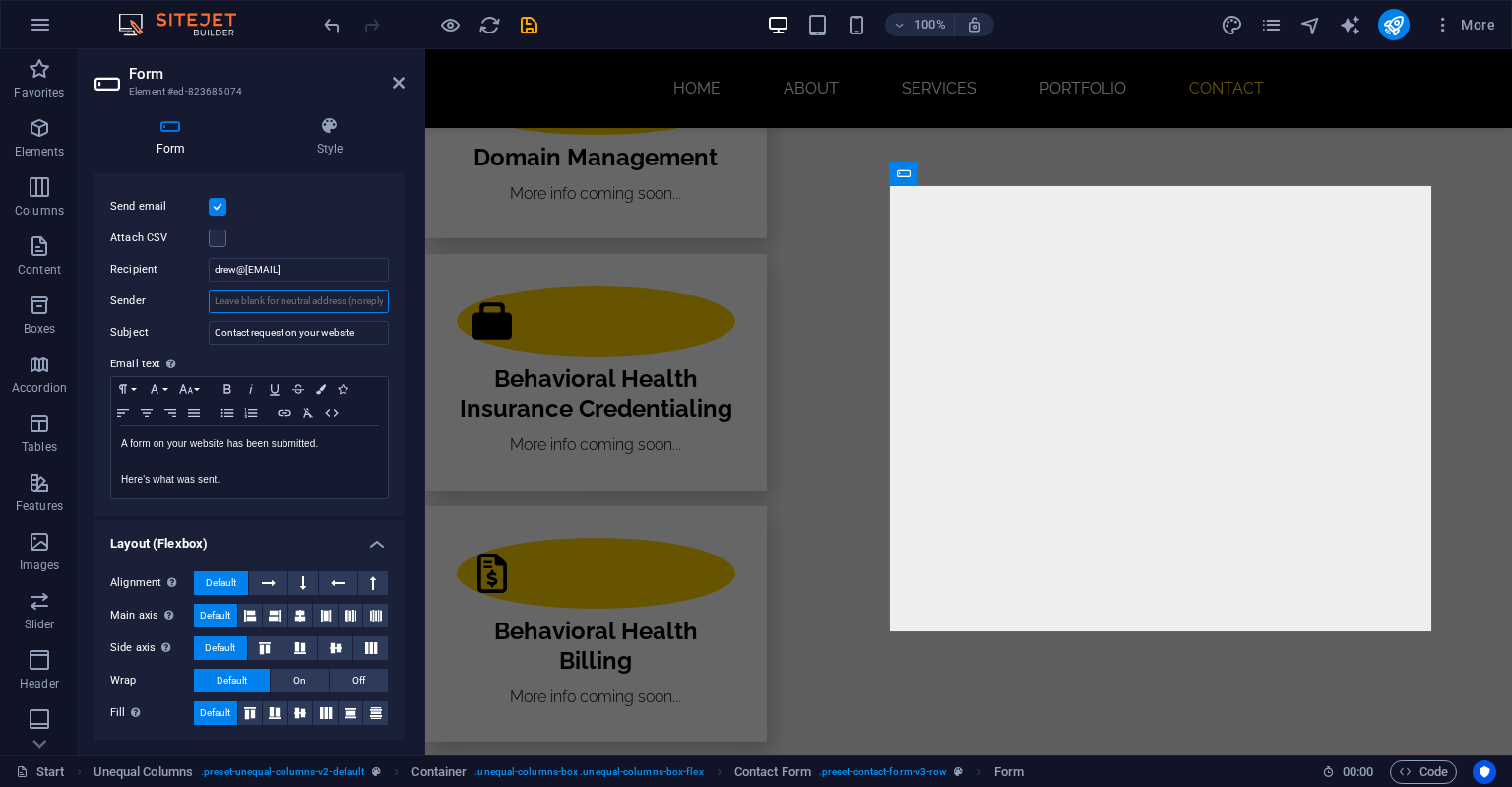 click on "Sender" at bounding box center (298, 301) 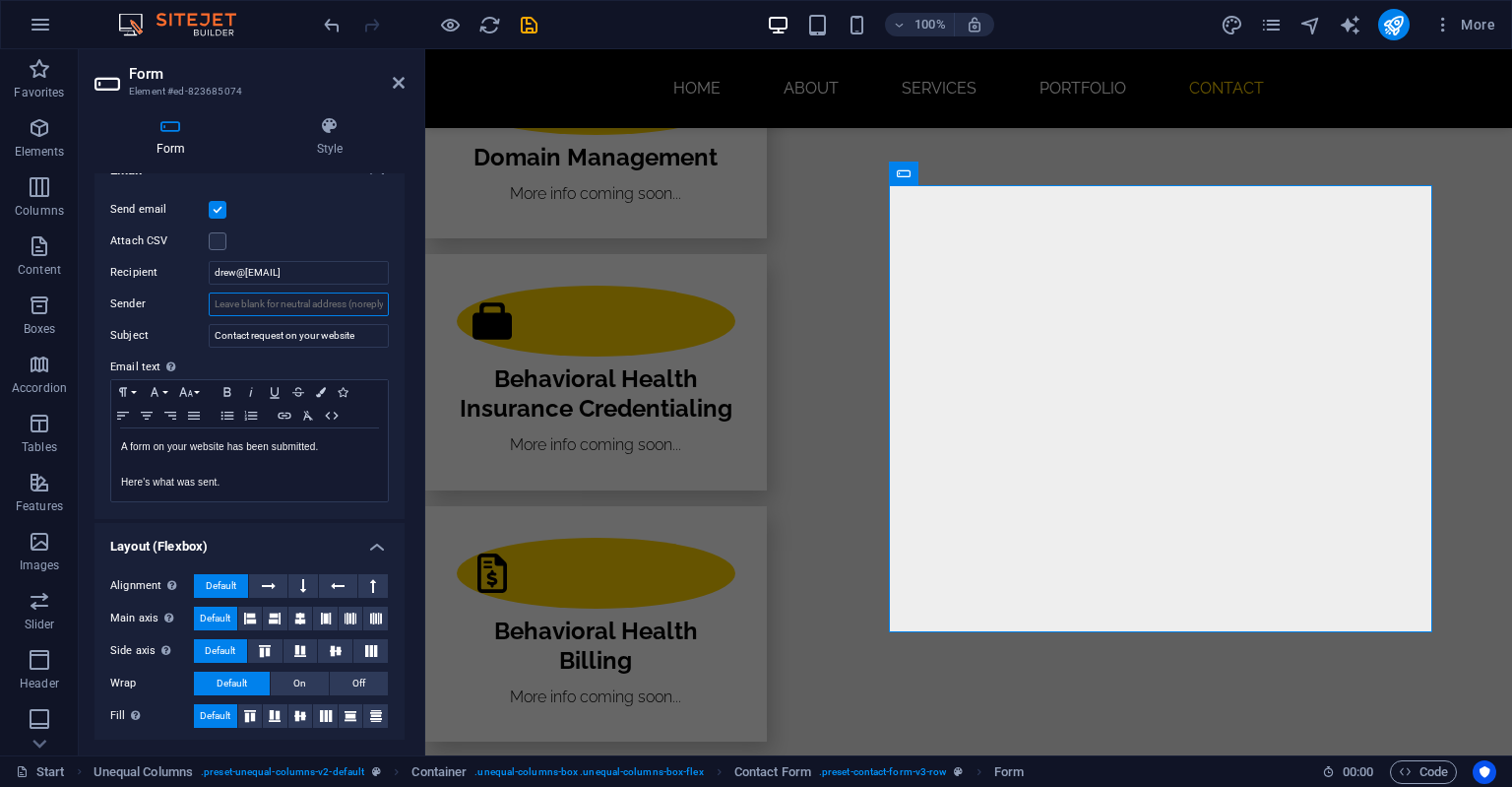 scroll, scrollTop: 534, scrollLeft: 0, axis: vertical 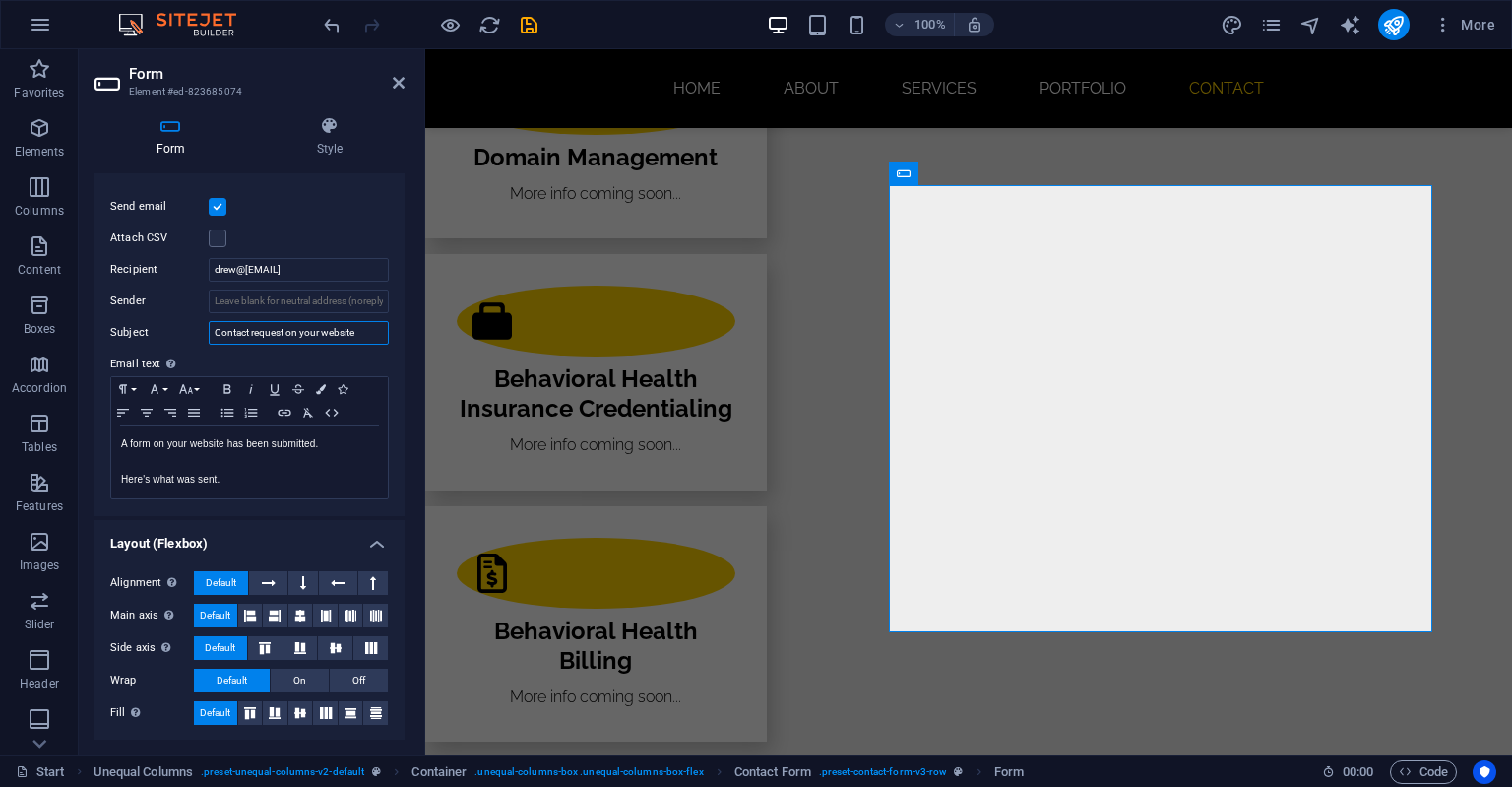click on "Contact request on your website" at bounding box center [298, 333] 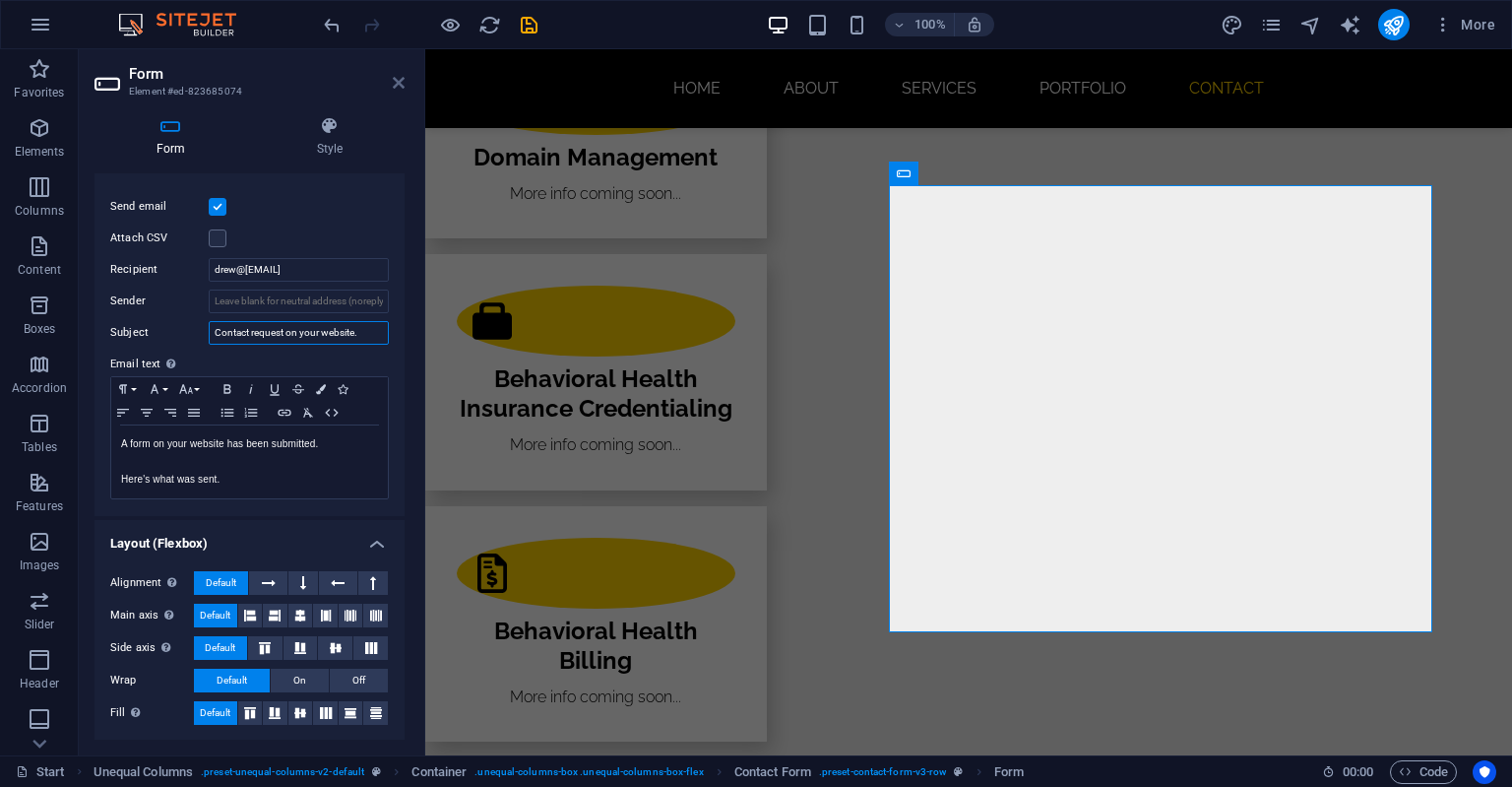 type on "Contact request on your website." 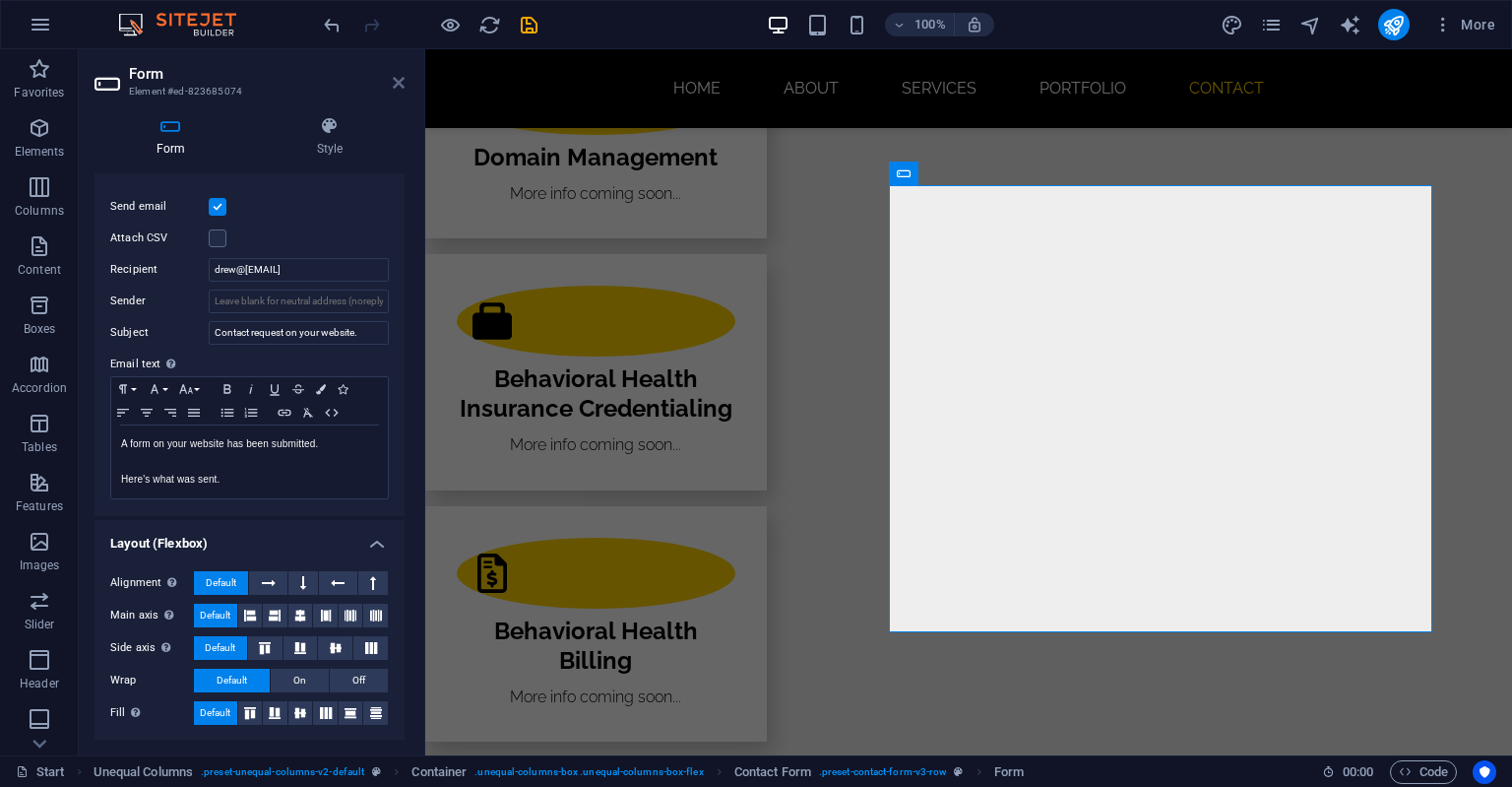 click at bounding box center (399, 83) 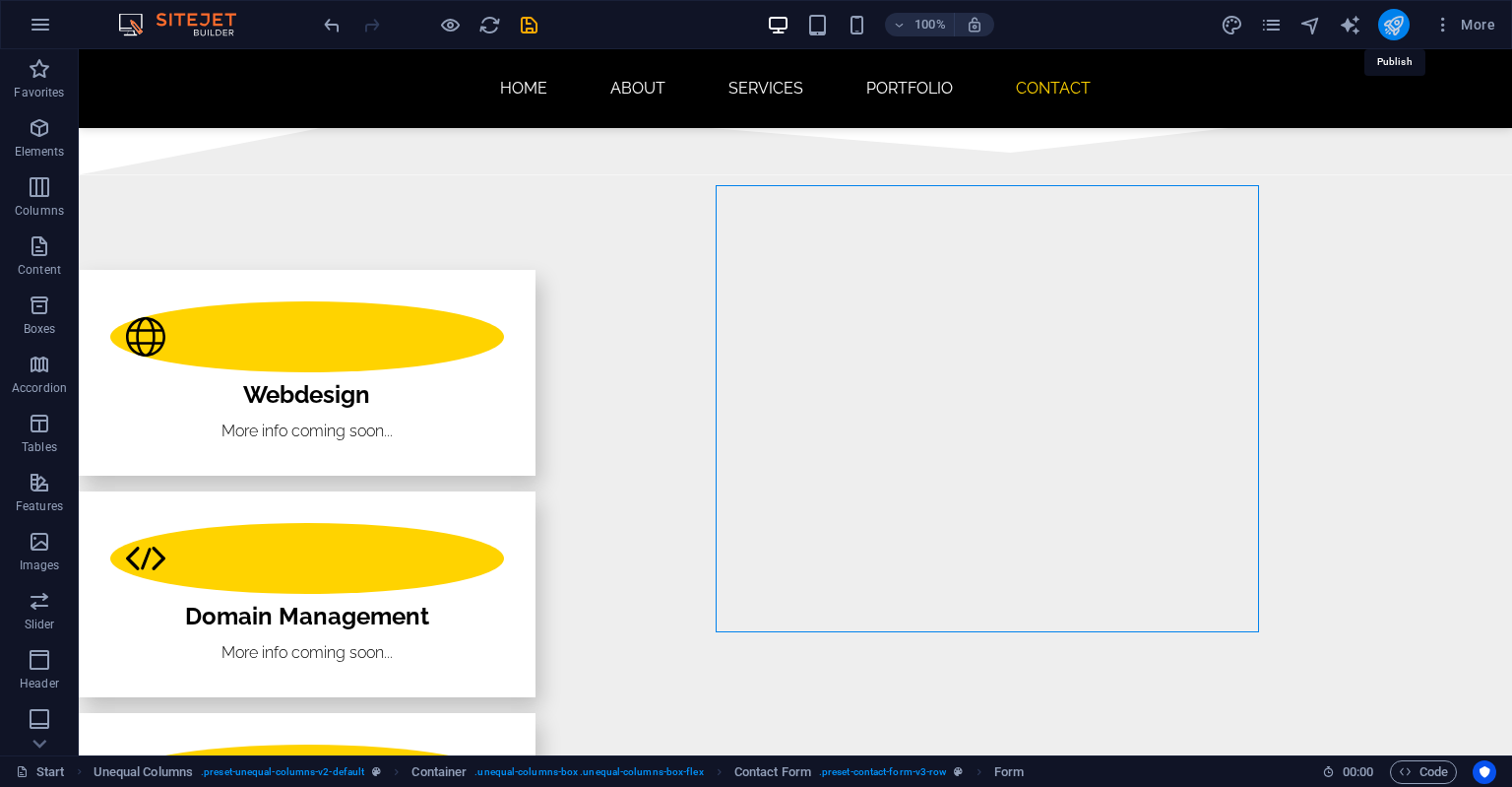 click at bounding box center [1393, 25] 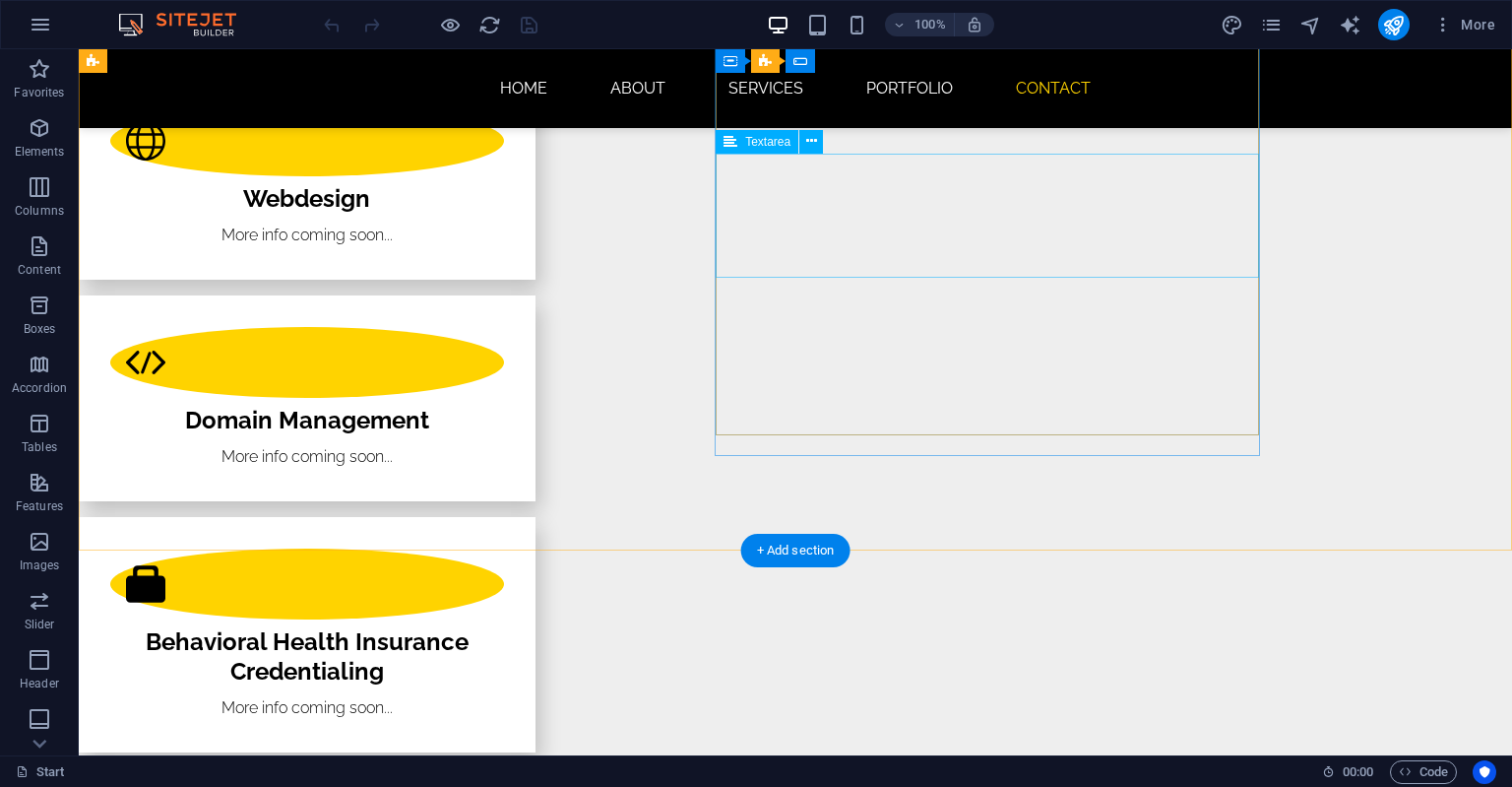 scroll, scrollTop: 3489, scrollLeft: 0, axis: vertical 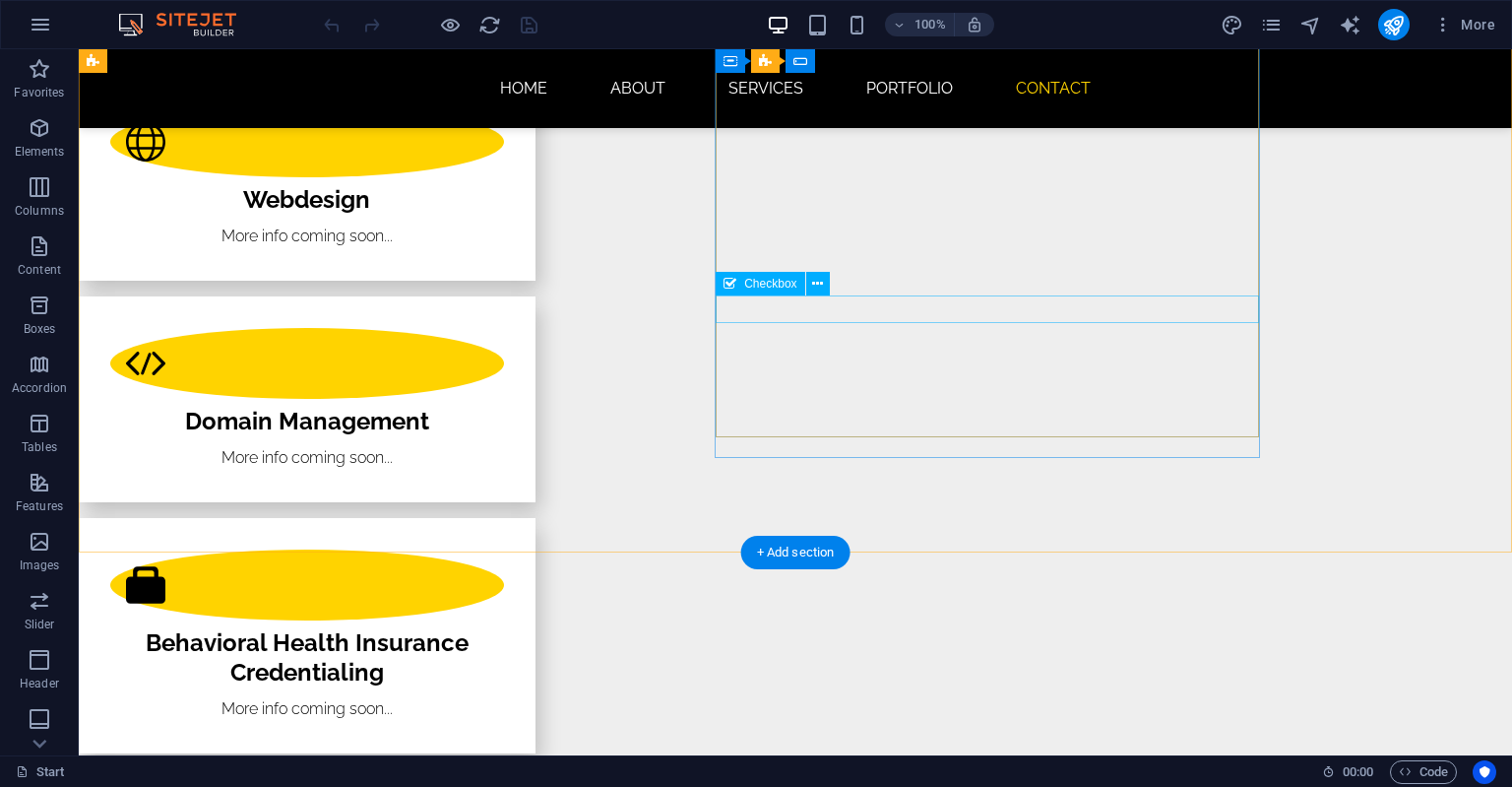 click on "I have read and understand the privacy policy." at bounding box center (559, 4366) 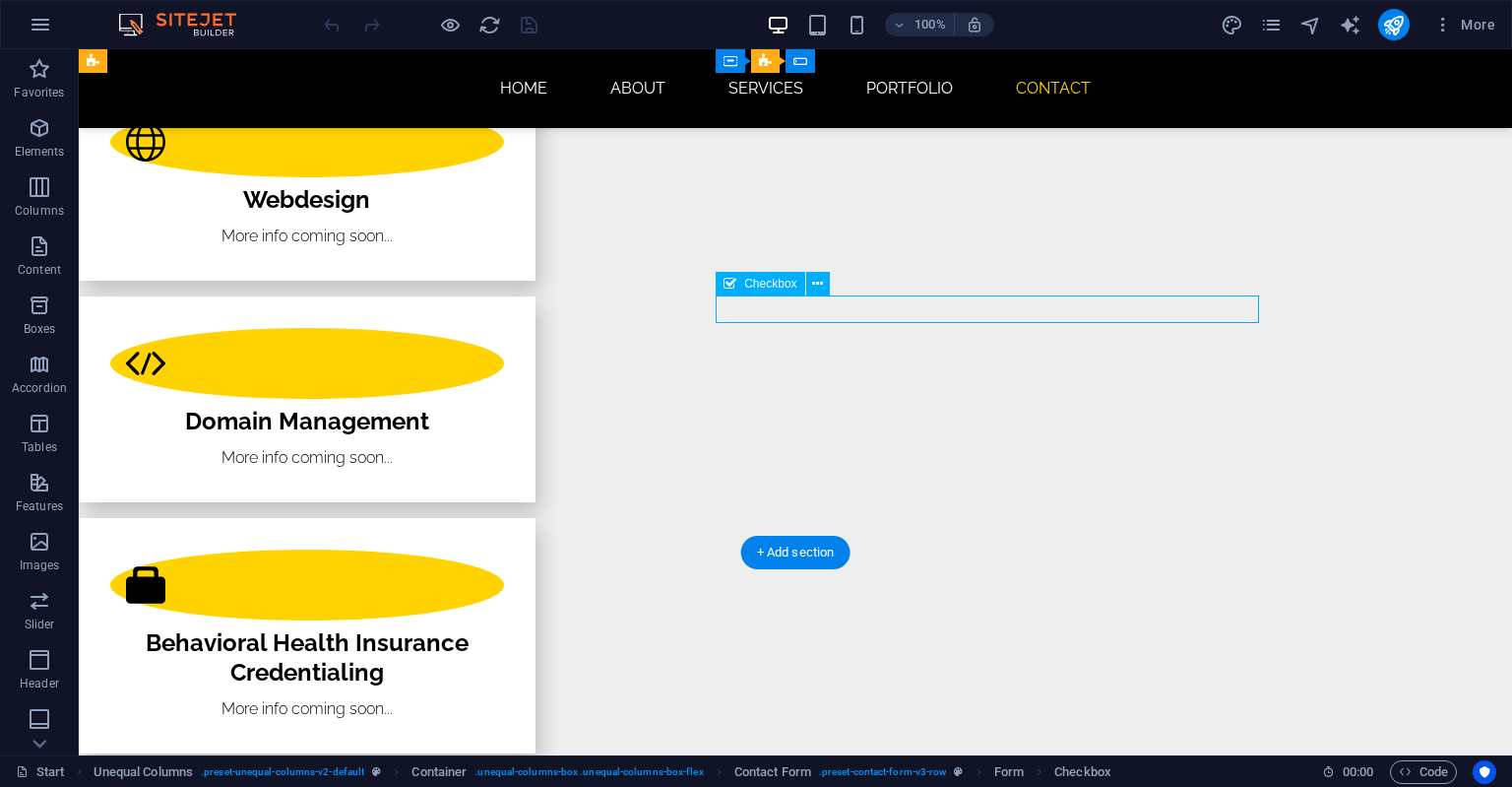 click on "I have read and understand the privacy policy." at bounding box center (559, 4366) 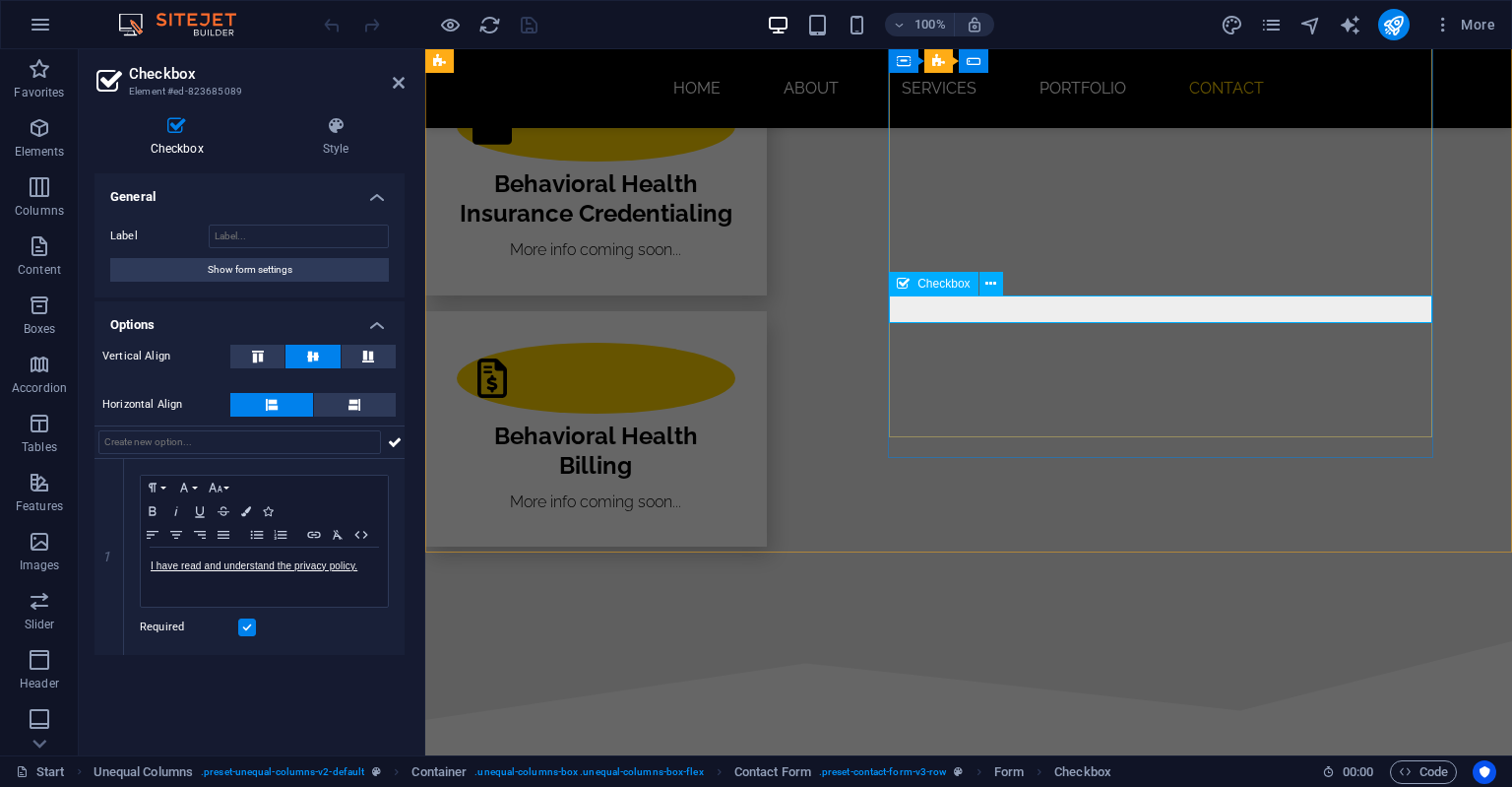 click on "I have read and understand the privacy policy." at bounding box center (906, 3938) 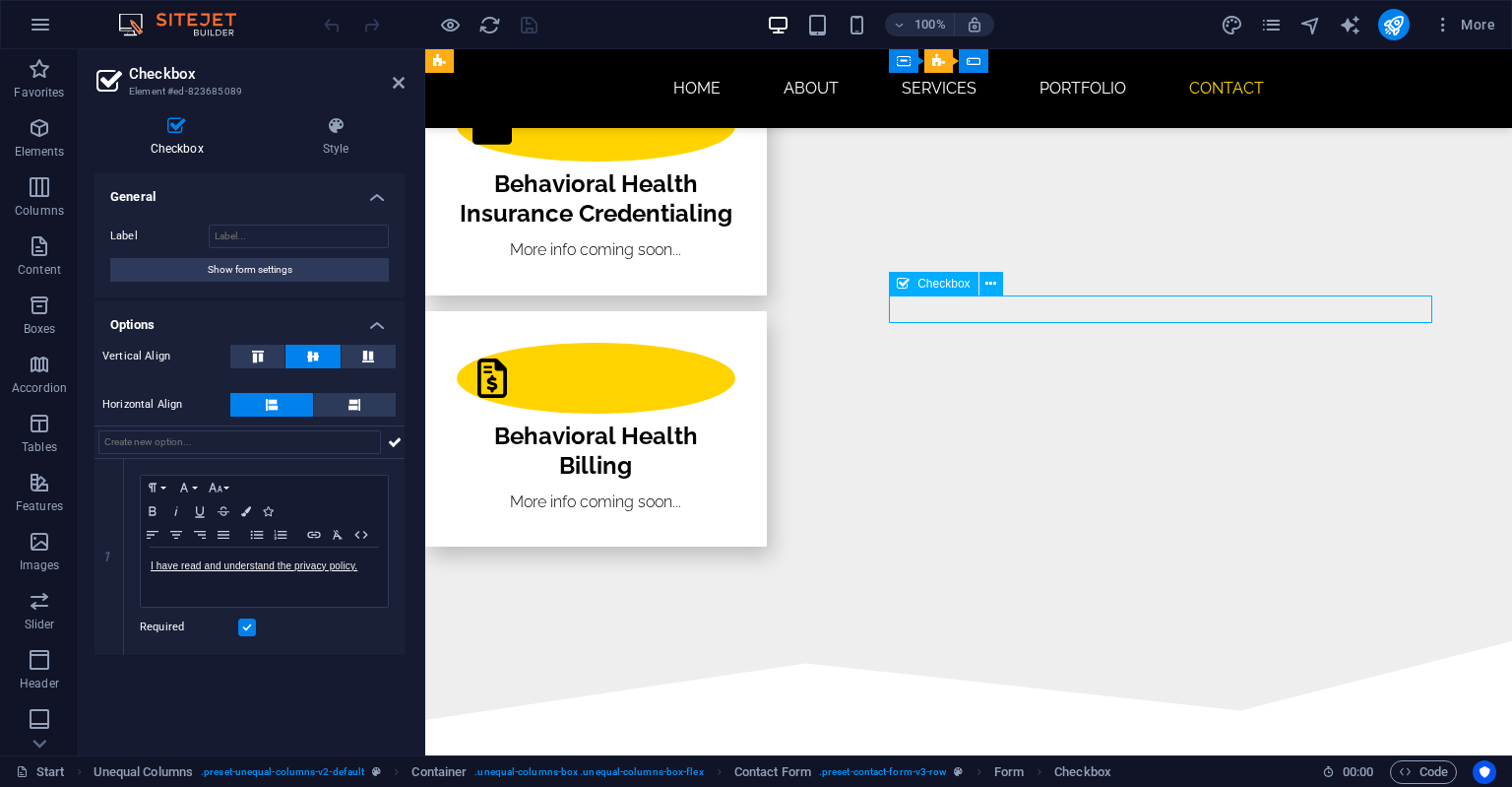 drag, startPoint x: 1238, startPoint y: 312, endPoint x: 1112, endPoint y: 313, distance: 126.004 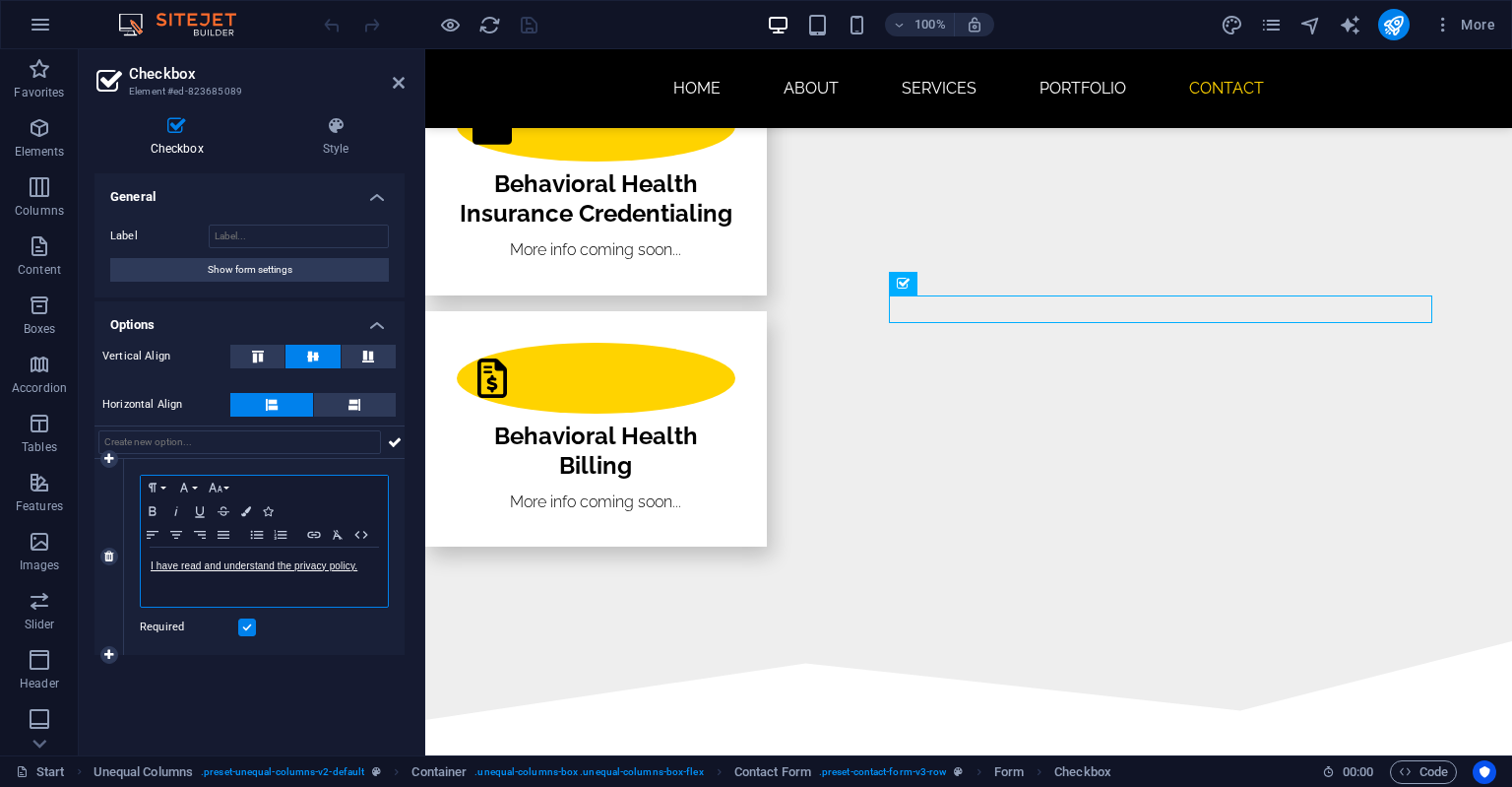 click on "I have read and understand the privacy policy." at bounding box center (264, 566) 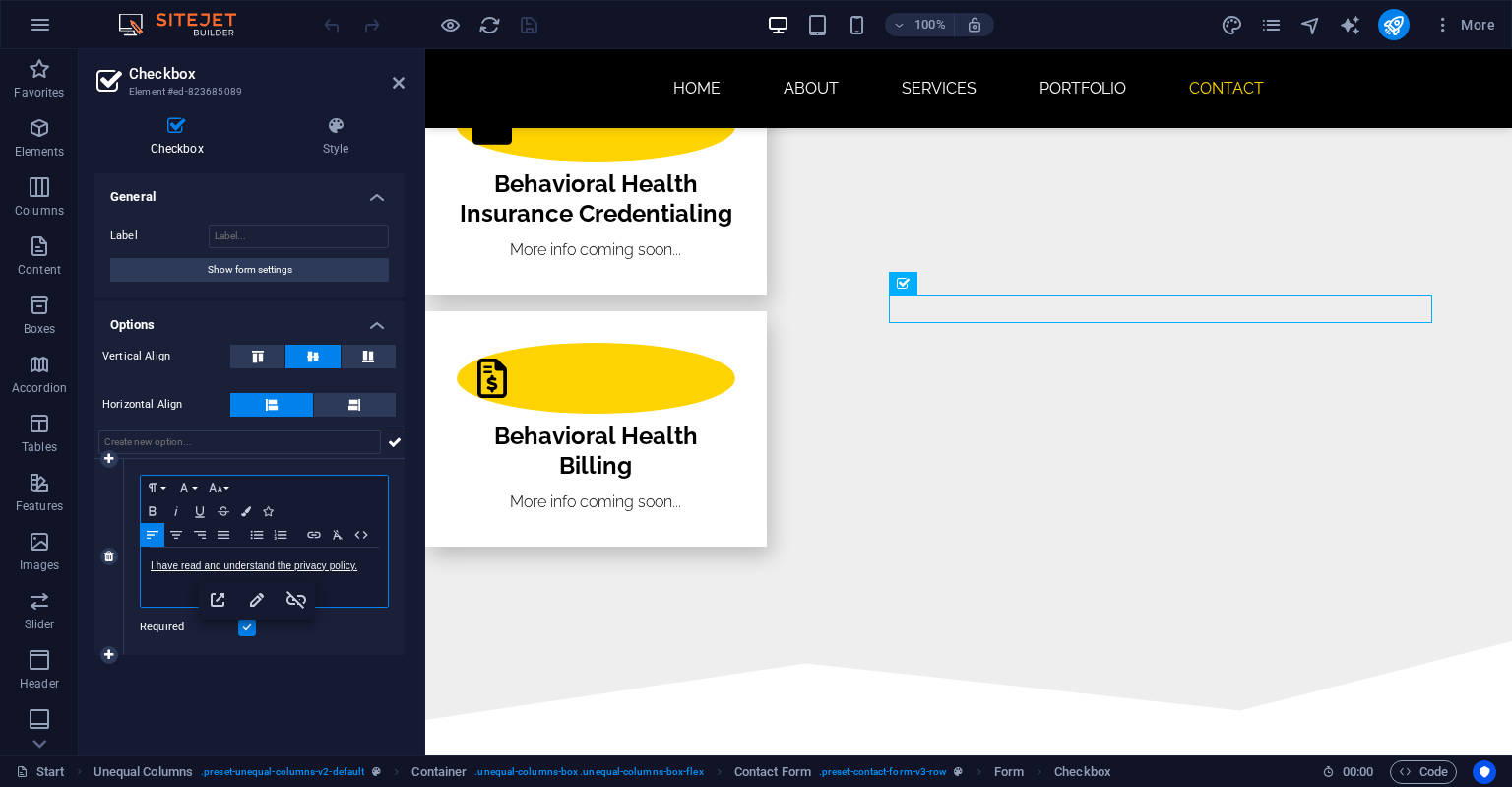 click on "I have read and understand the privacy policy." at bounding box center (264, 566) 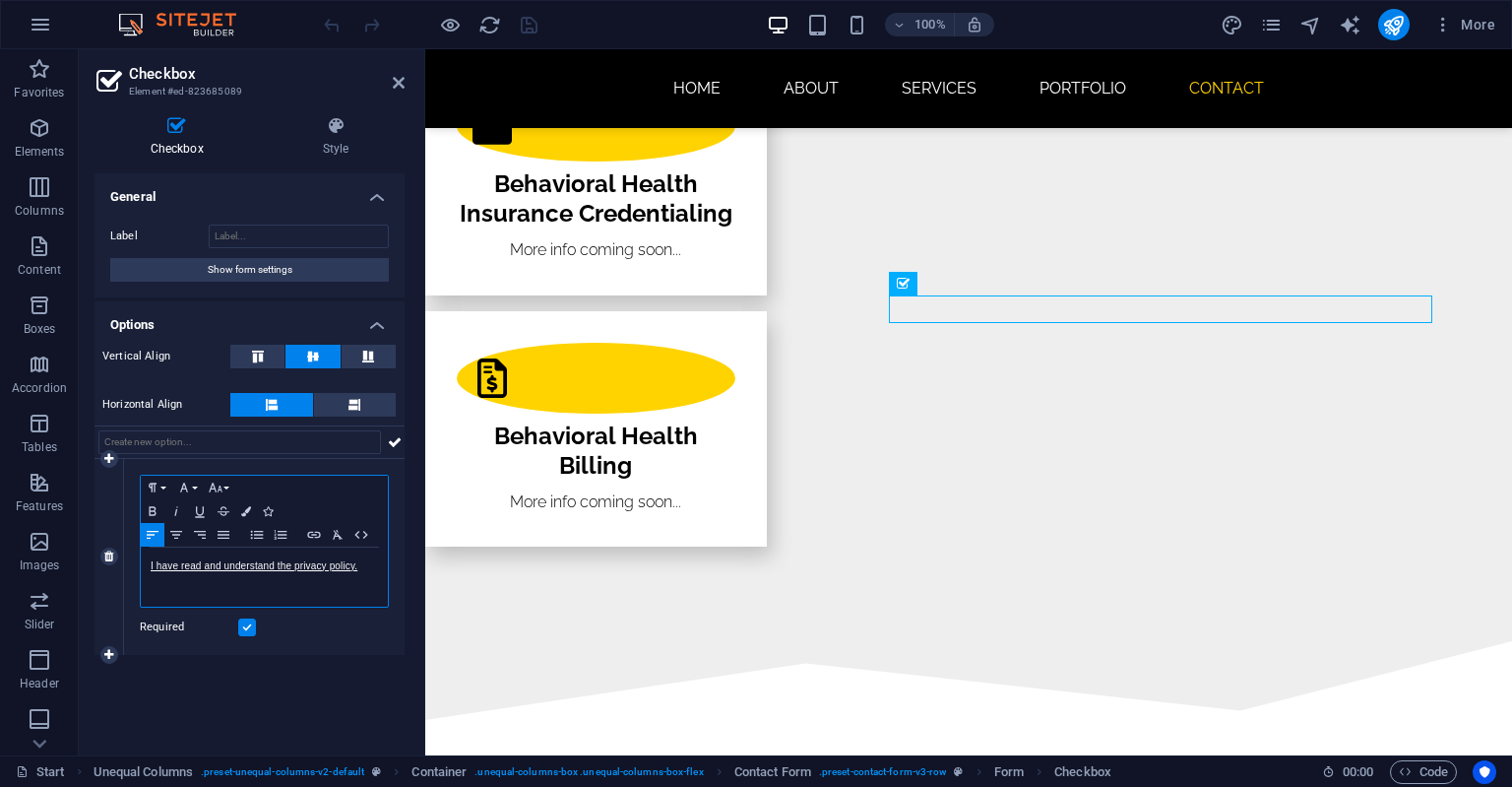 click on "I have read and understand the privacy policy." at bounding box center [264, 577] 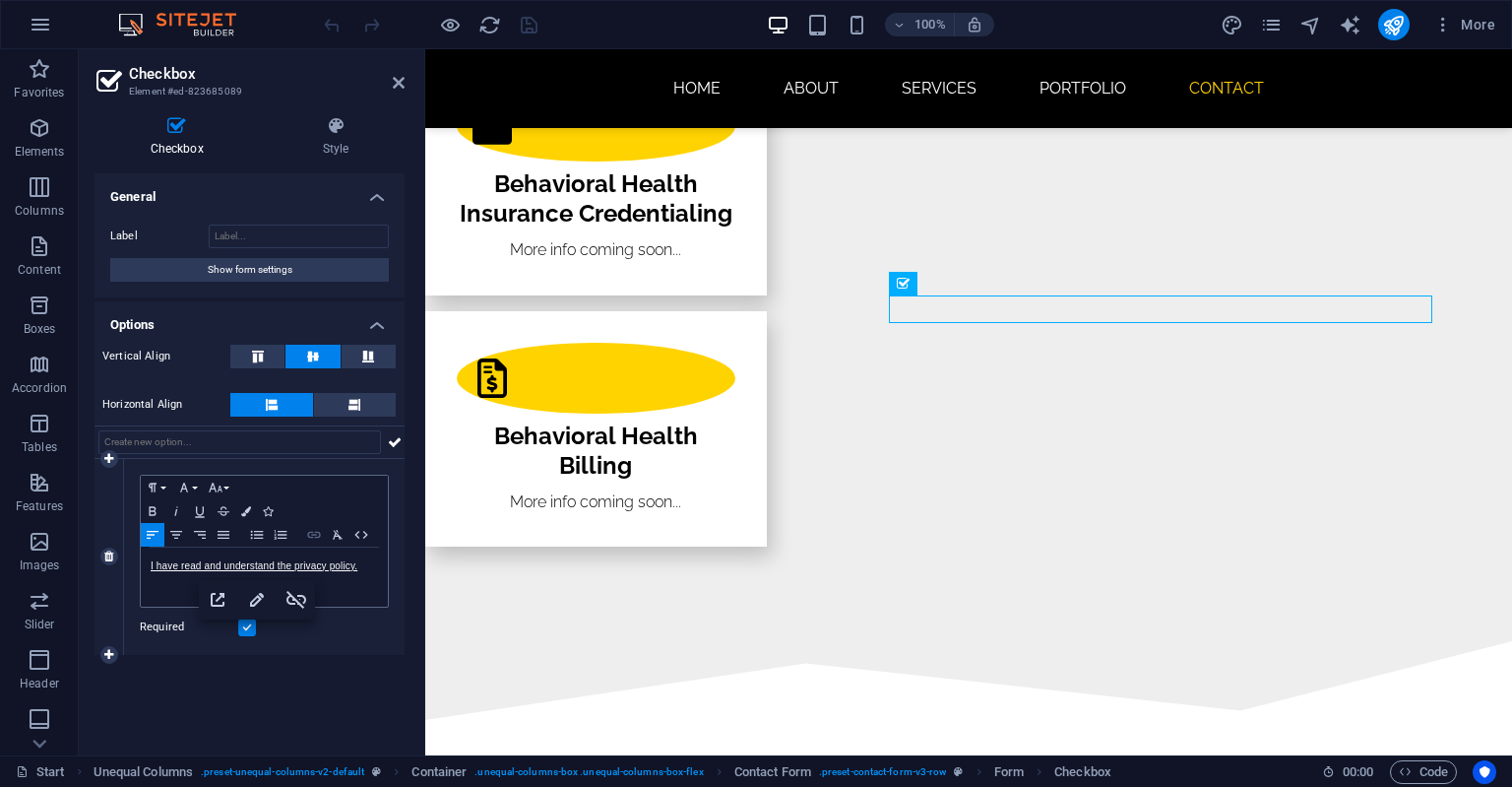 click 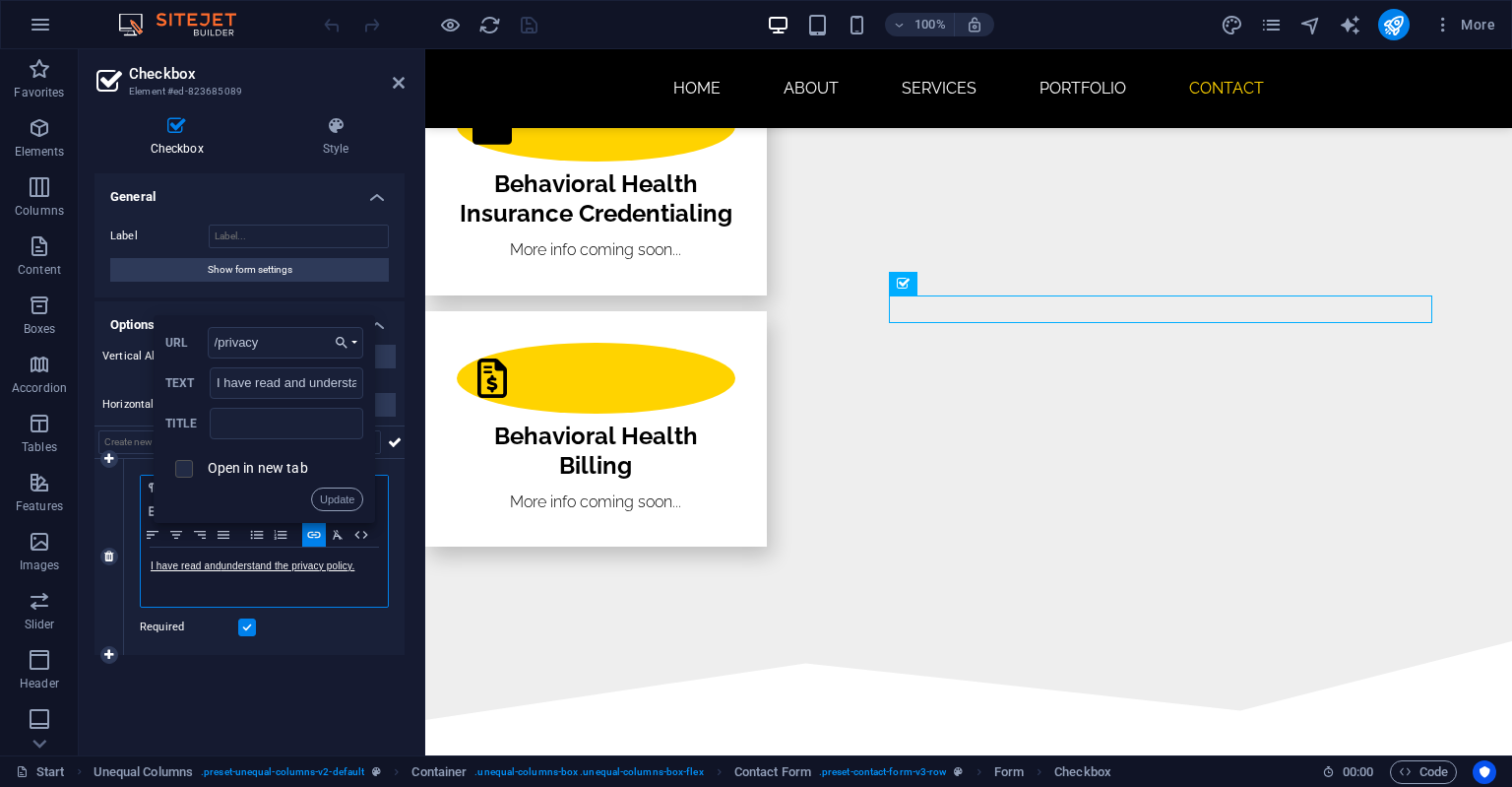 click at bounding box center [181, 466] 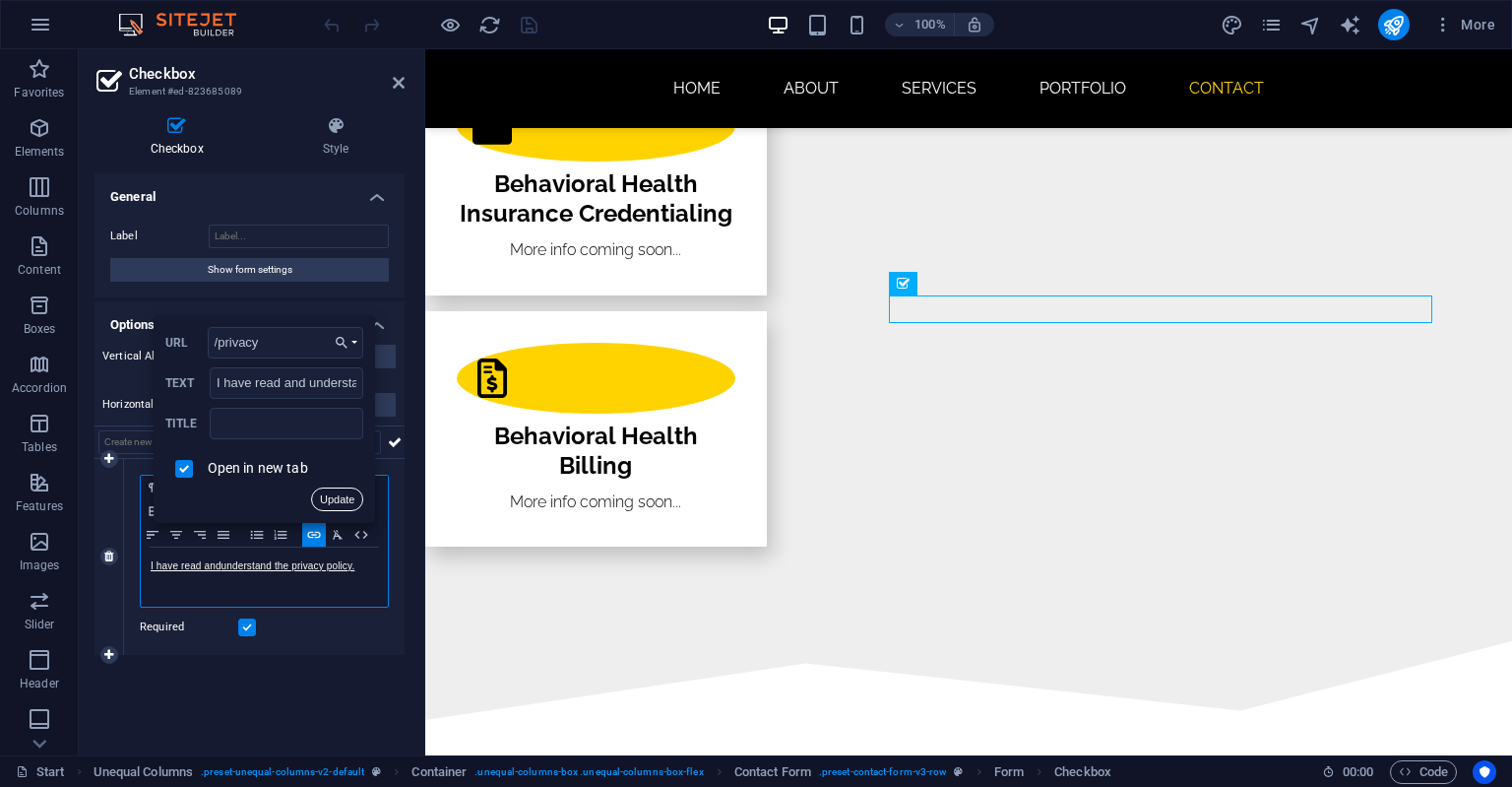 click on "Update" at bounding box center (337, 499) 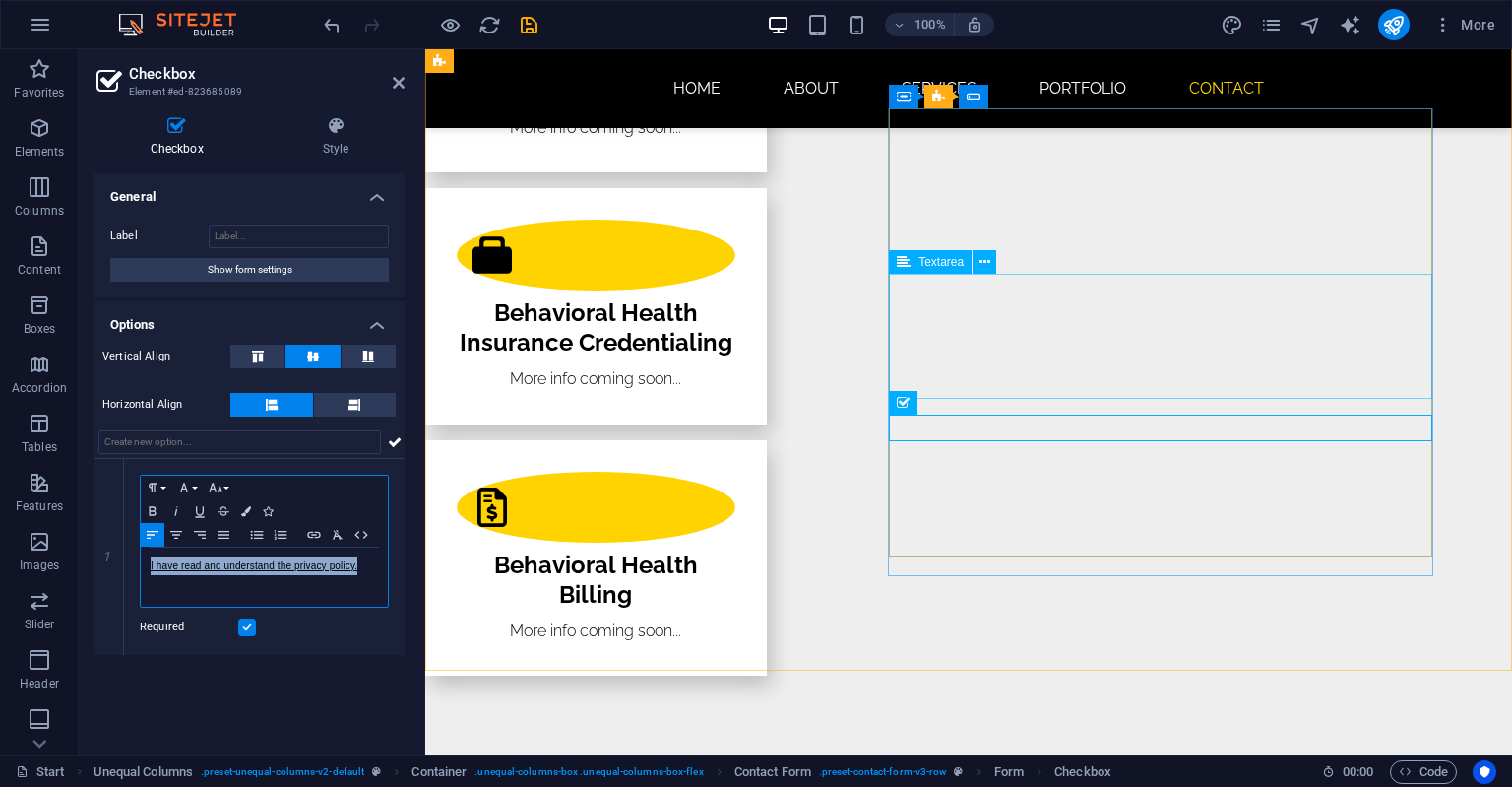 scroll, scrollTop: 3388, scrollLeft: 0, axis: vertical 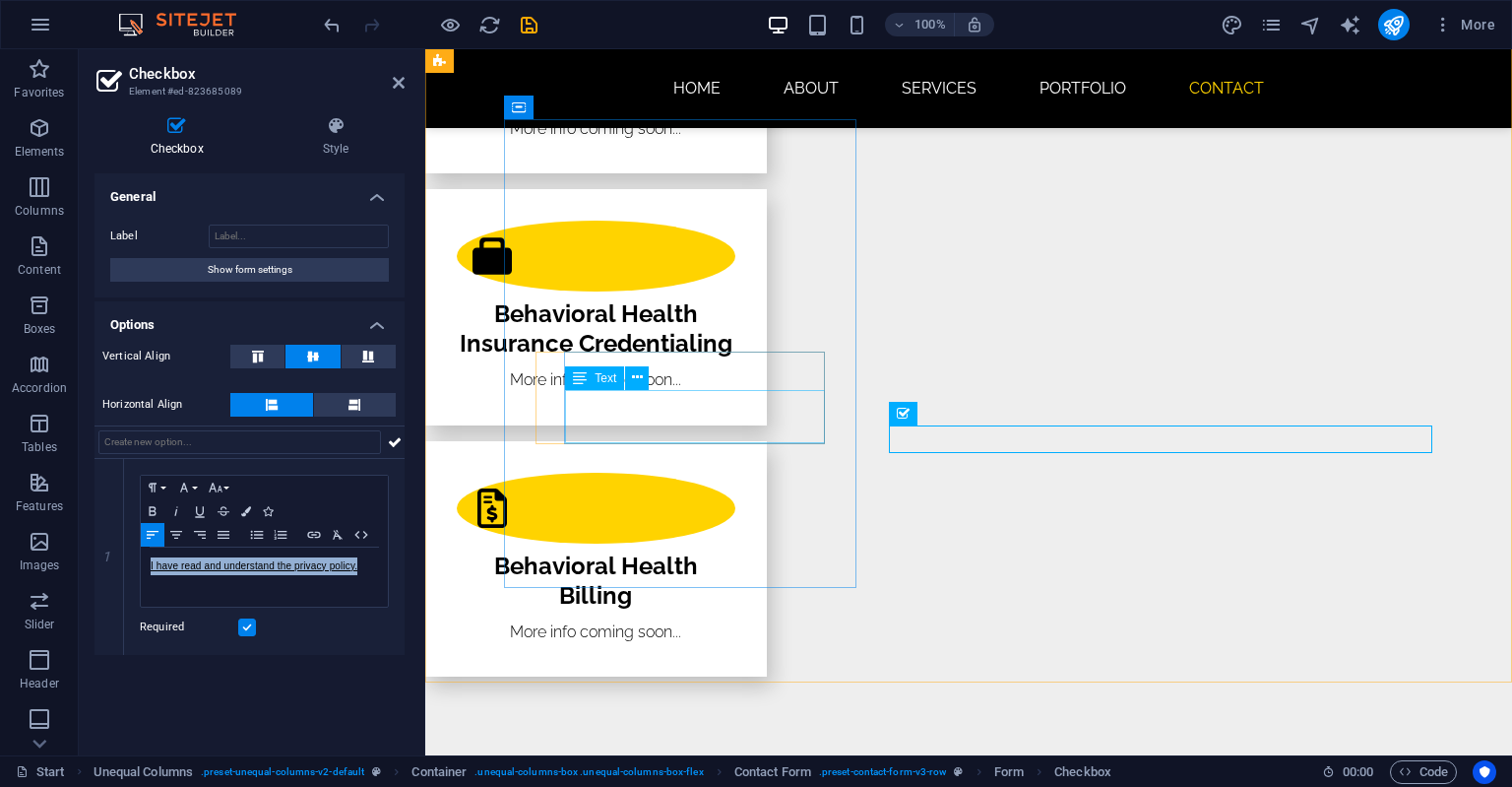 click on "[EMAIL]" at bounding box center [501, 3517] 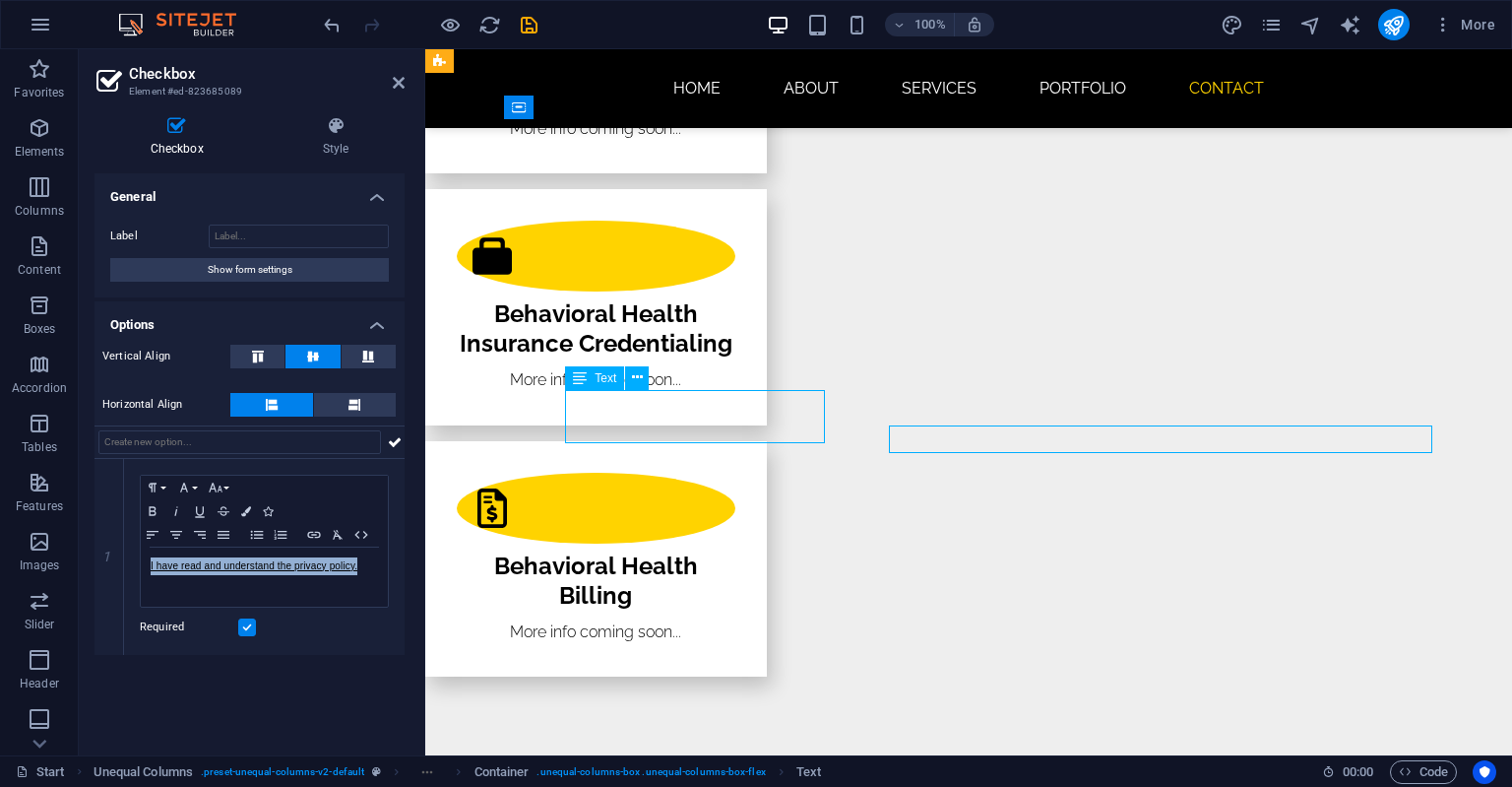 scroll, scrollTop: 3359, scrollLeft: 0, axis: vertical 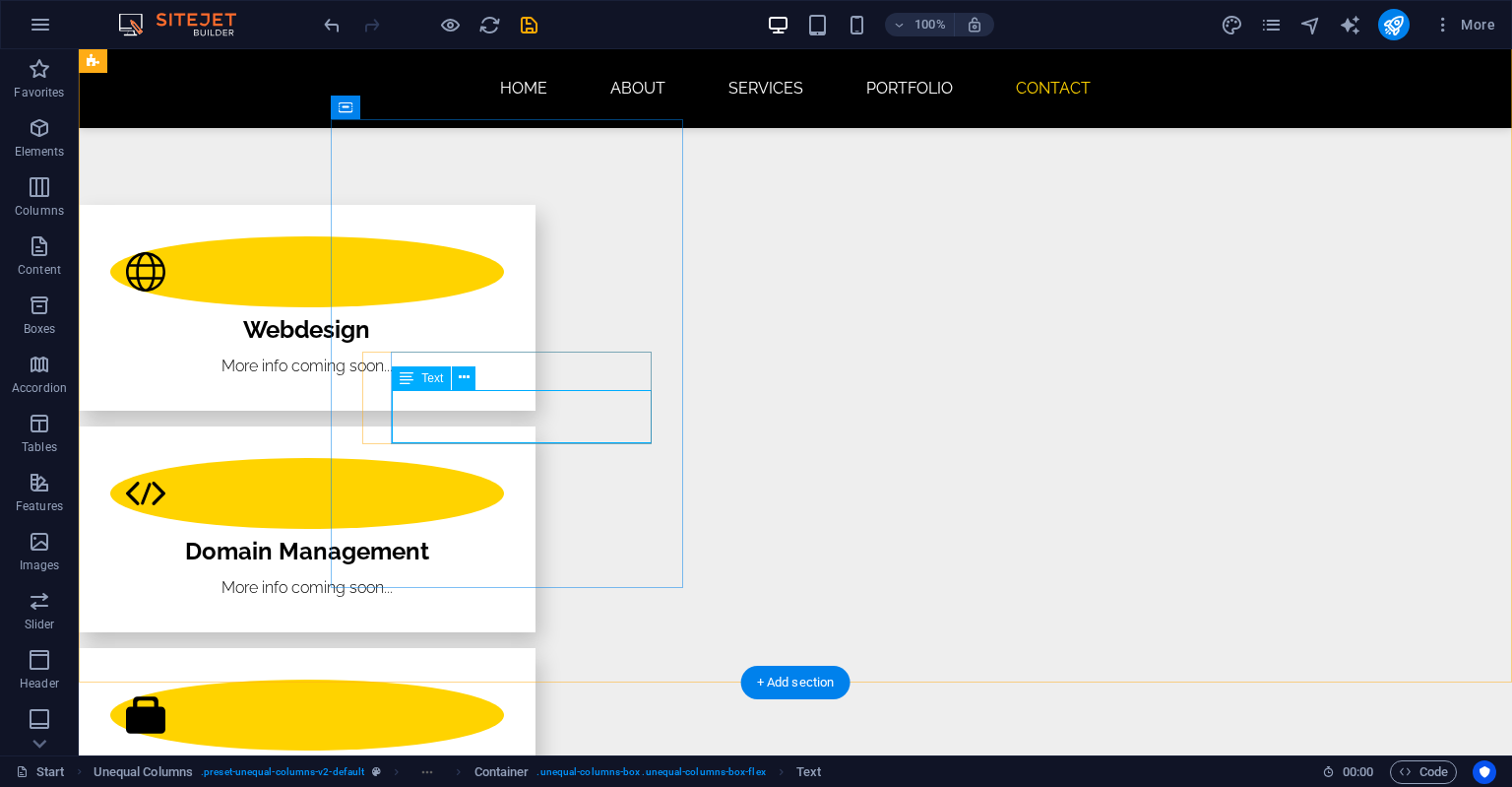 click on "+1-252-295-8550 drew@atayloredweb.com" at bounding box center [559, 3933] 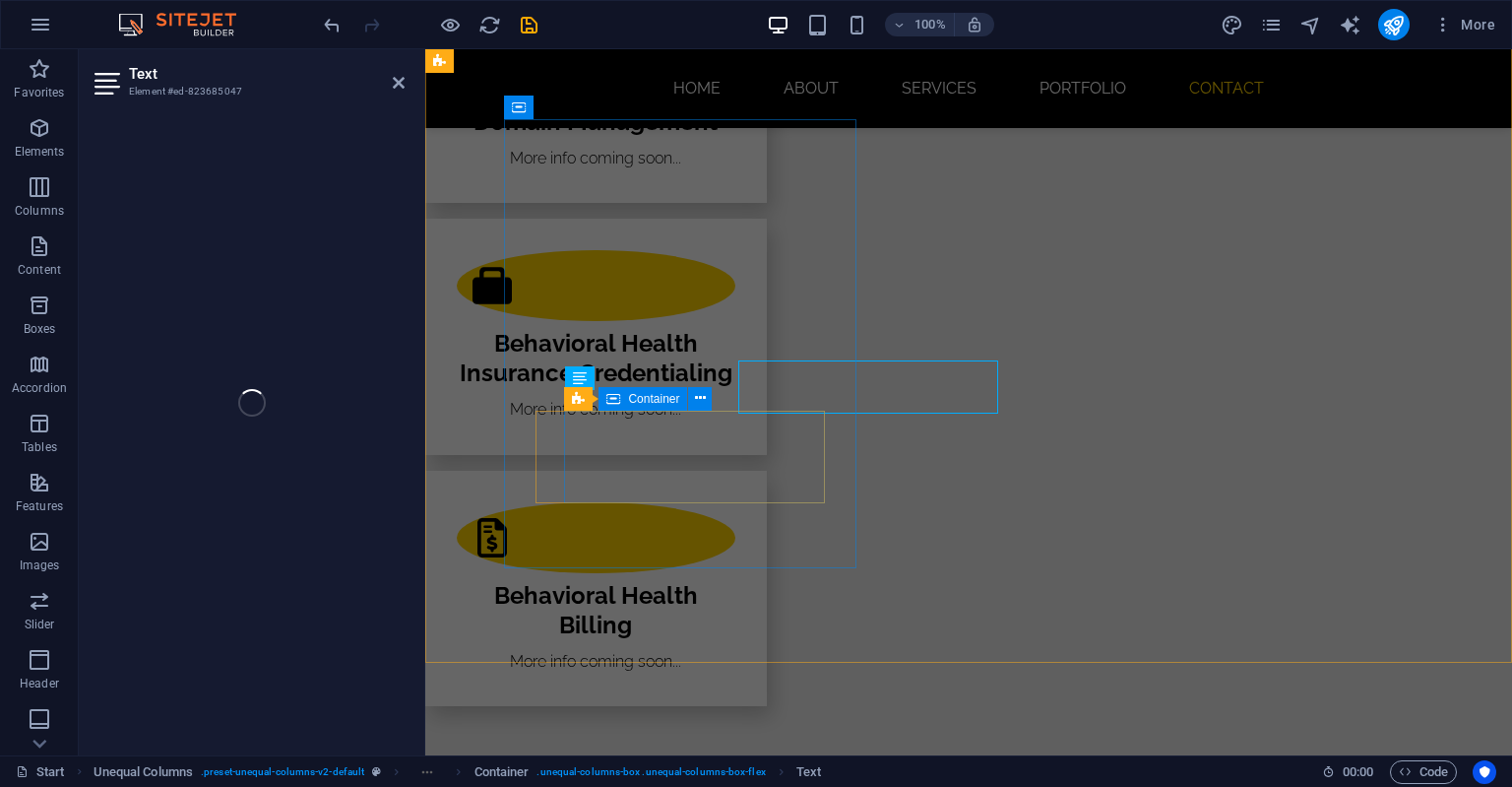 scroll, scrollTop: 3388, scrollLeft: 0, axis: vertical 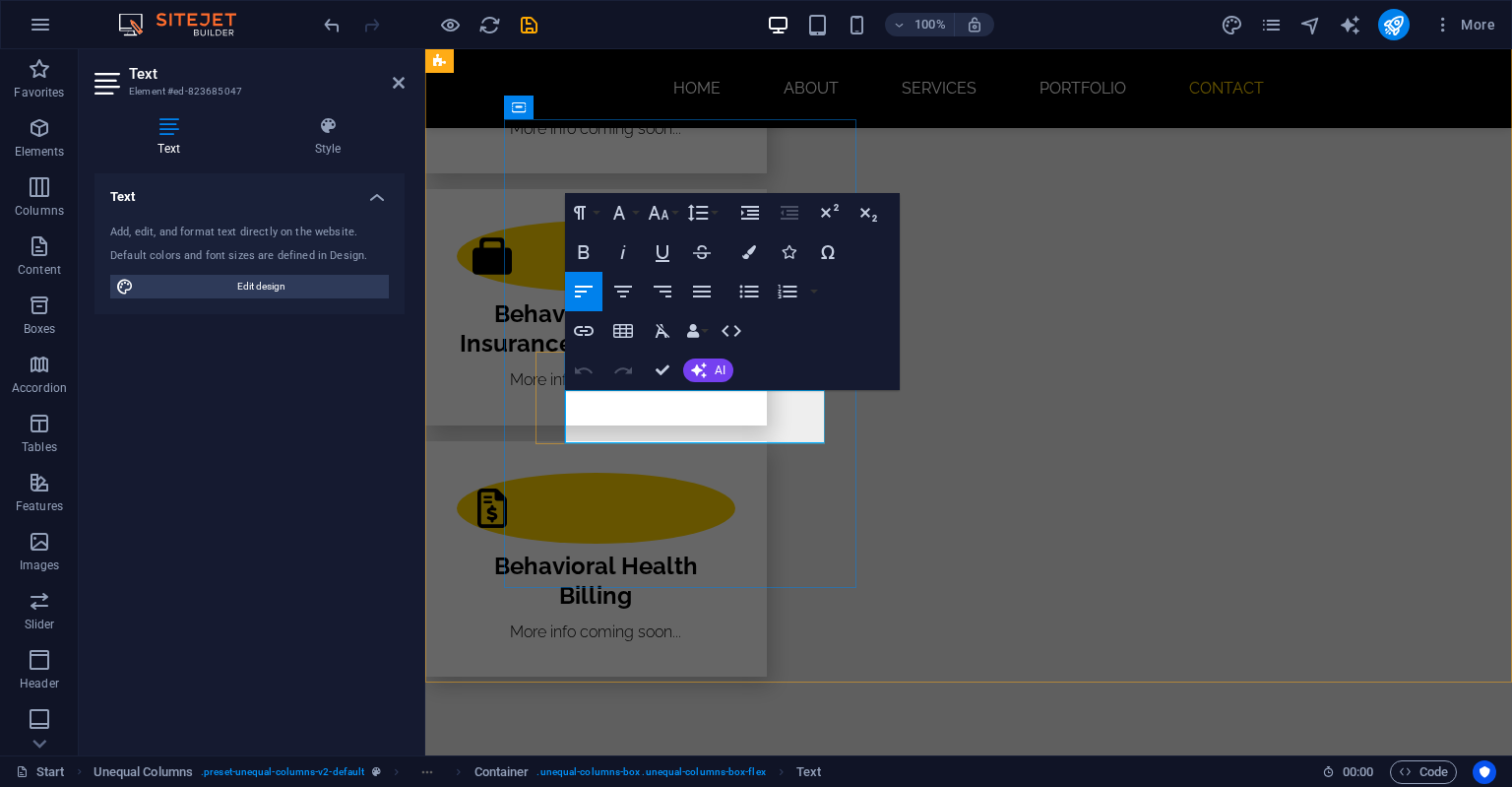 click on "[EMAIL]" at bounding box center (501, 3517) 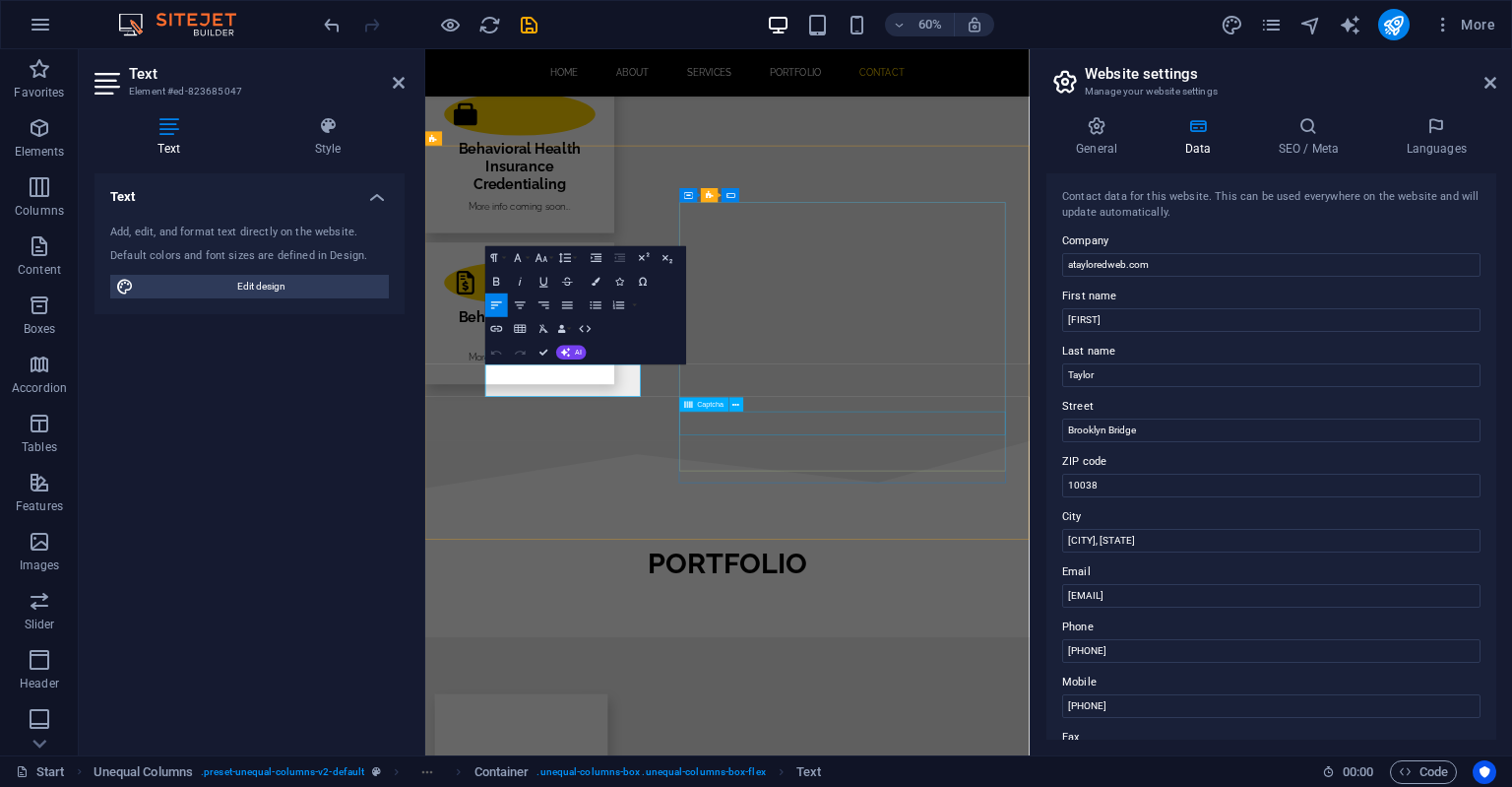 scroll, scrollTop: 3656, scrollLeft: 0, axis: vertical 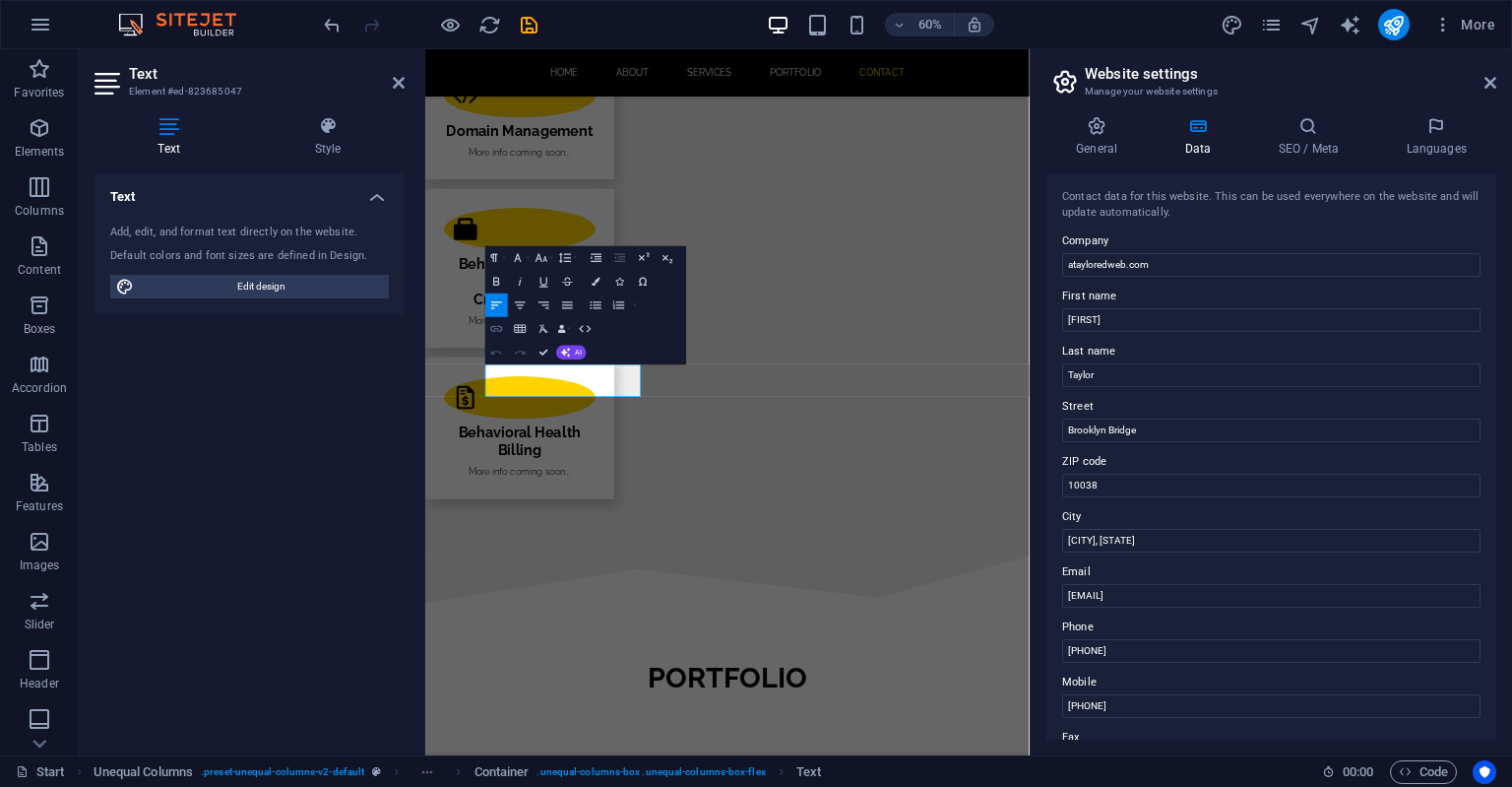 click 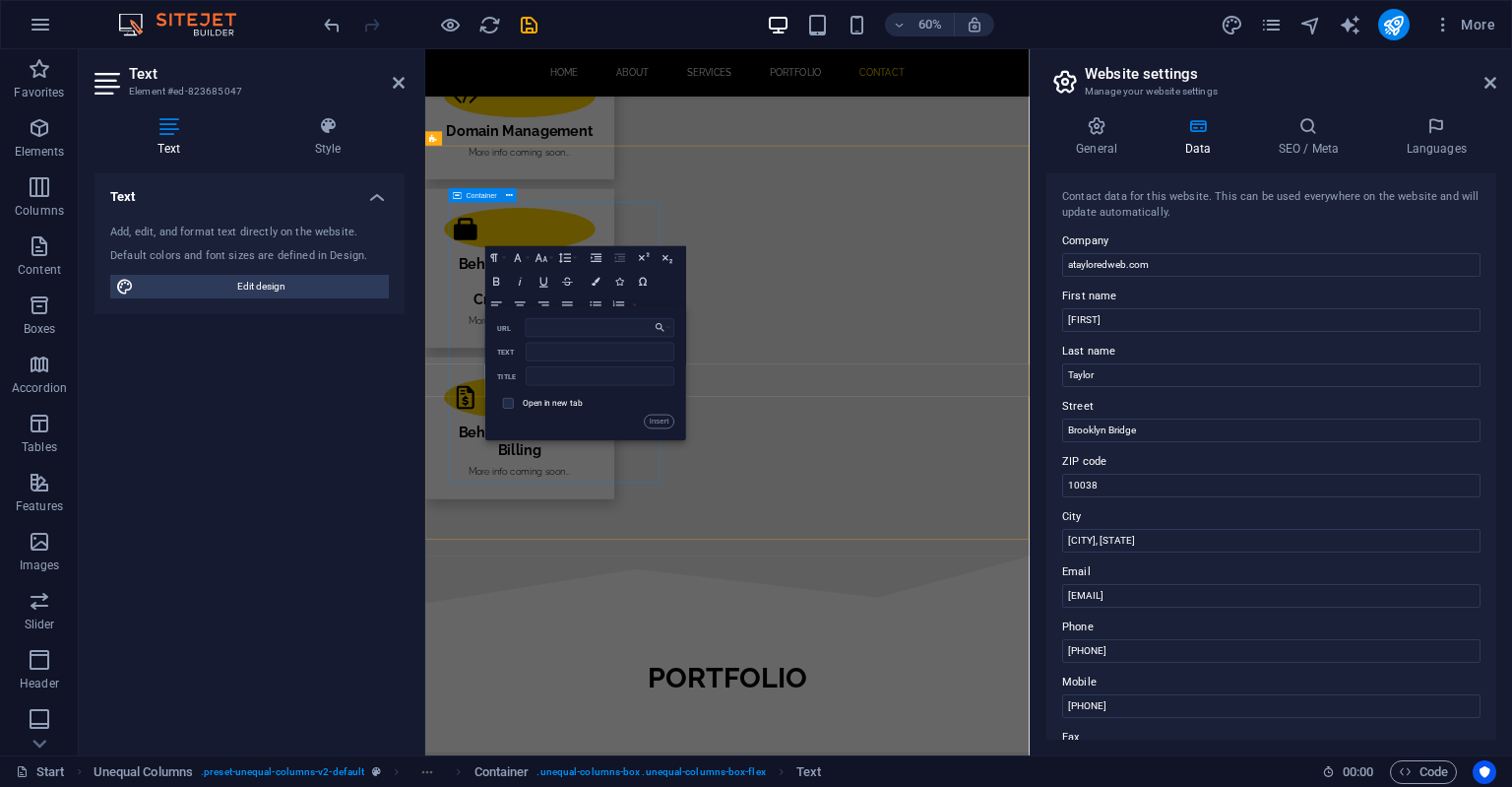 click on "CONTACT For more information, or if you have any questions, please complete the form to the right or reach out via the contact info below: Text or Email: ​ ​ +1-252-295-8550 drew@atayloredweb.com Address Brooklyn Bridge Lynchburg, VA   10038" at bounding box center (906, 3590) 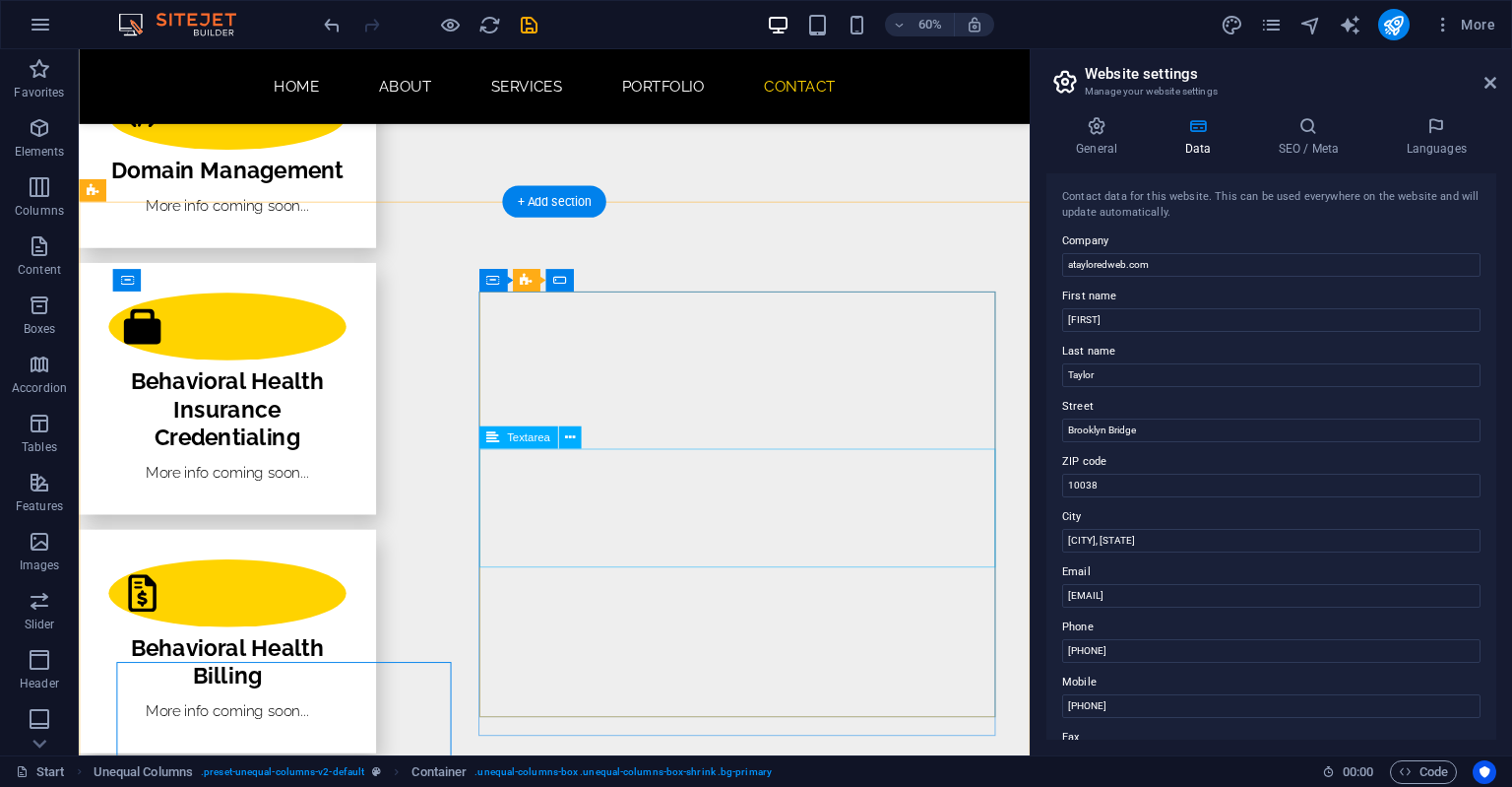 scroll, scrollTop: 3266, scrollLeft: 0, axis: vertical 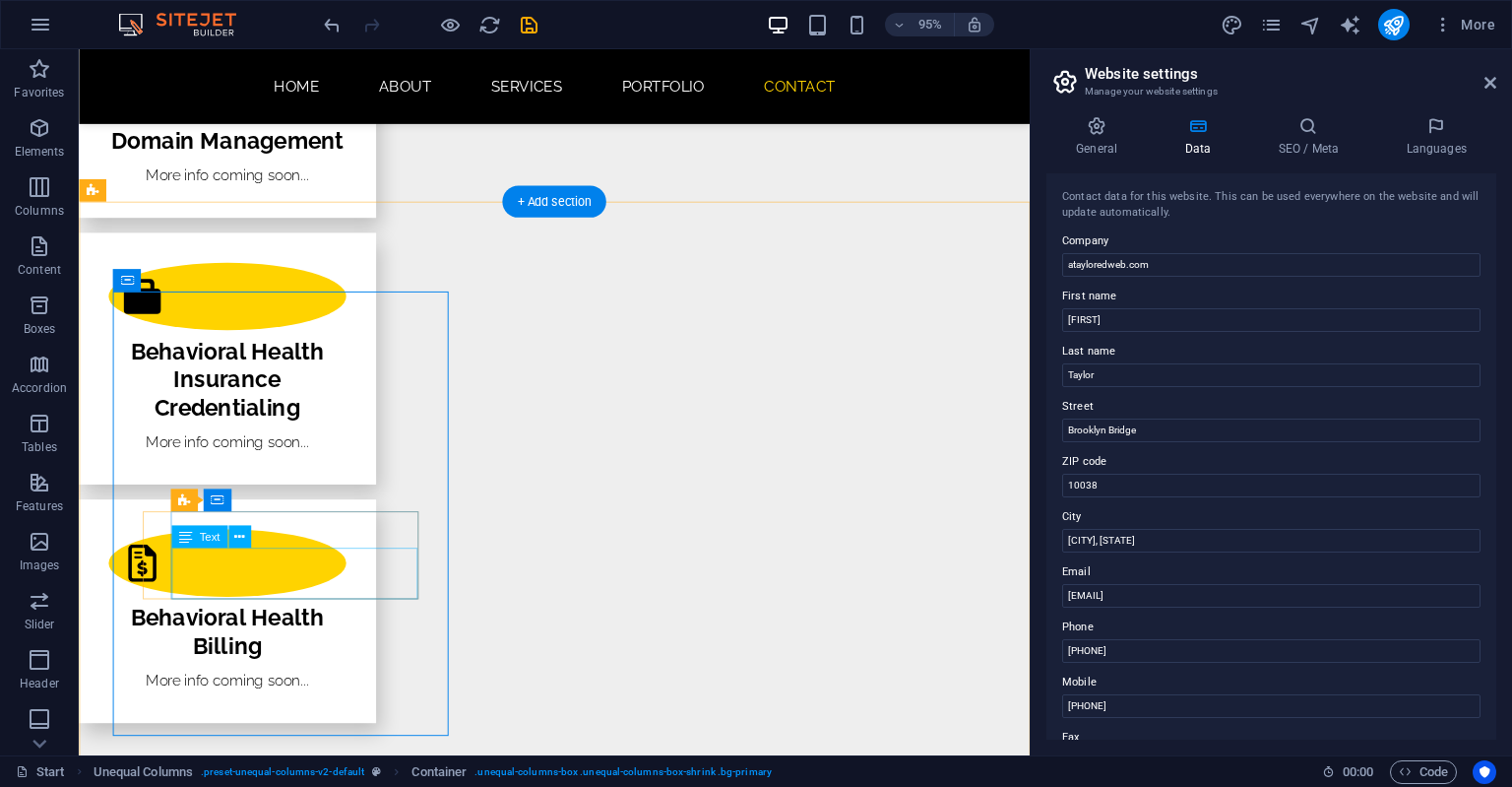 click on "+1-252-295-8550 drew@atayloredweb.com" at bounding box center [559, 3586] 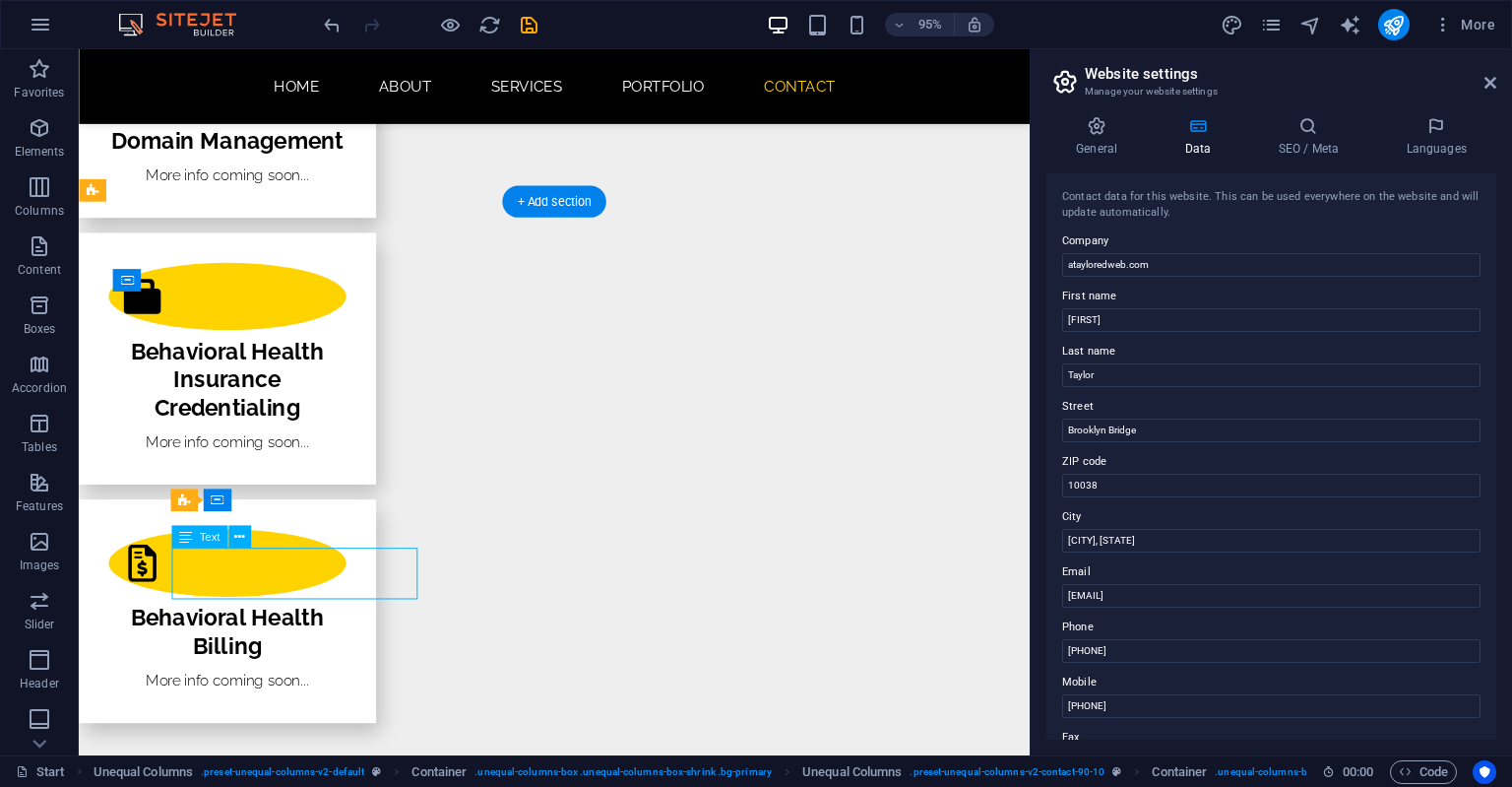click on "+1-252-295-8550 drew@atayloredweb.com" at bounding box center (559, 3586) 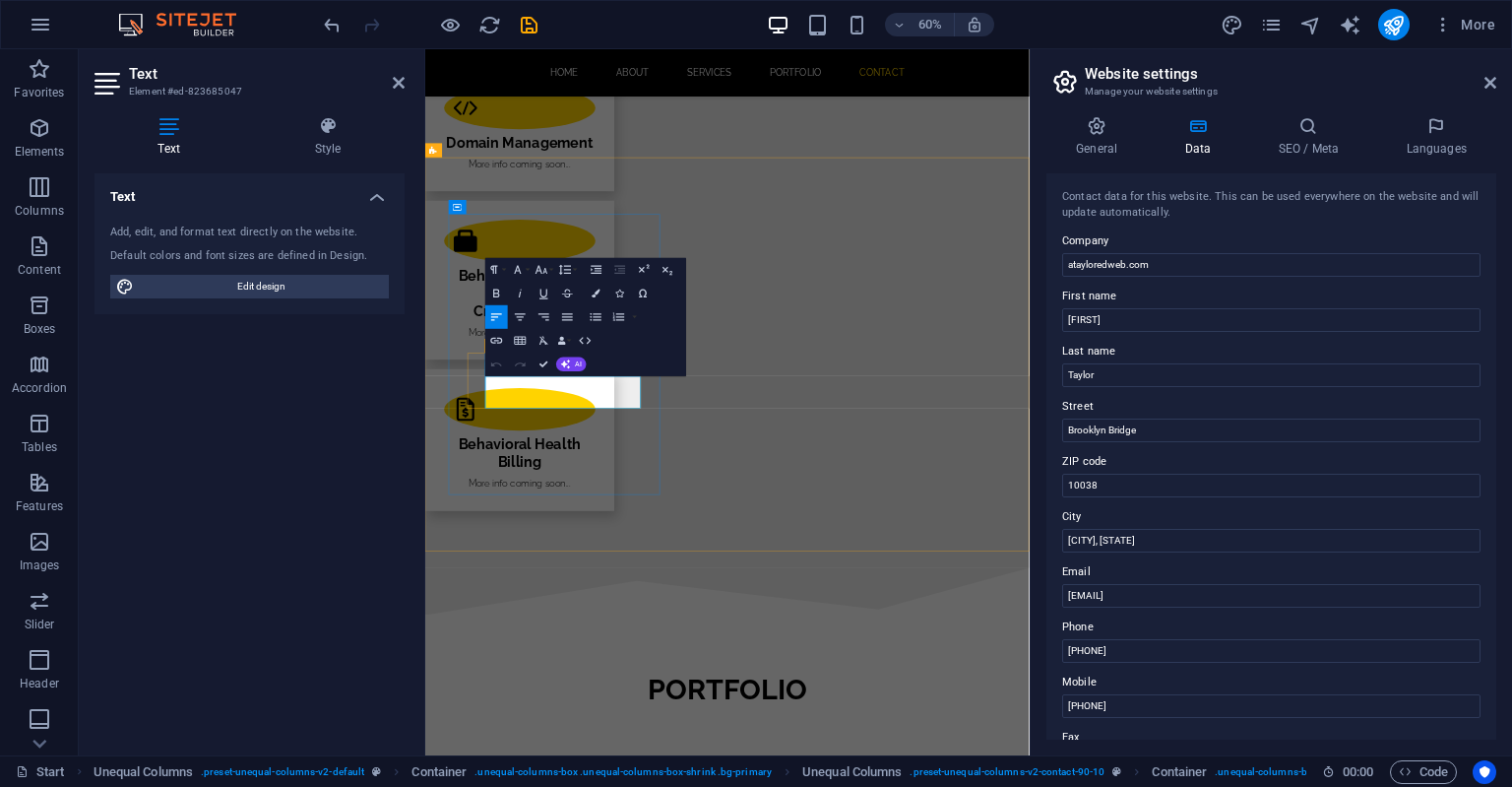 drag, startPoint x: 716, startPoint y: 639, endPoint x: 548, endPoint y: 639, distance: 168 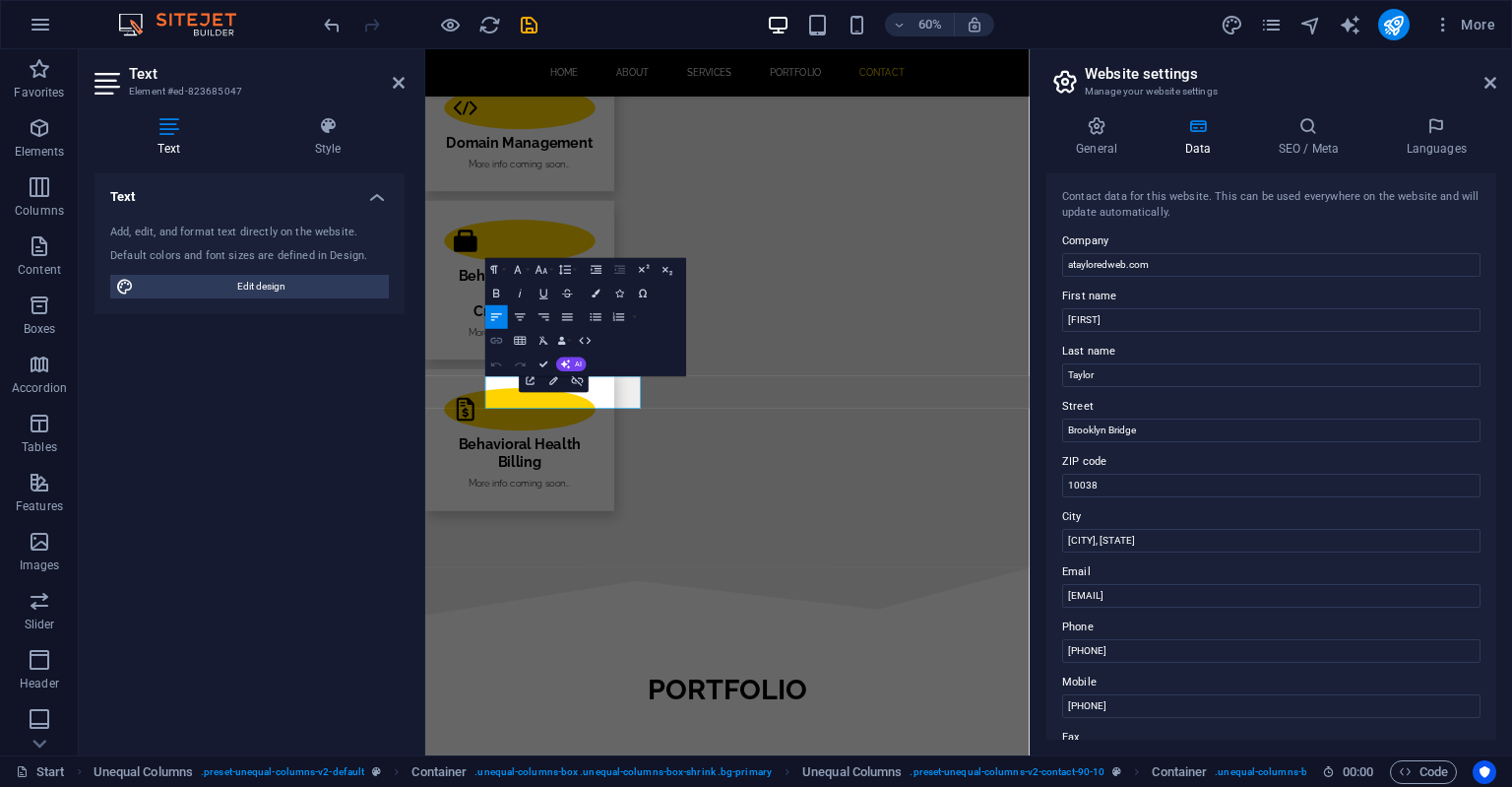 click 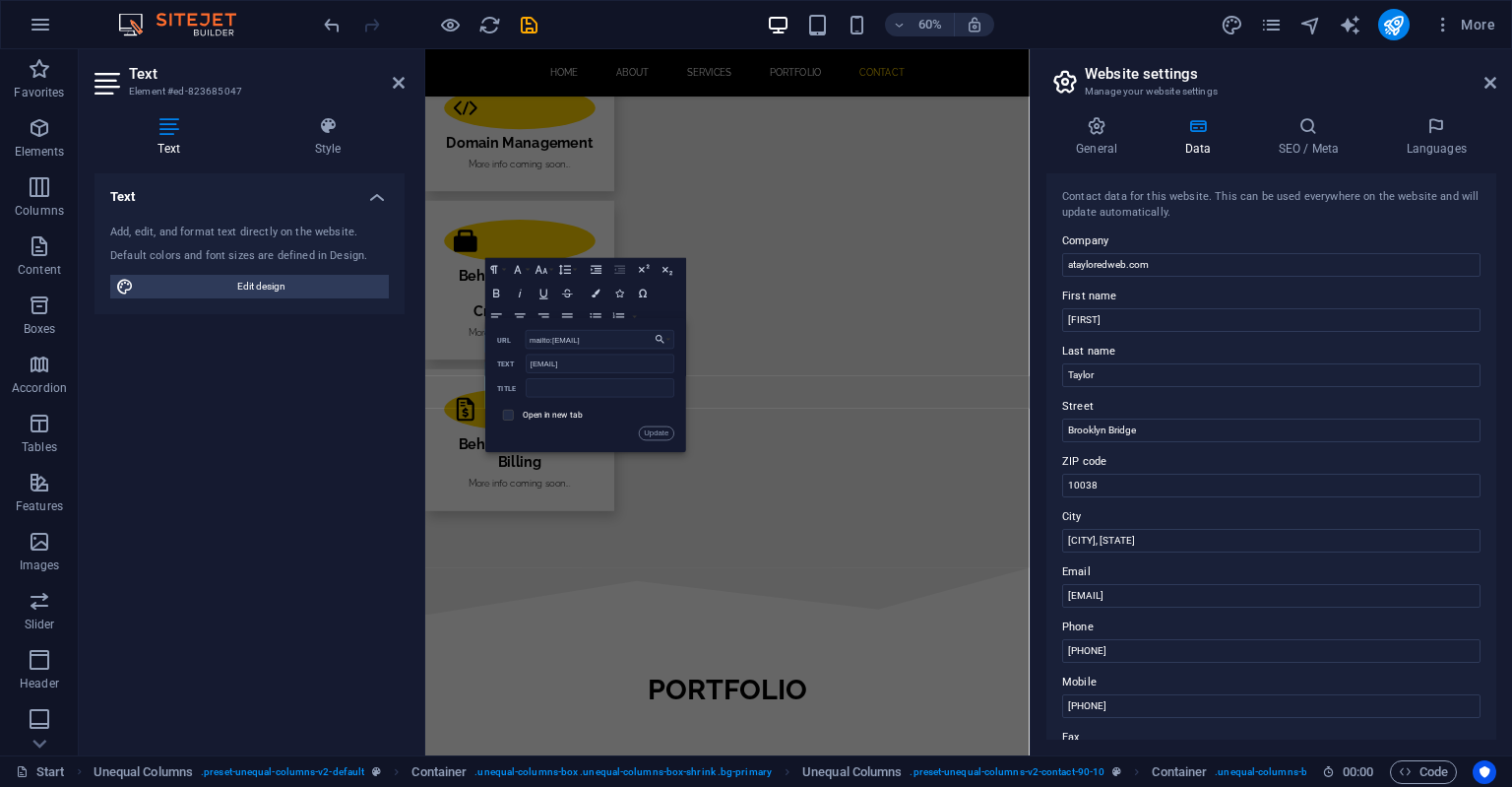 click at bounding box center (506, 413) 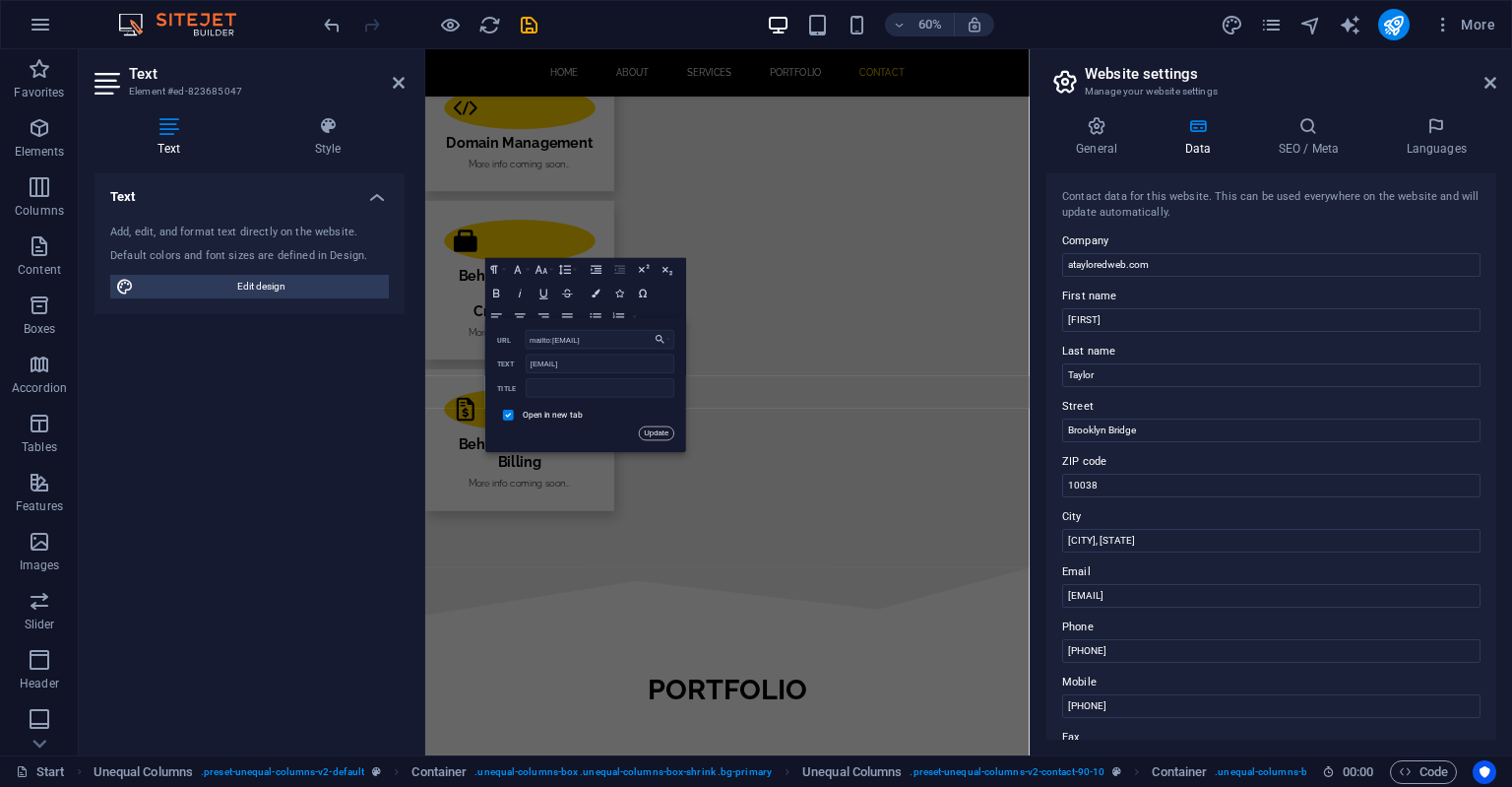click on "Update" at bounding box center [657, 433] 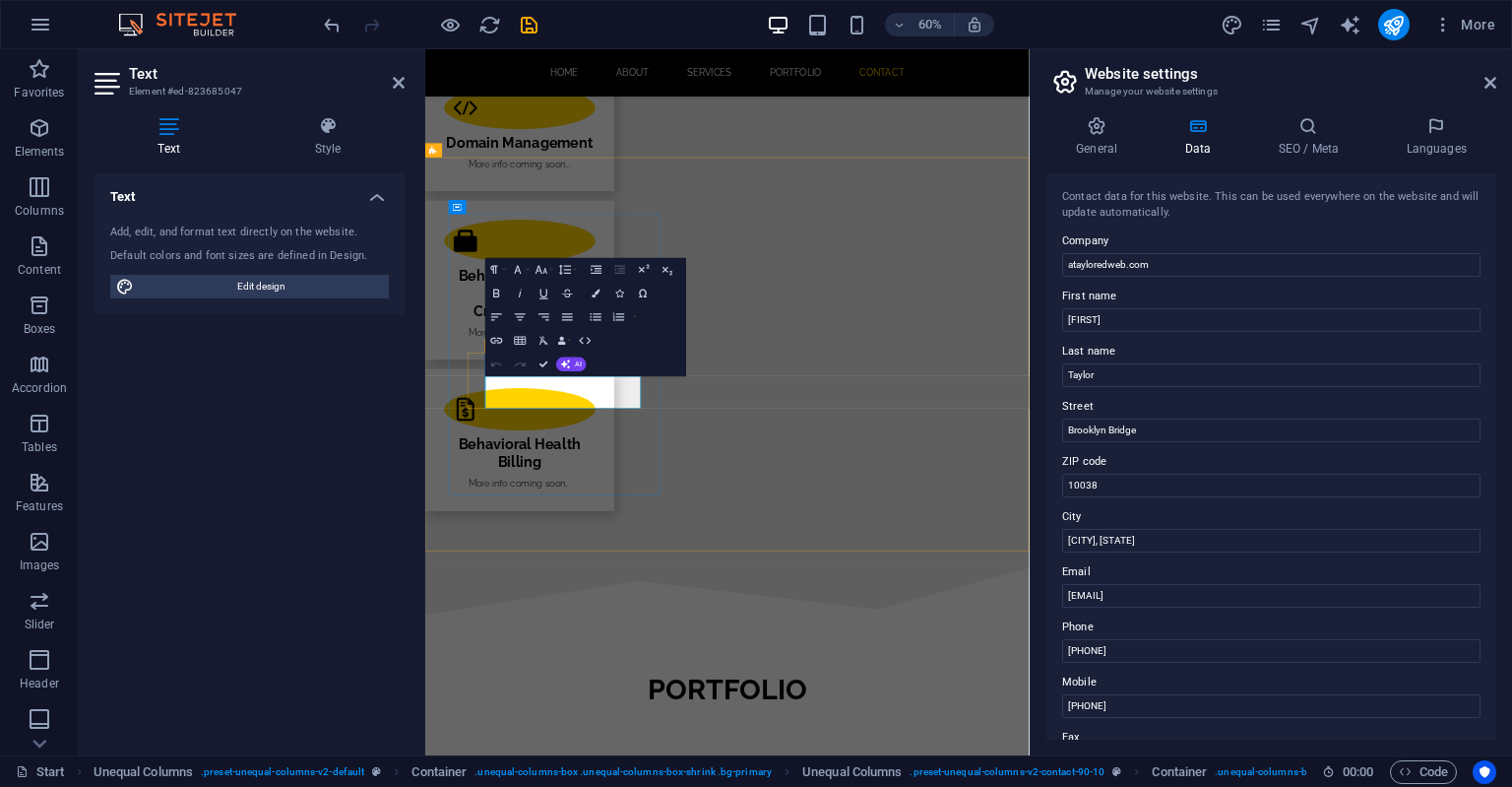 drag, startPoint x: 646, startPoint y: 614, endPoint x: 531, endPoint y: 611, distance: 115.03912 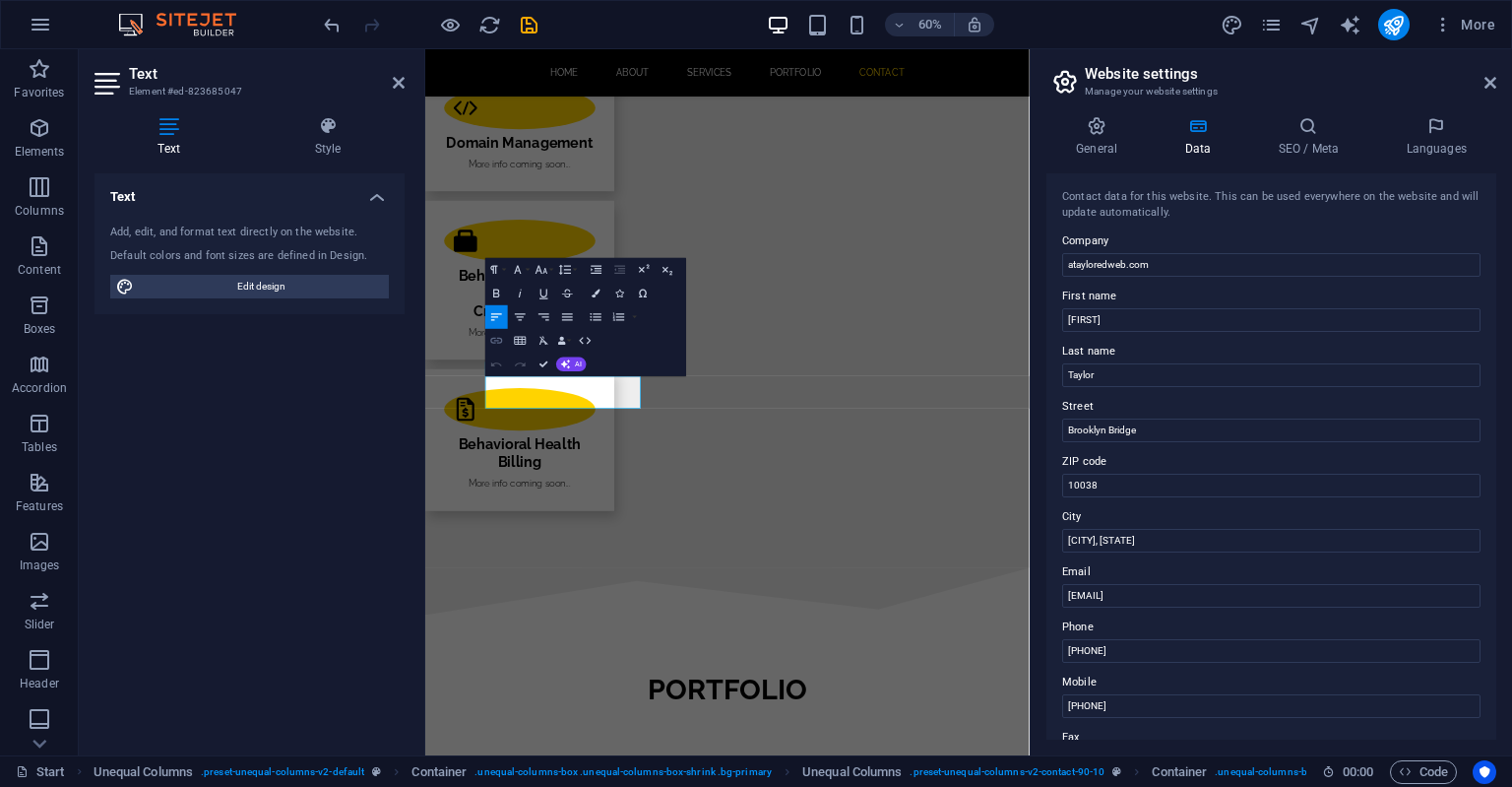 type 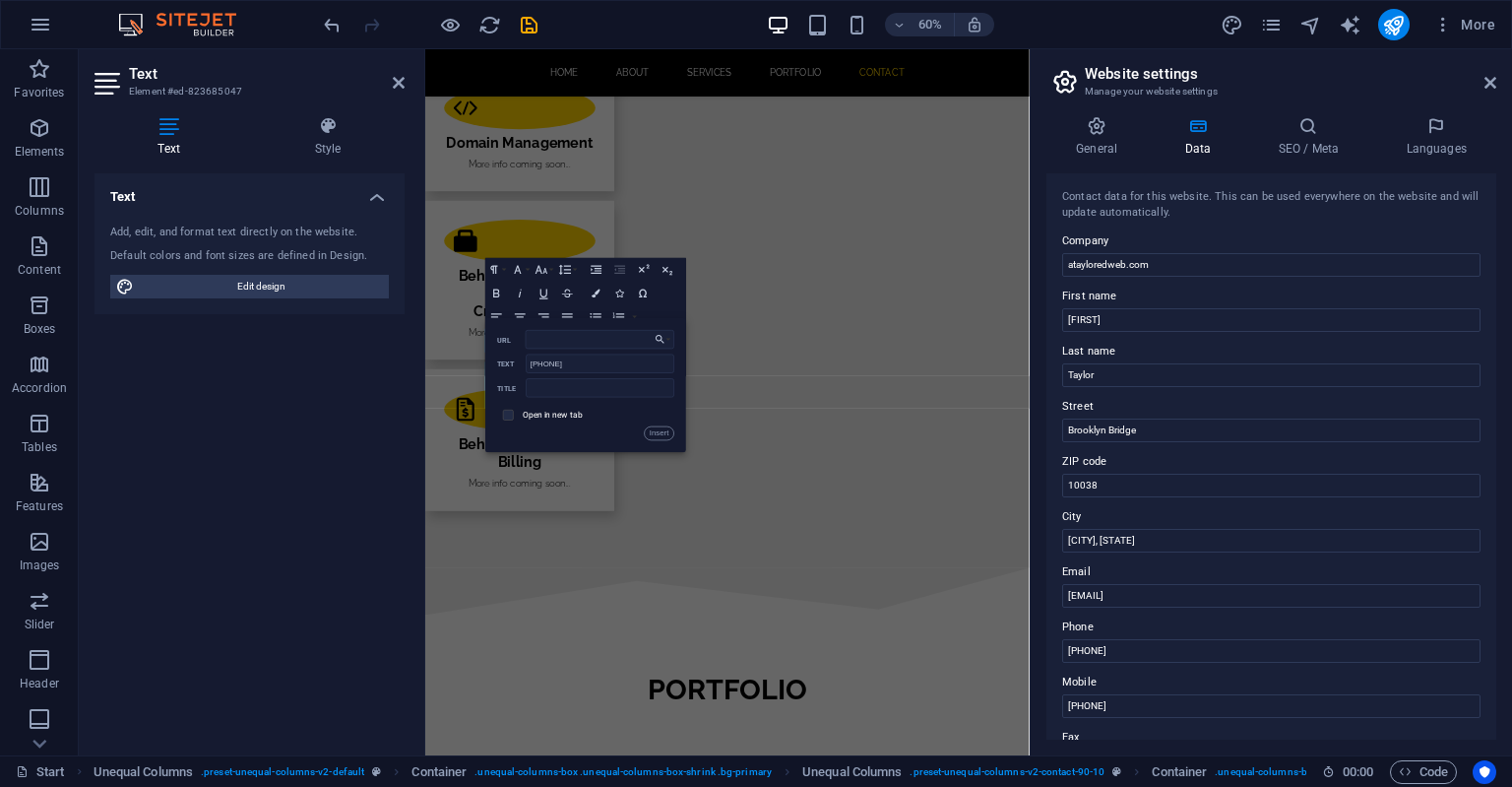 click at bounding box center (506, 413) 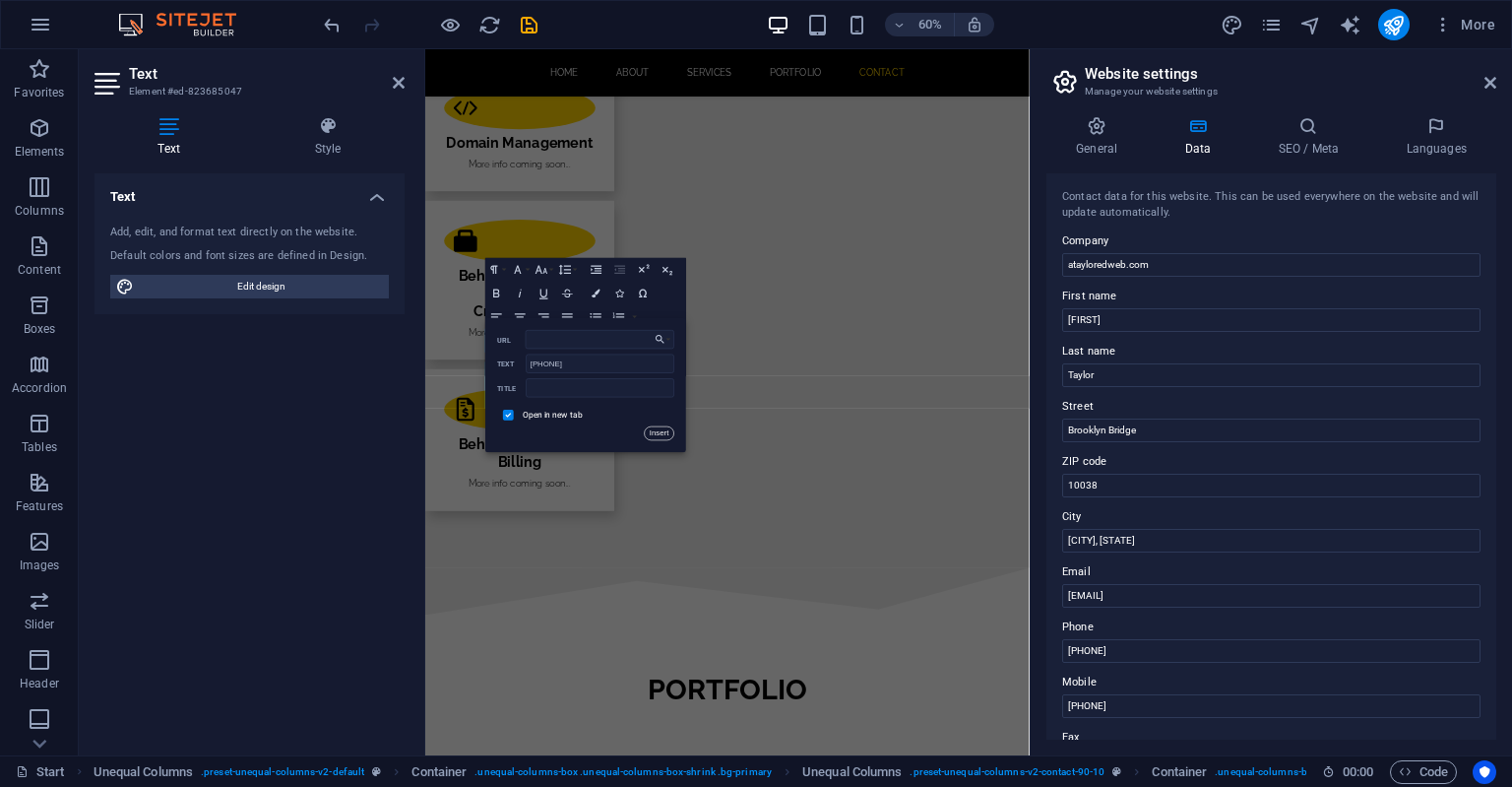 click on "Insert" at bounding box center (660, 433) 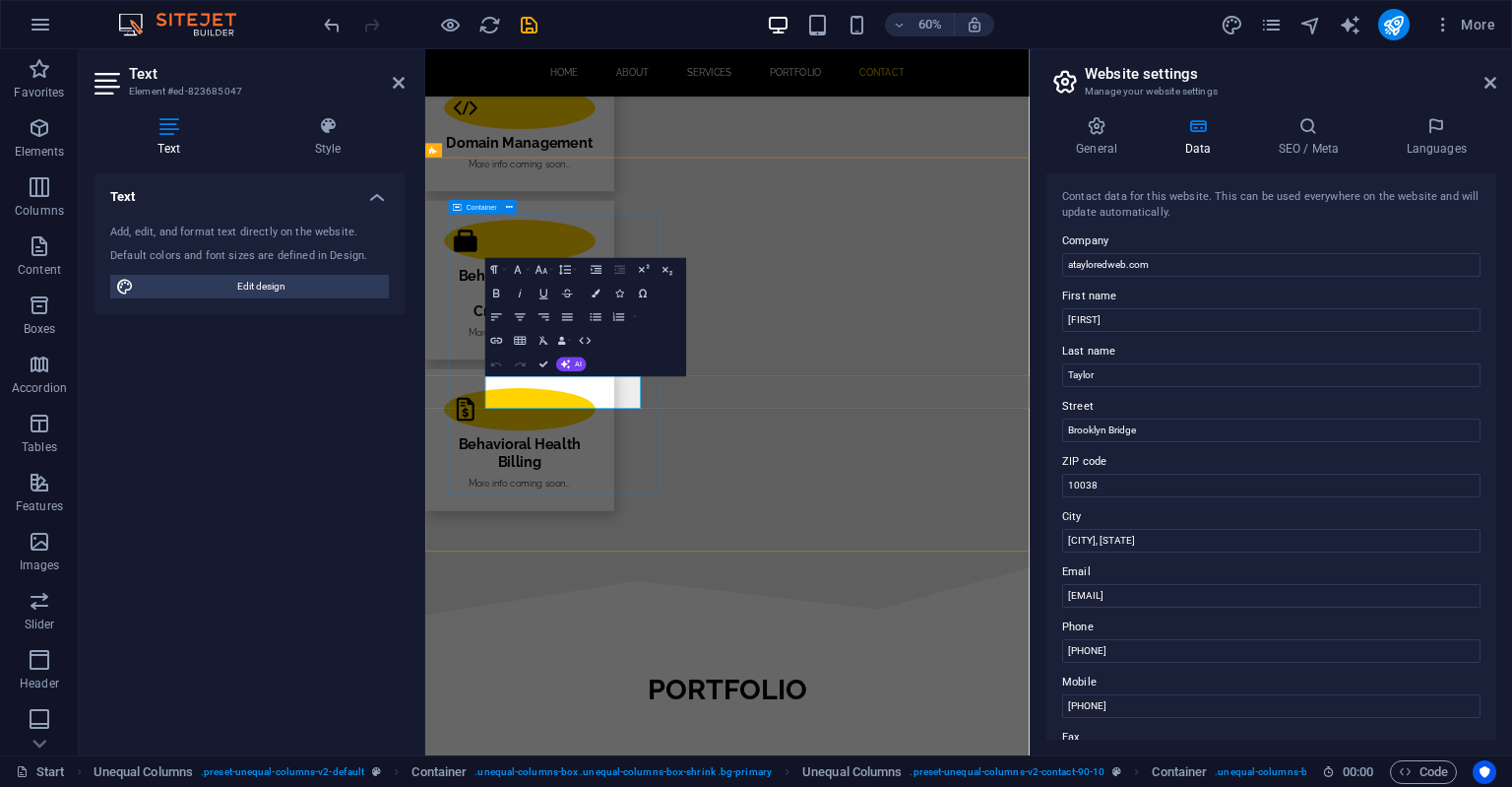 click on "CONTACT For more information, or if you have any questions, please complete the form to the right or reach out via the contact info below: Text or Email: +1-252-295-8550 drew@atayloredweb.com Address Brooklyn Bridge Lynchburg, VA   10038" at bounding box center [906, 3610] 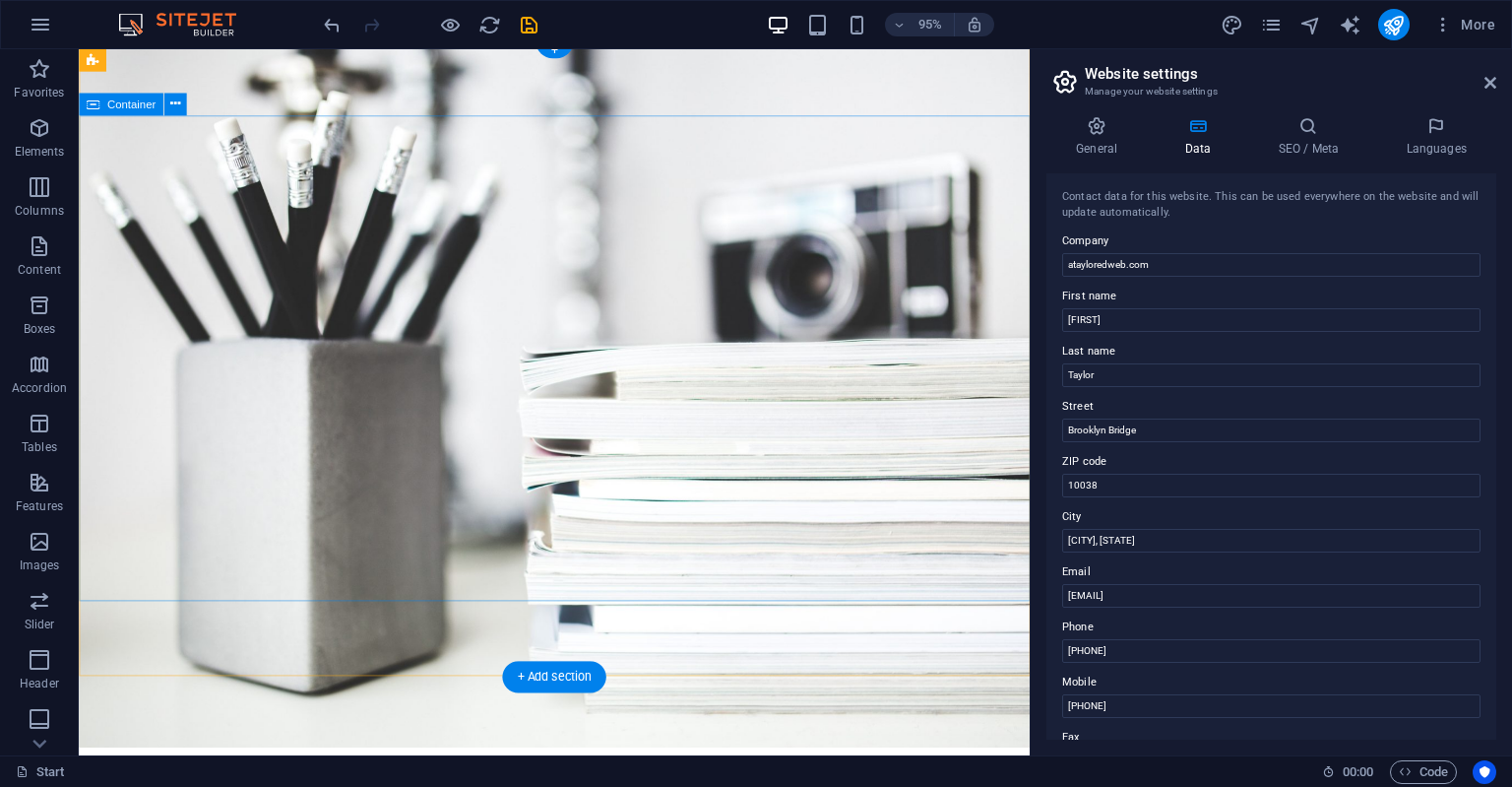 scroll, scrollTop: 0, scrollLeft: 0, axis: both 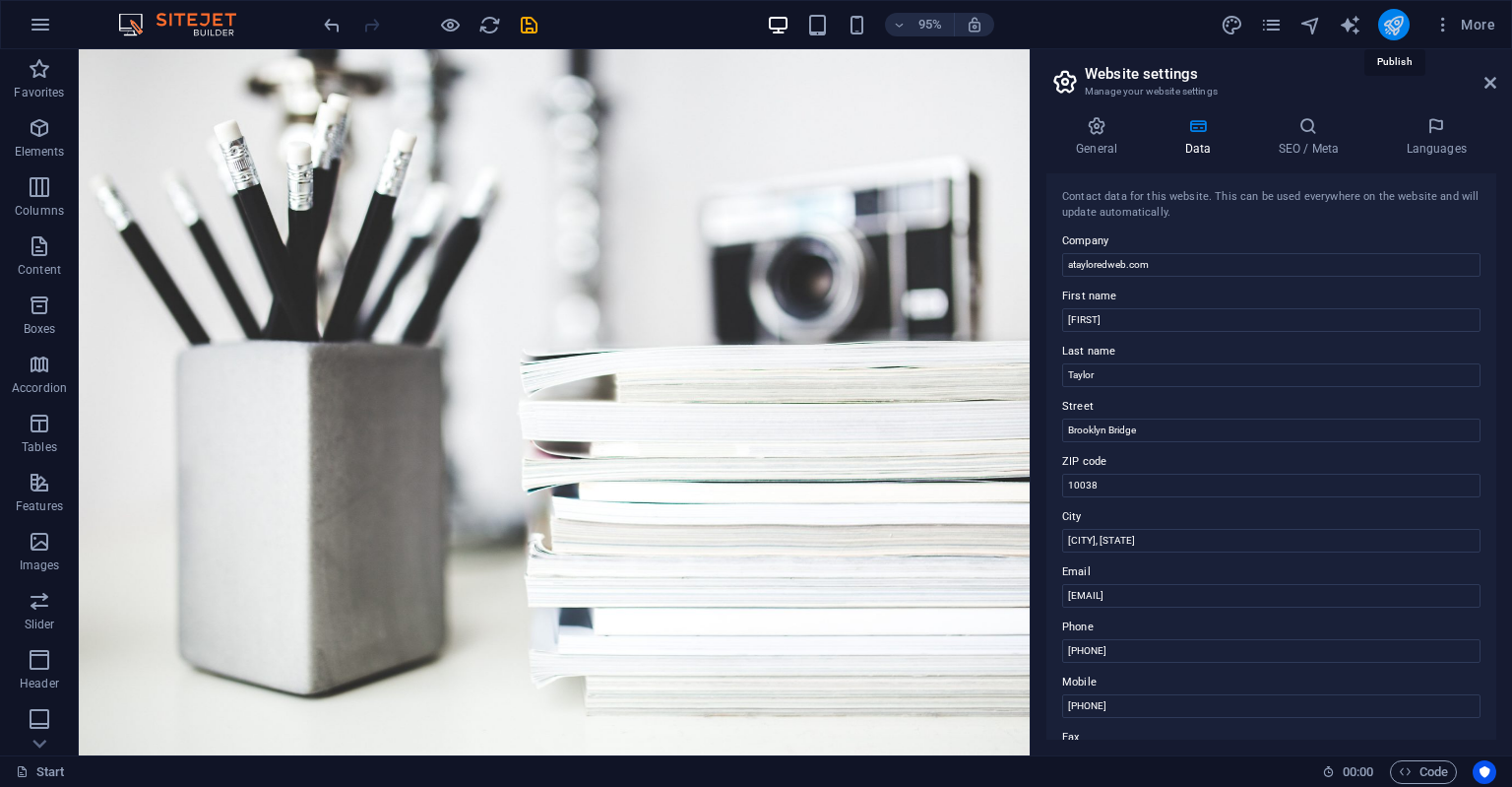 click at bounding box center (1393, 25) 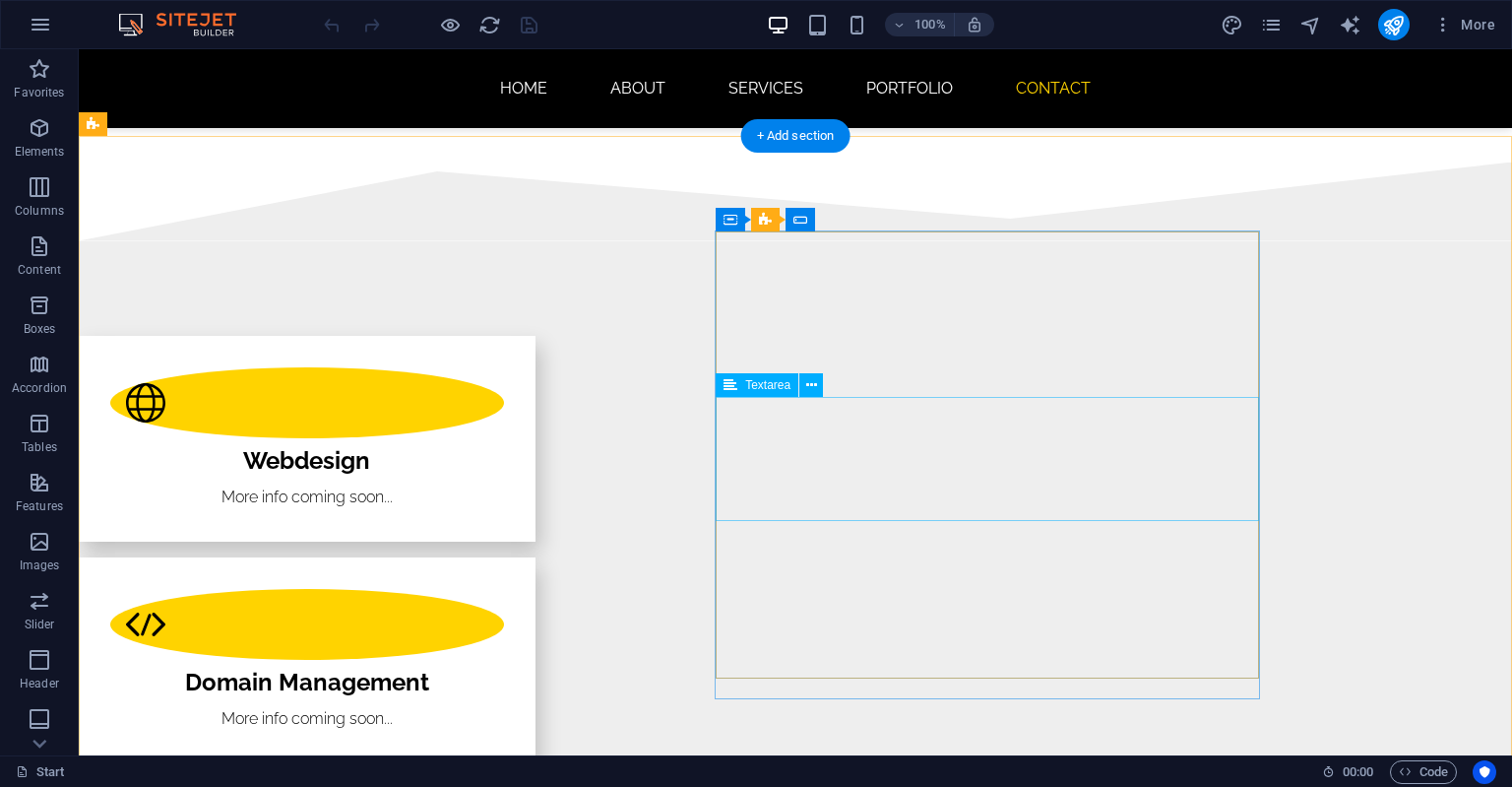 scroll, scrollTop: 3227, scrollLeft: 0, axis: vertical 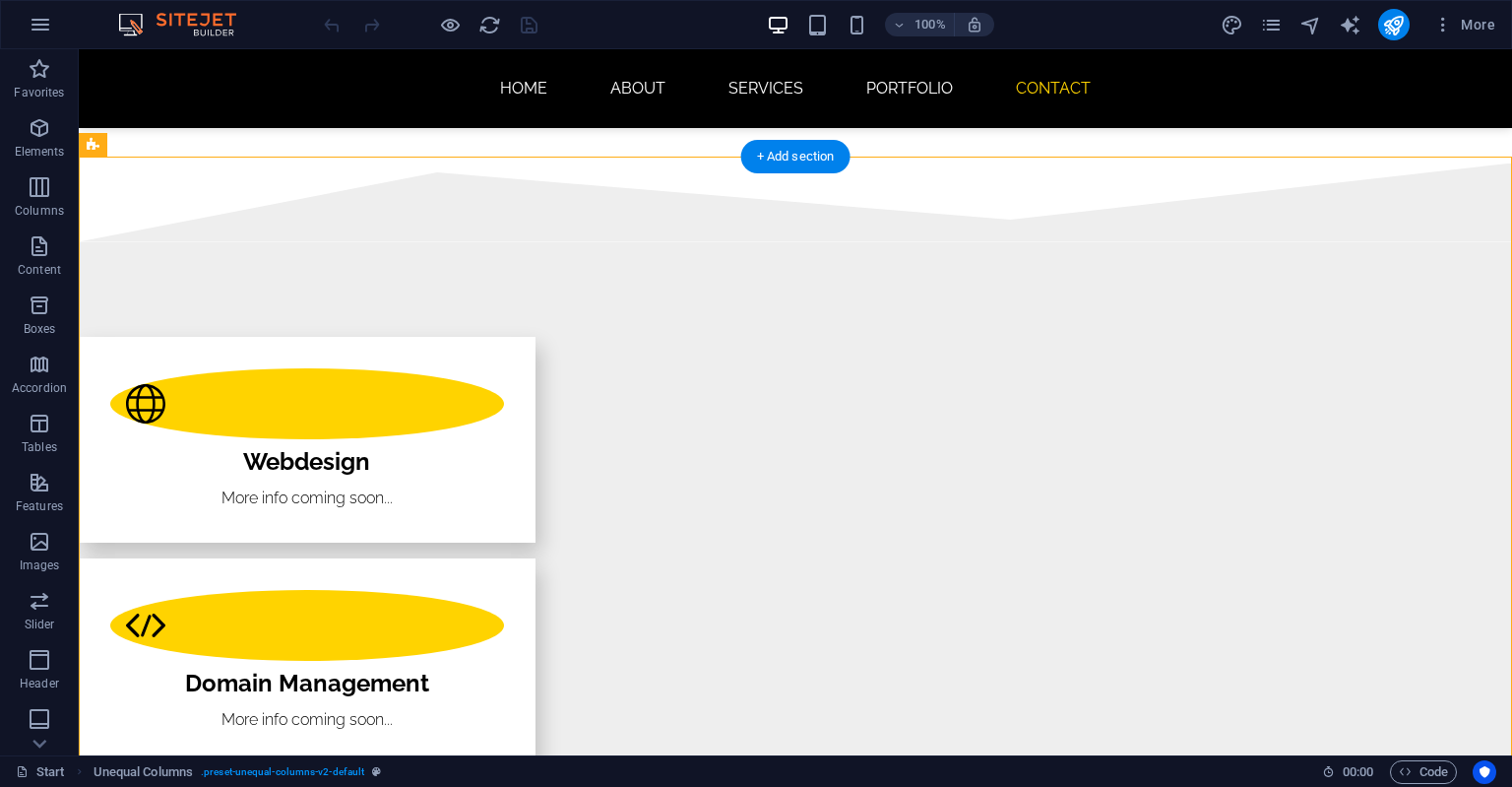 drag, startPoint x: 779, startPoint y: 323, endPoint x: 791, endPoint y: 266, distance: 58.249464 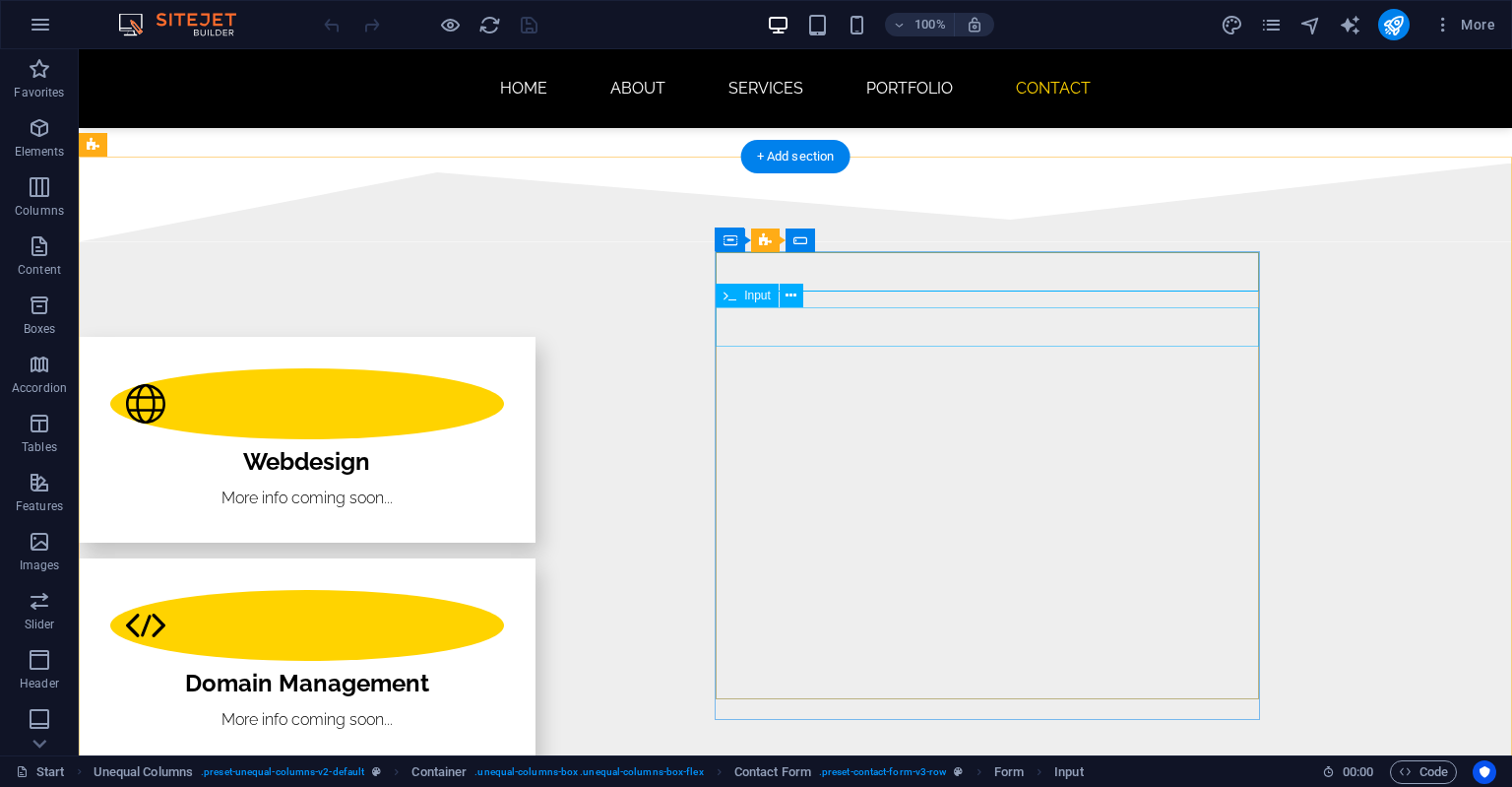 click at bounding box center [559, 4283] 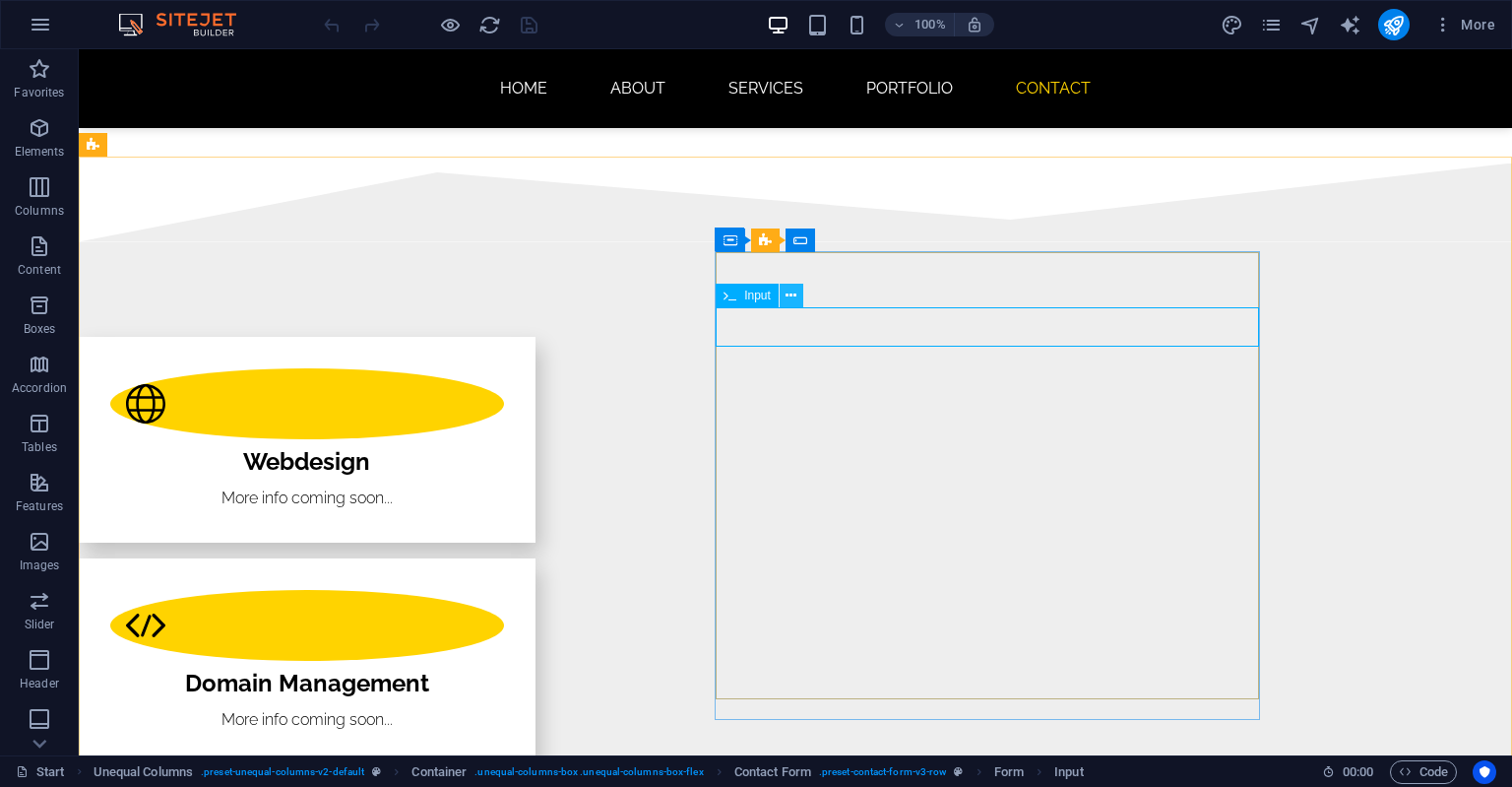 click at bounding box center (790, 295) 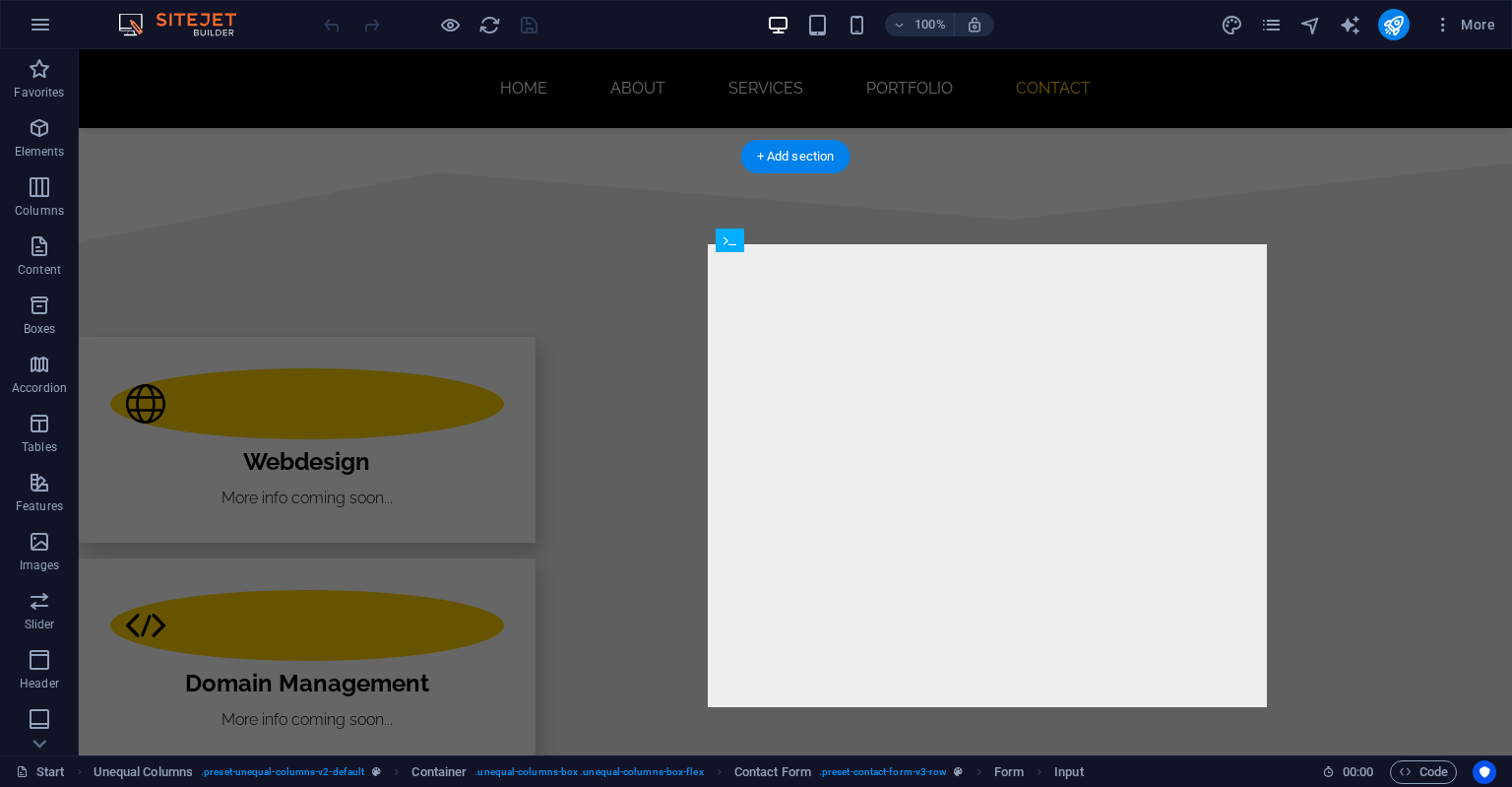 drag, startPoint x: 776, startPoint y: 335, endPoint x: 798, endPoint y: 287, distance: 52.801515 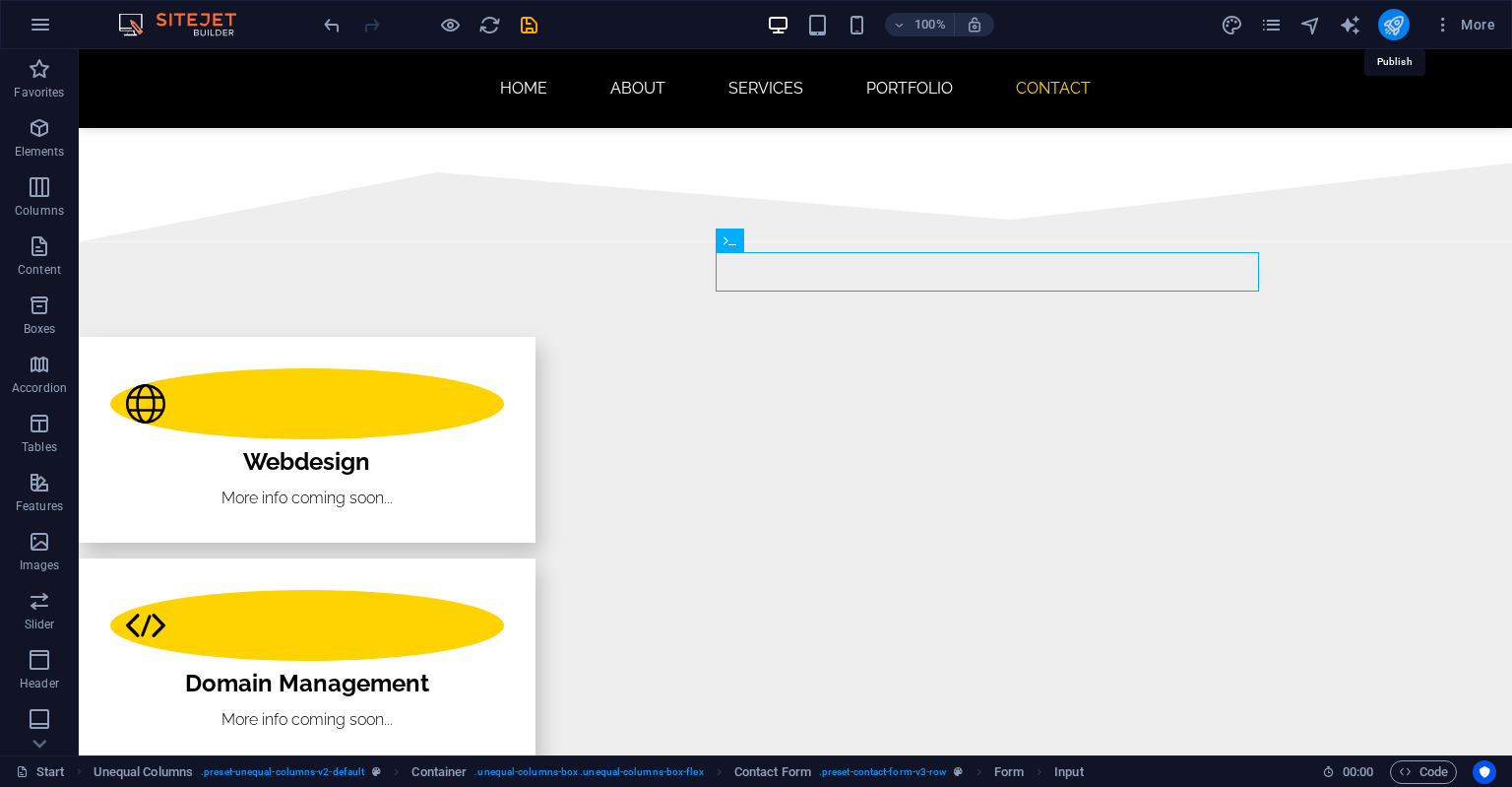 click at bounding box center (1393, 25) 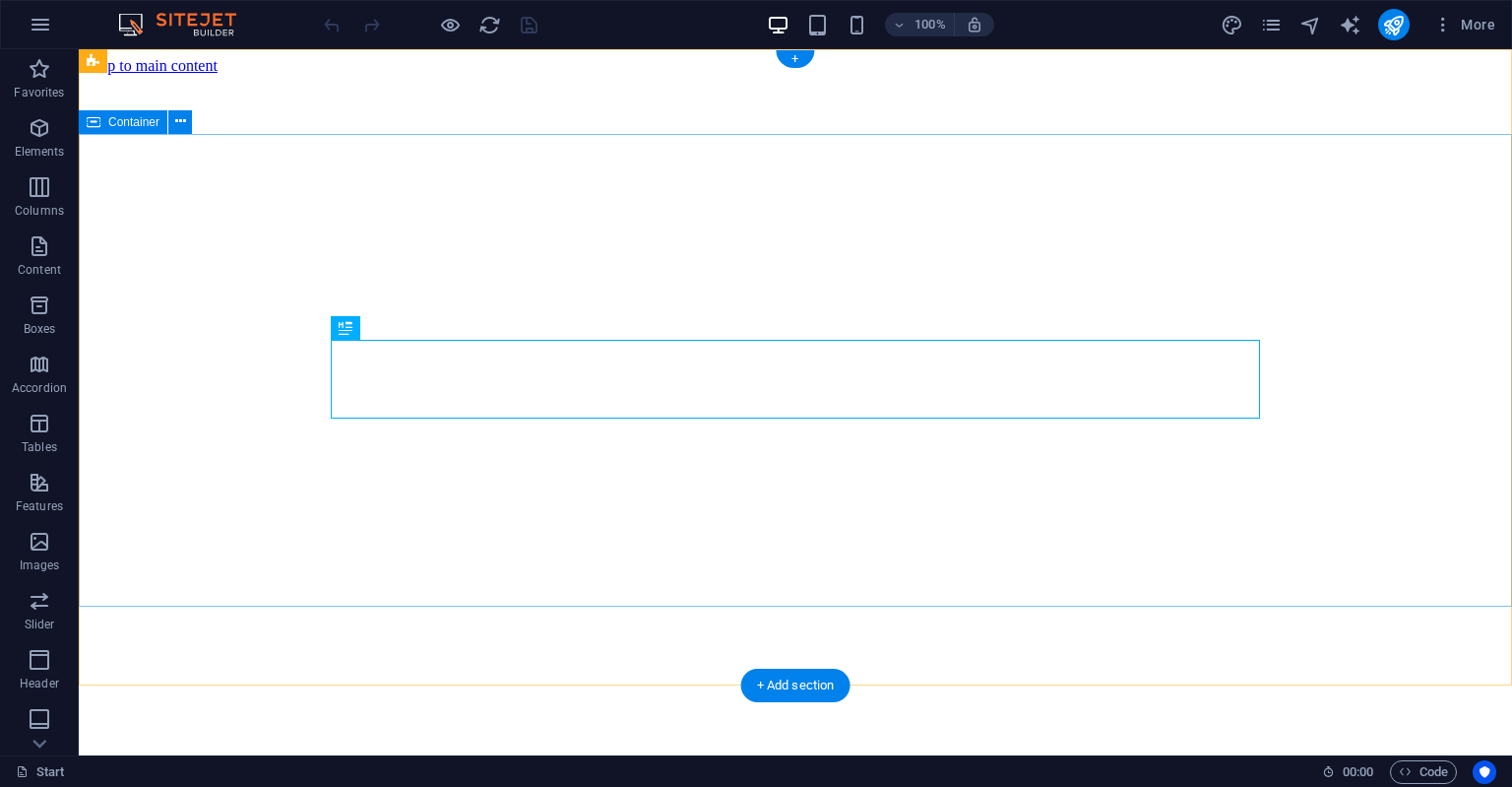 scroll, scrollTop: 0, scrollLeft: 0, axis: both 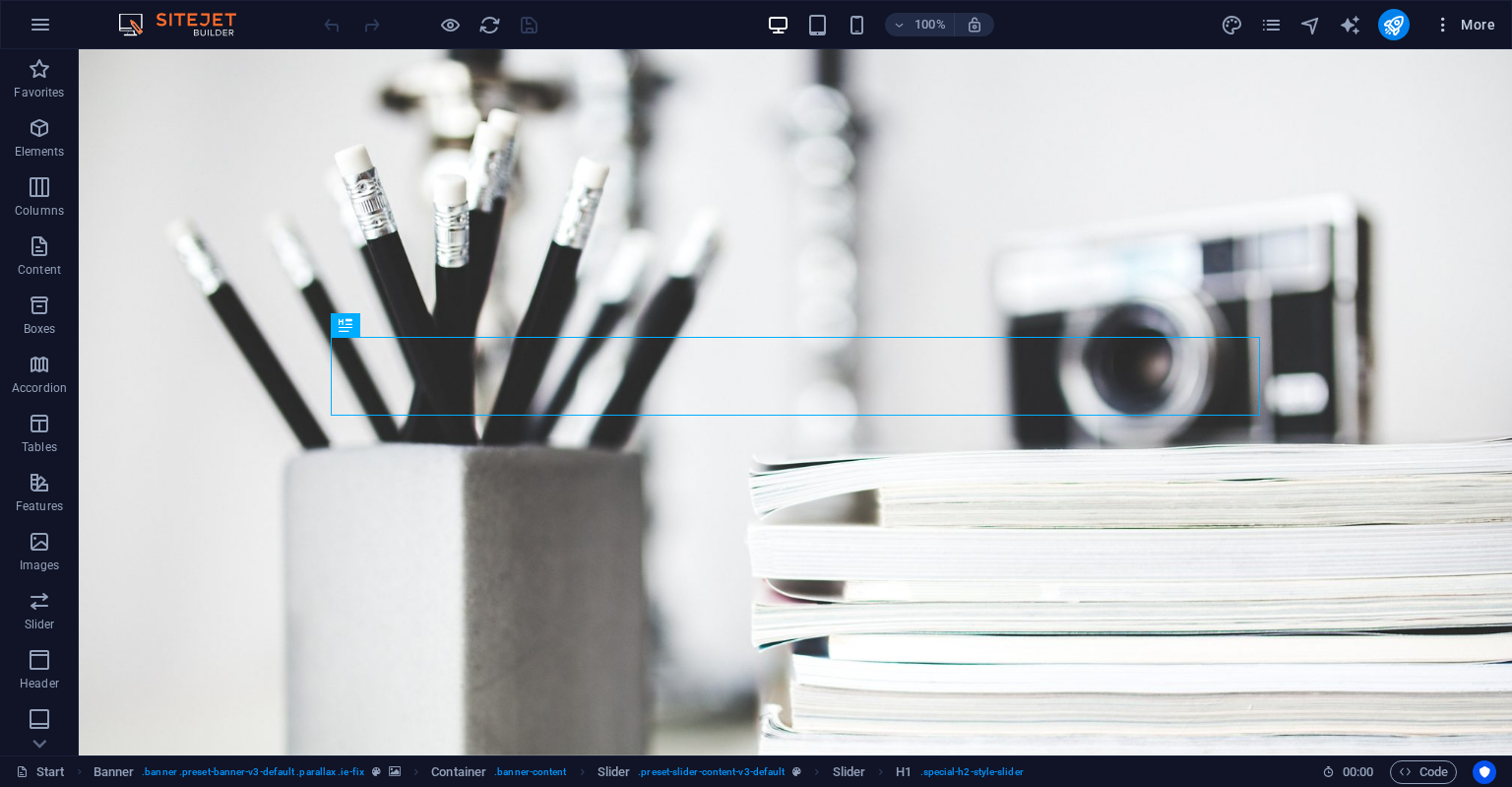 click at bounding box center [1443, 25] 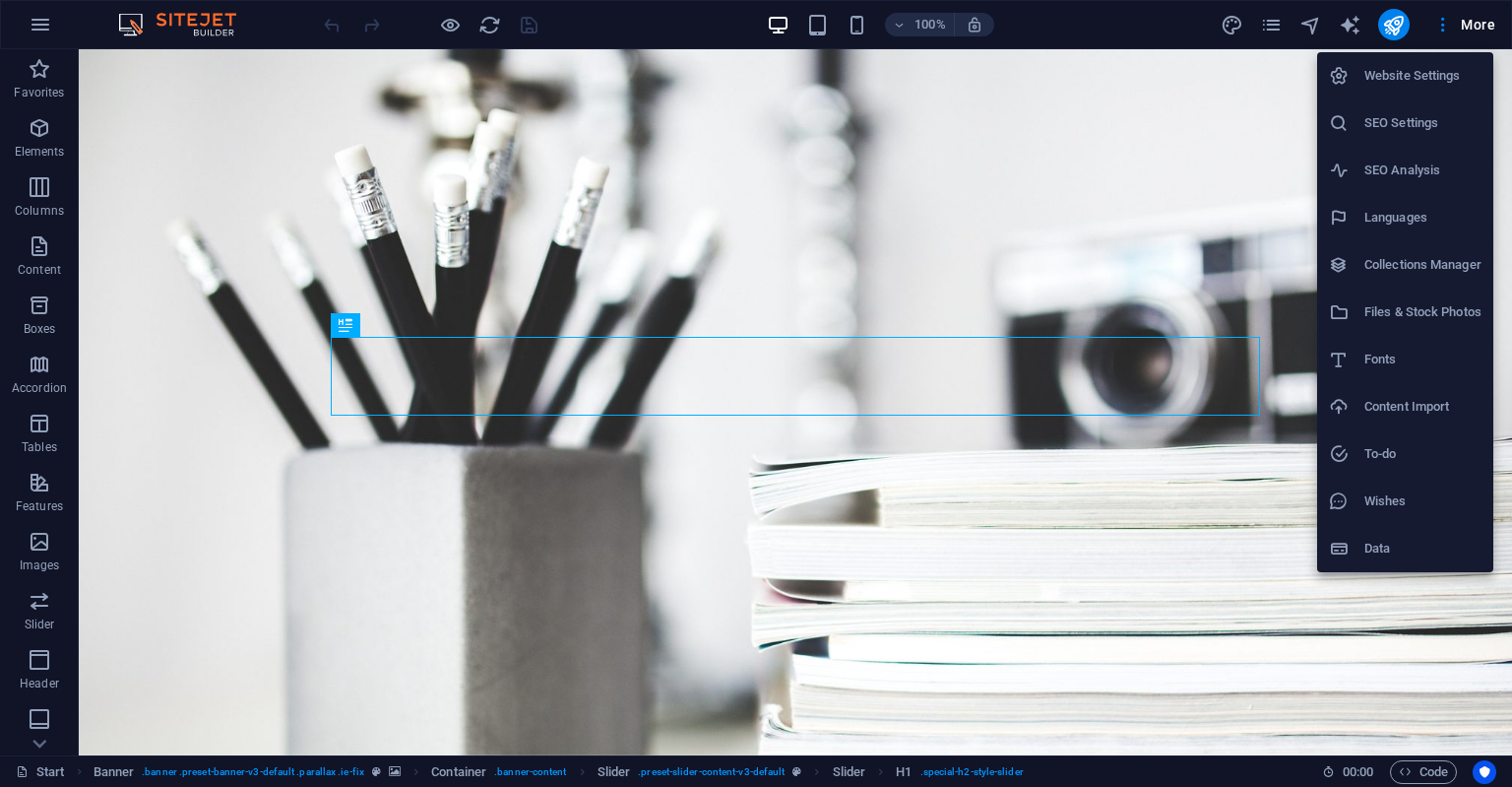 click on "Website Settings" at bounding box center (1422, 76) 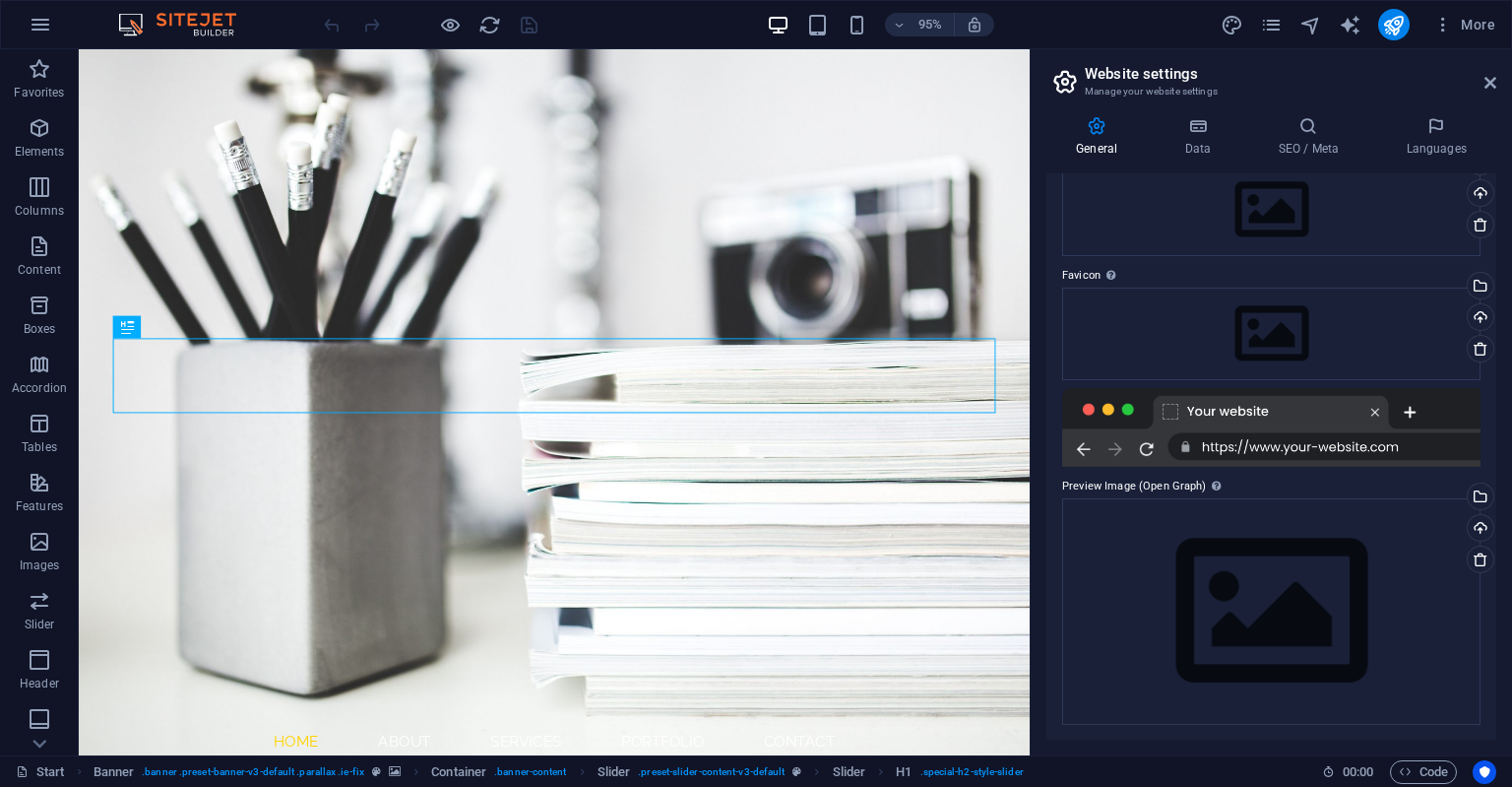 scroll, scrollTop: 0, scrollLeft: 0, axis: both 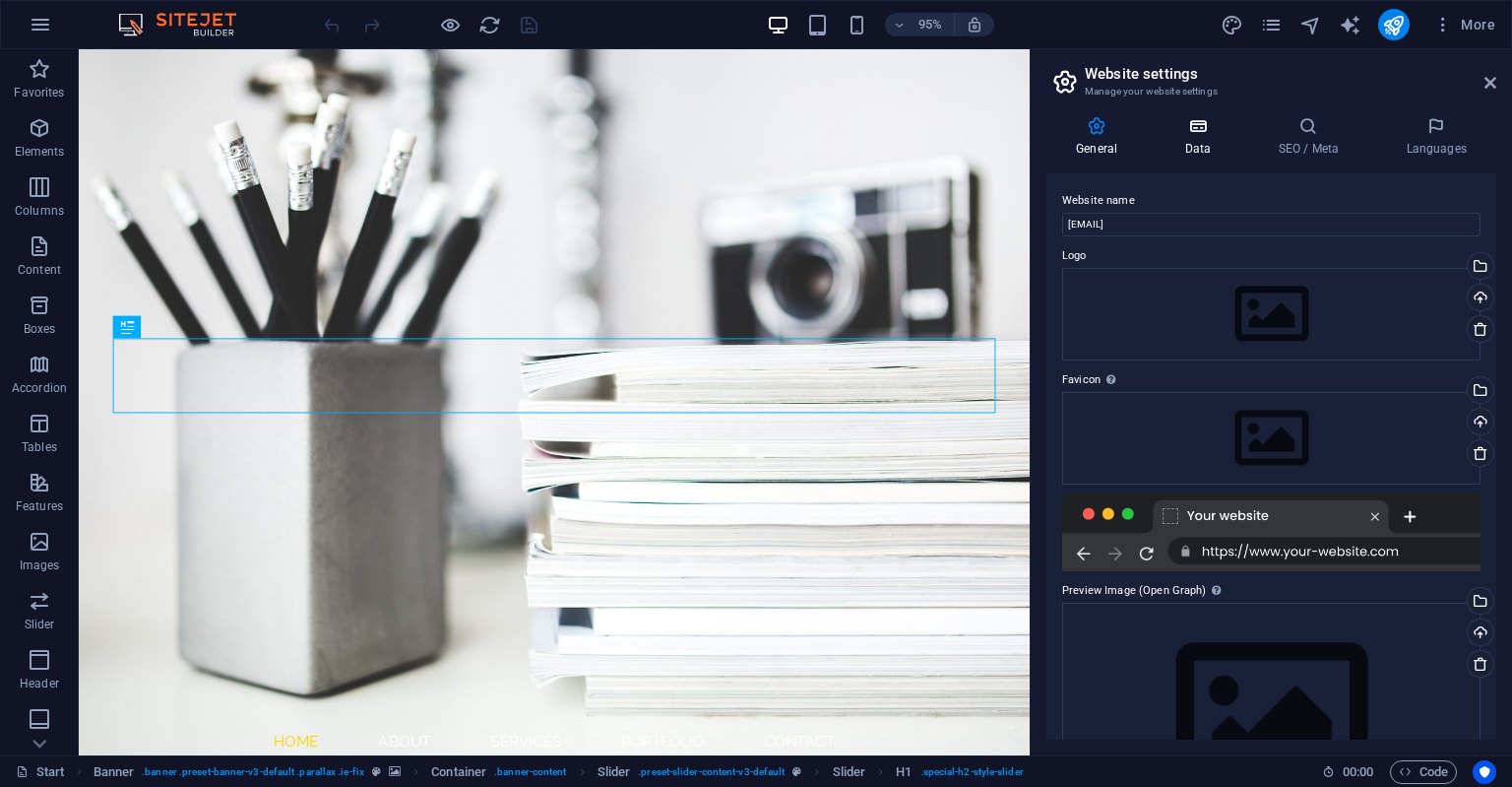 click on "Data" at bounding box center (1201, 137) 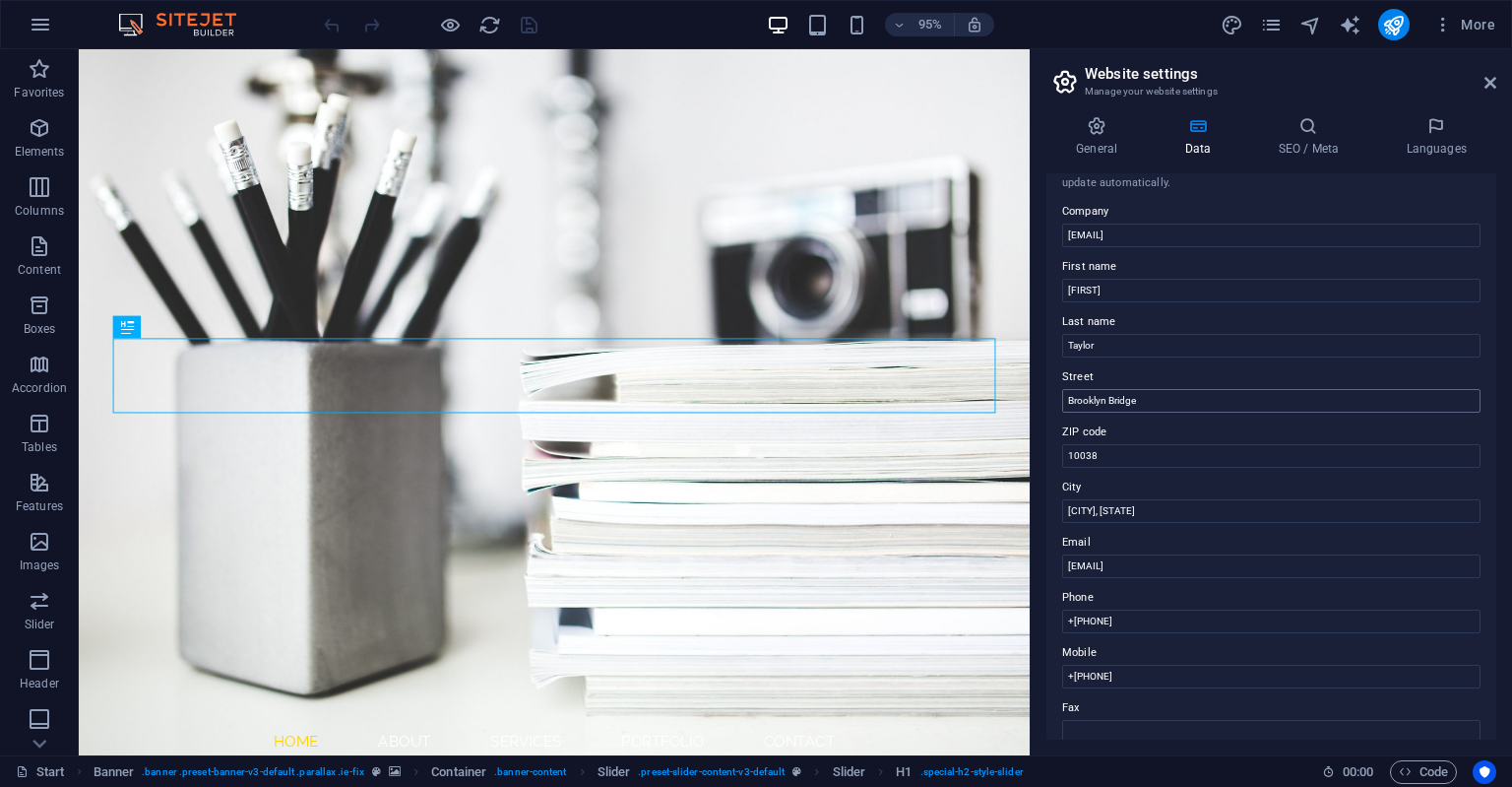 scroll, scrollTop: 31, scrollLeft: 0, axis: vertical 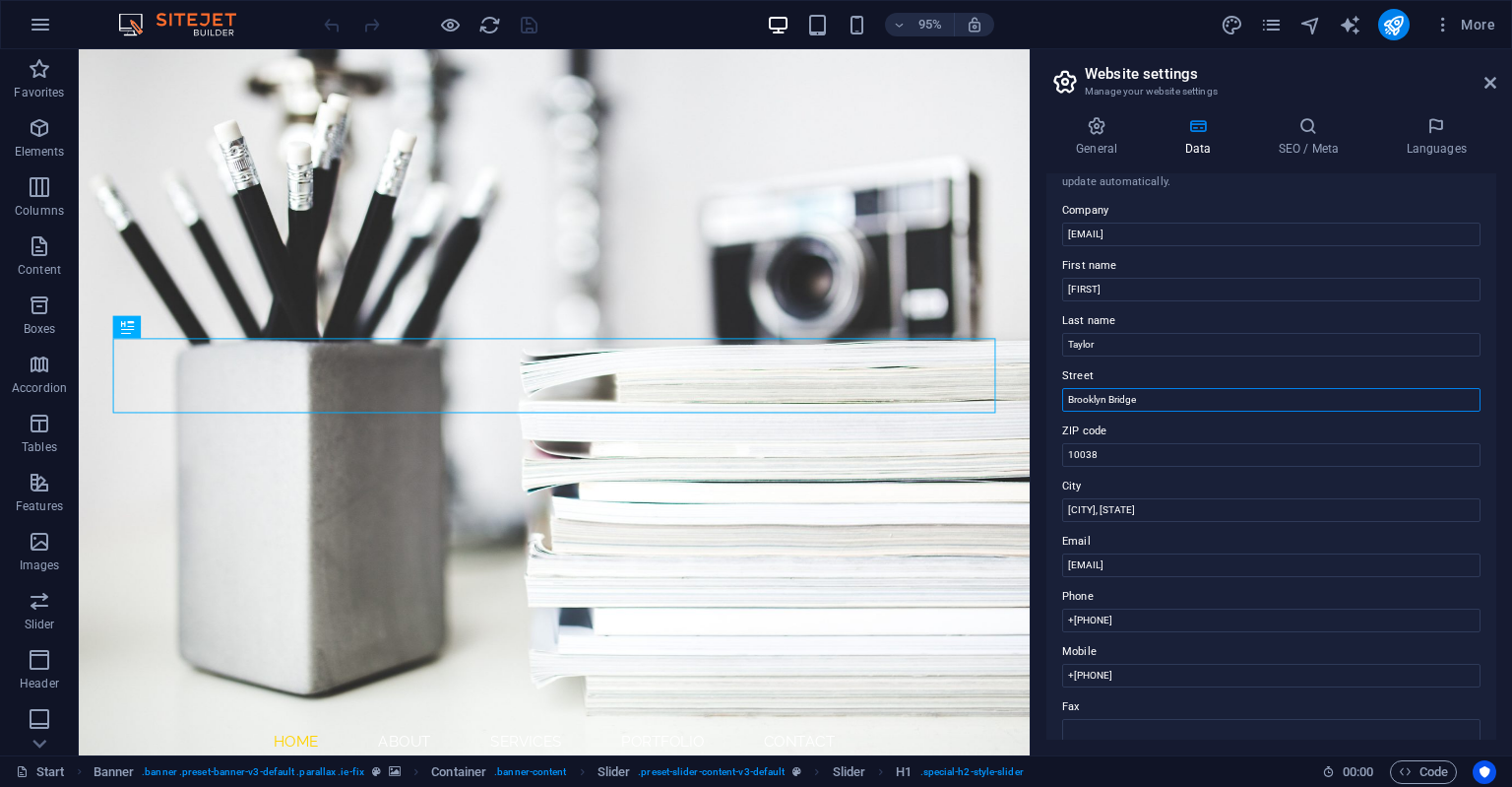 click on "Brooklyn Bridge" at bounding box center [1271, 400] 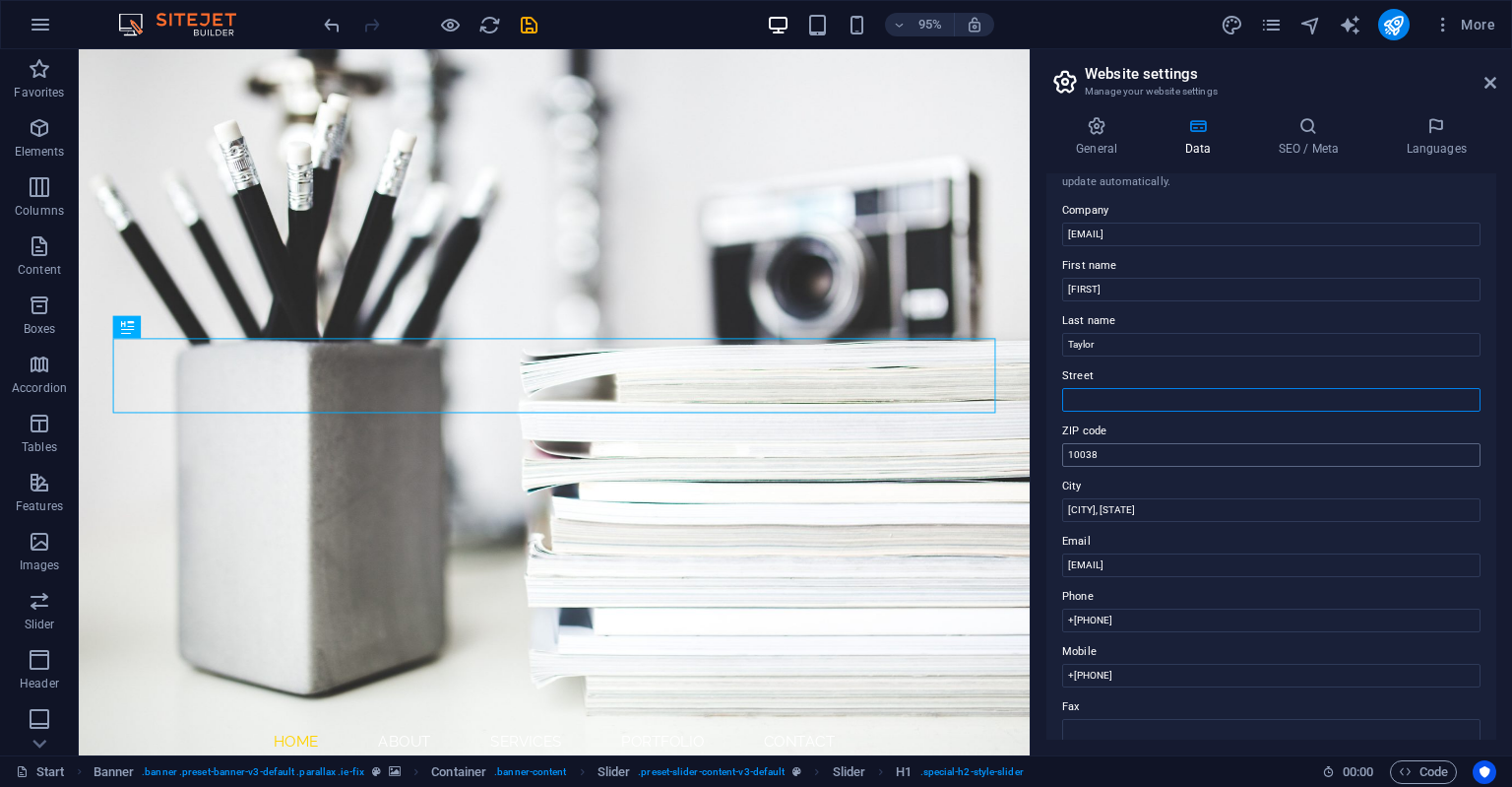type 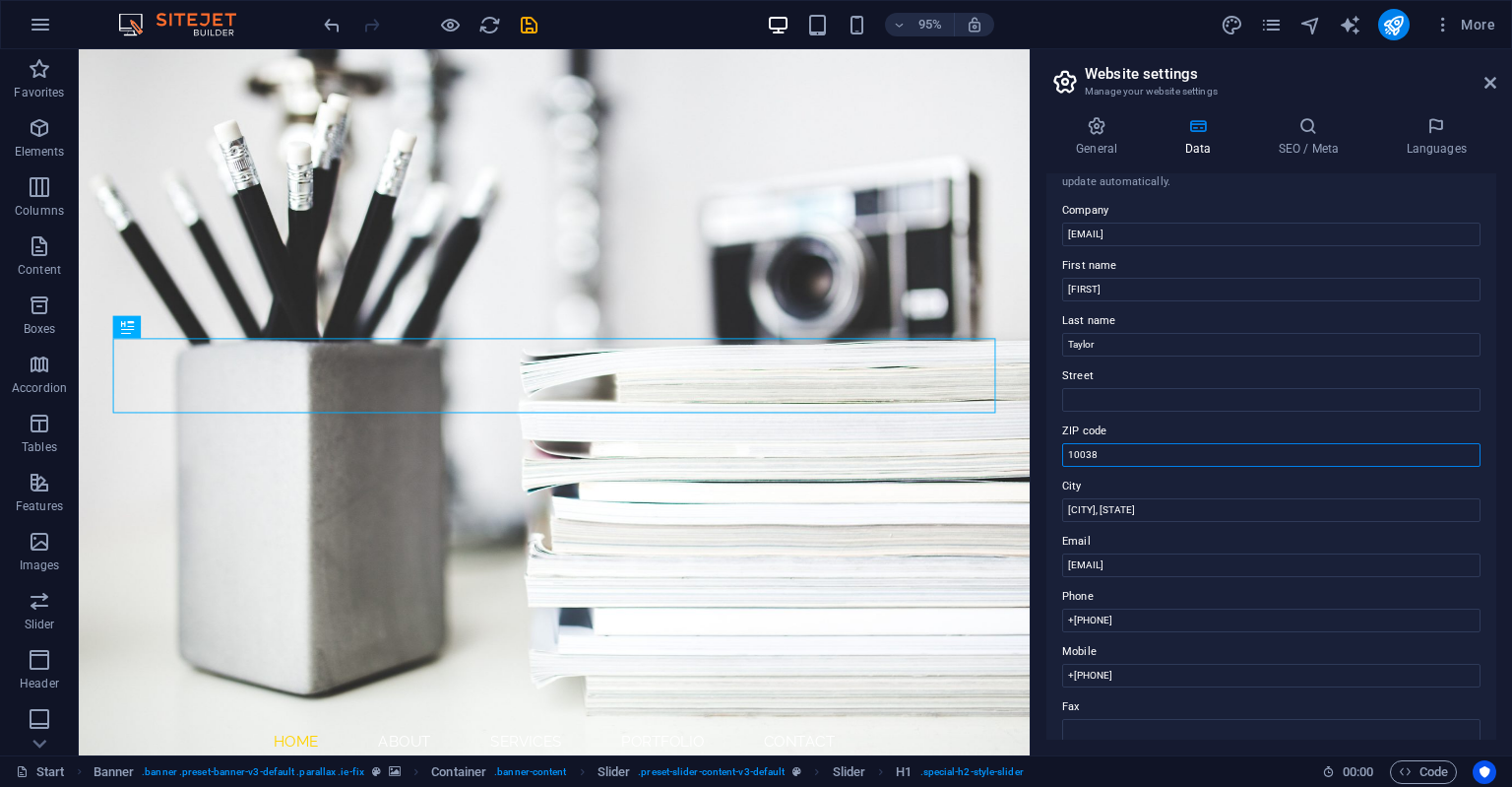 click on "10038" at bounding box center [1271, 455] 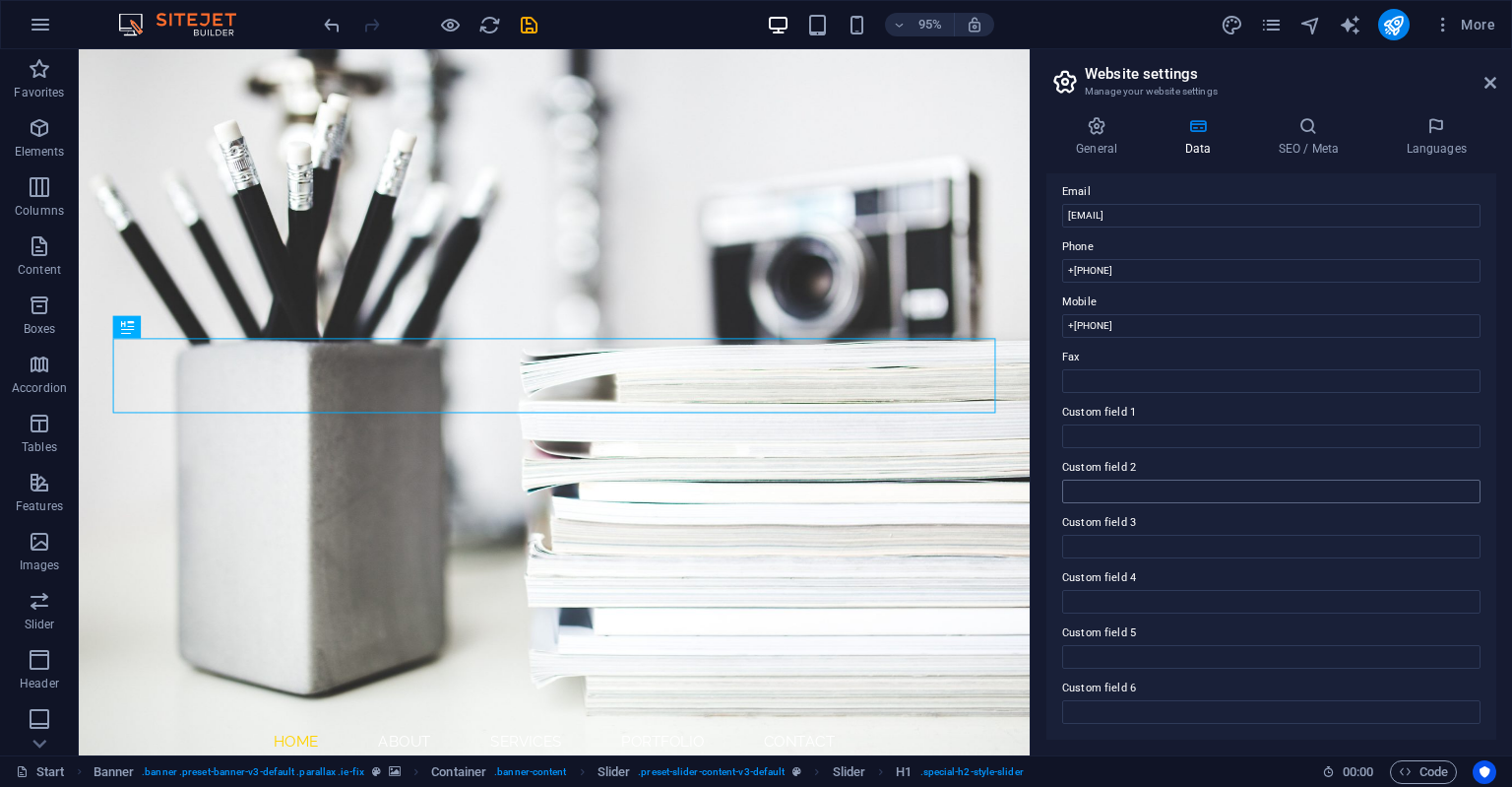 scroll, scrollTop: 0, scrollLeft: 0, axis: both 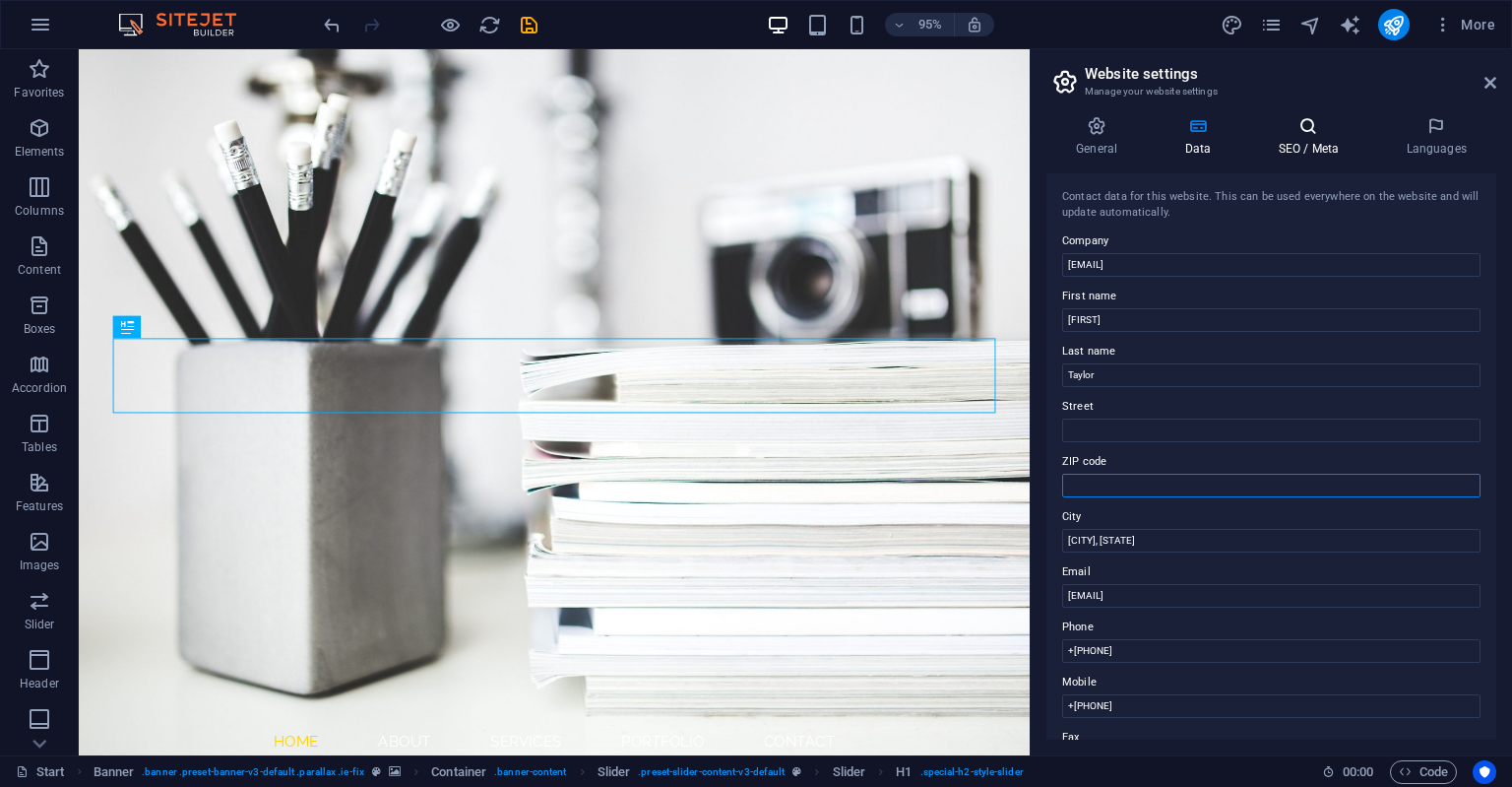 type 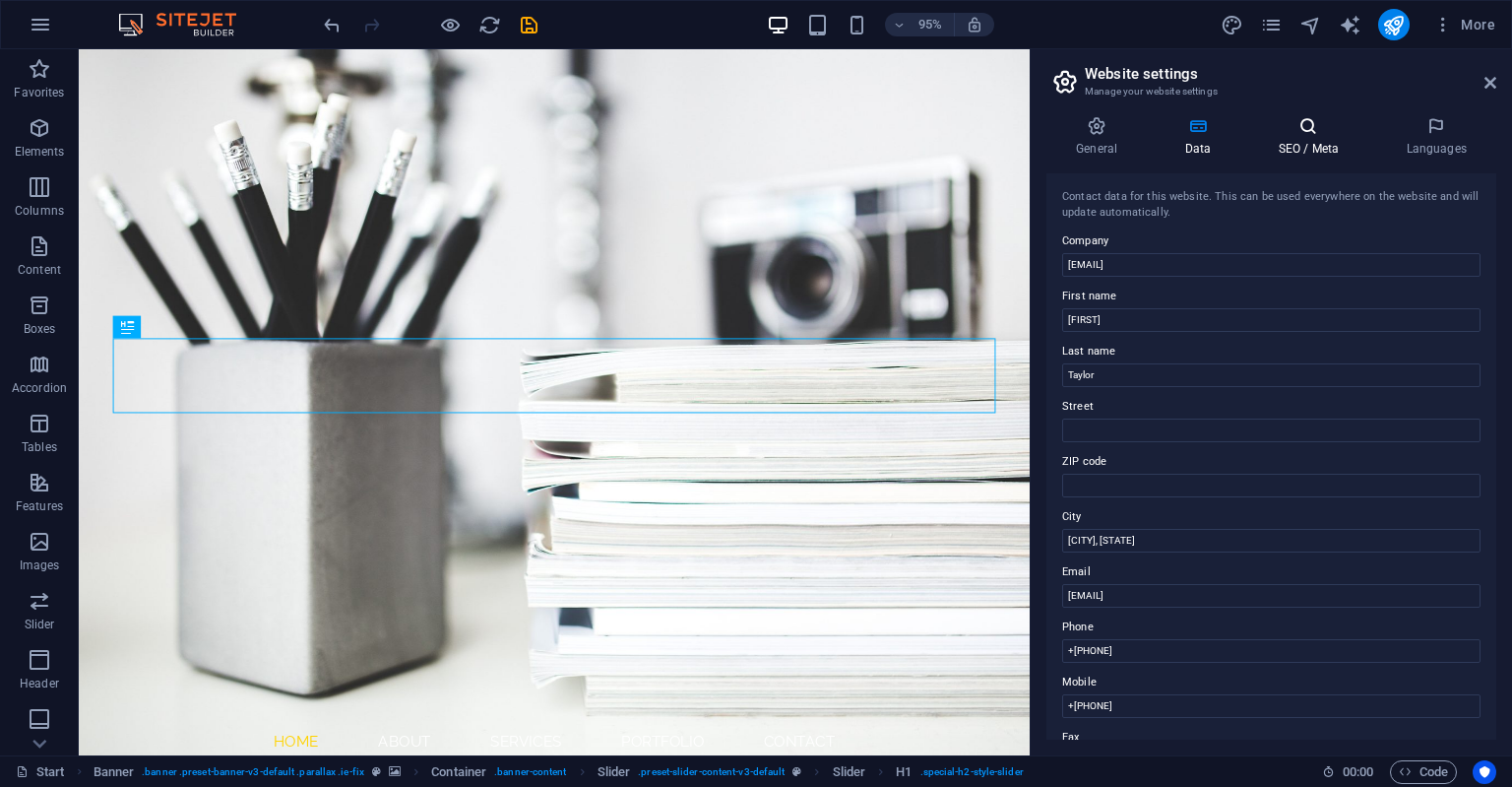 click on "SEO / Meta" at bounding box center [1312, 137] 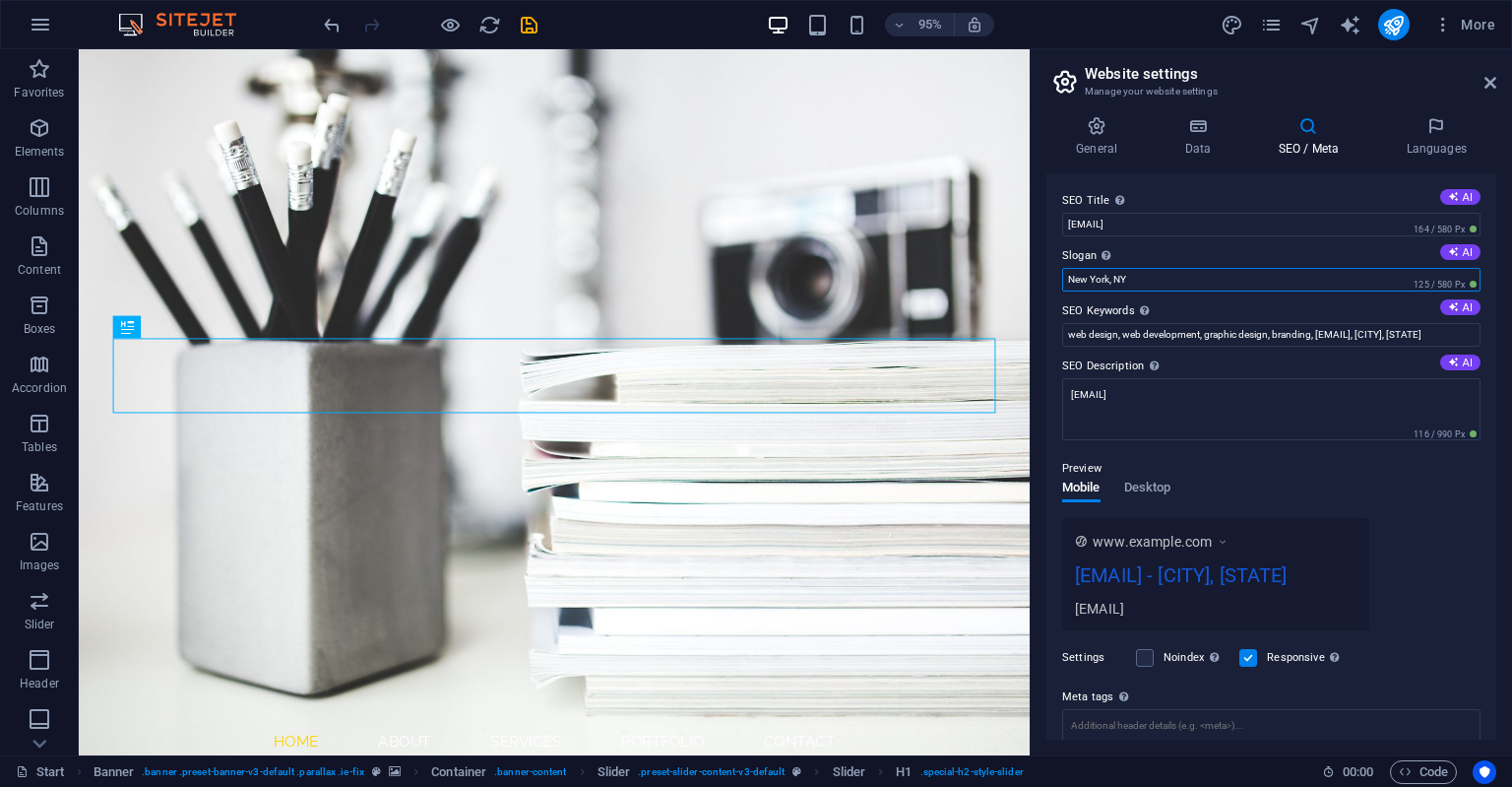 click on "New York, NY" at bounding box center (1271, 280) 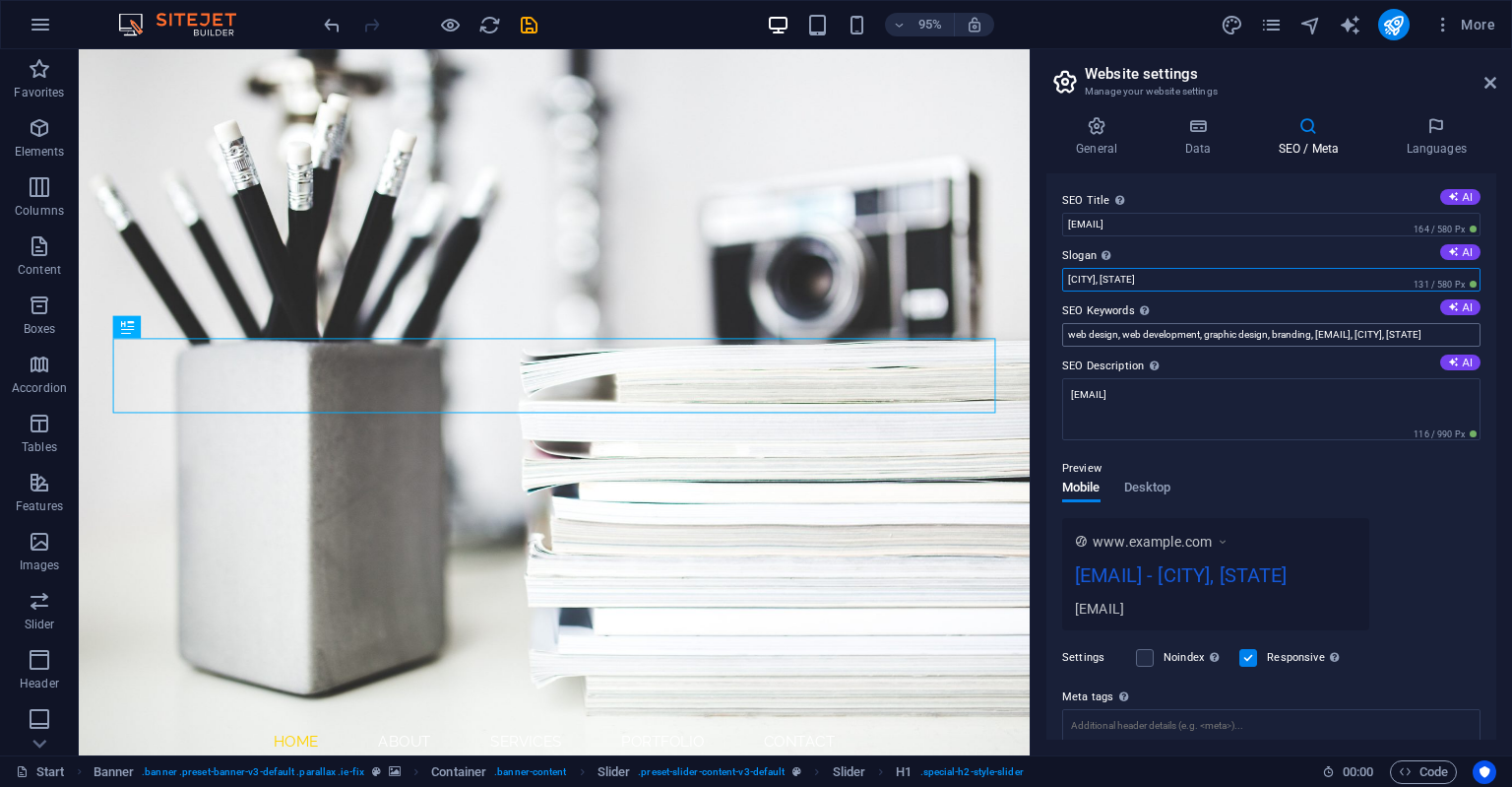 type on "[CITY], [STATE]" 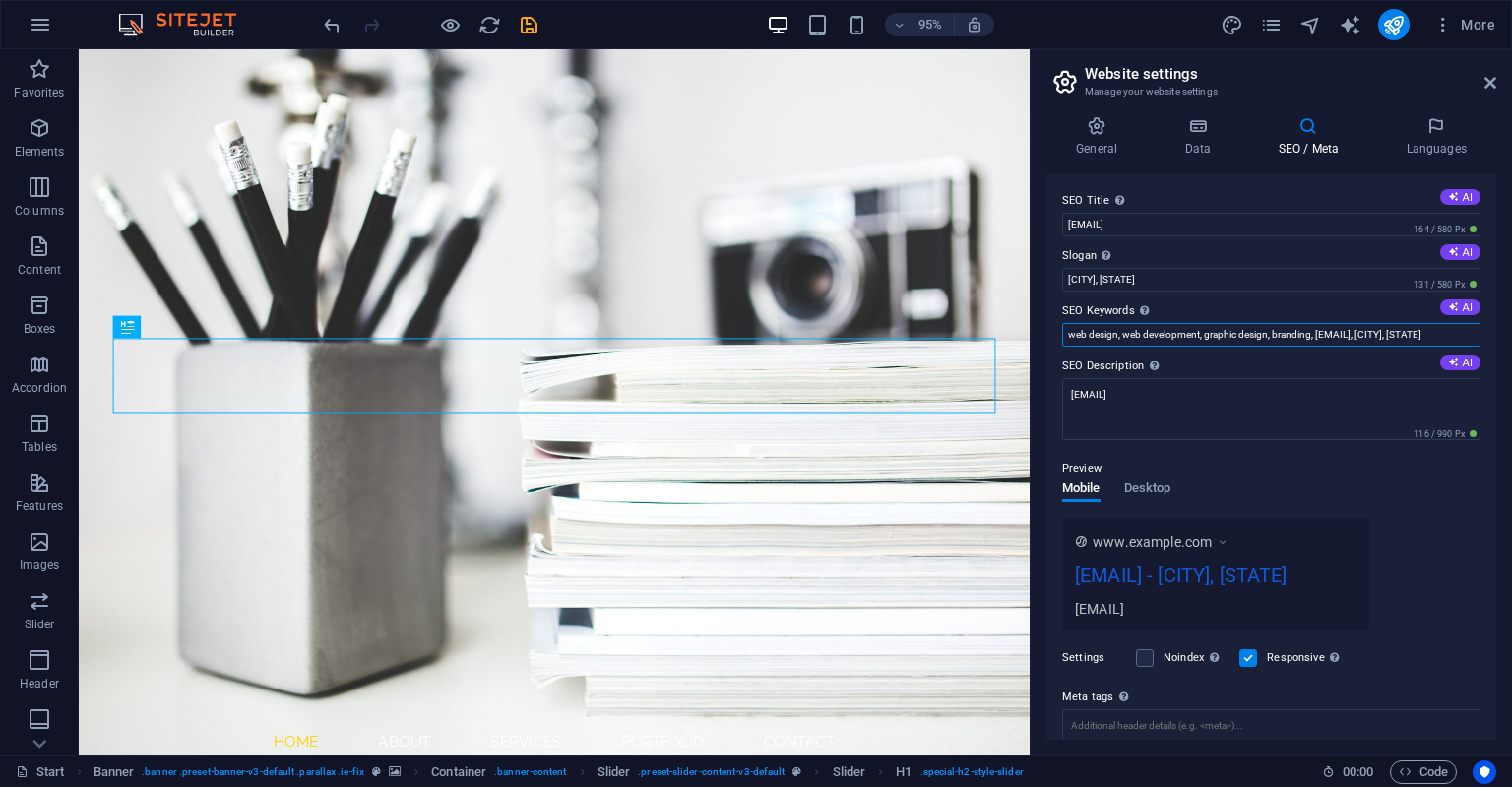 drag, startPoint x: 1205, startPoint y: 337, endPoint x: 1313, endPoint y: 337, distance: 108 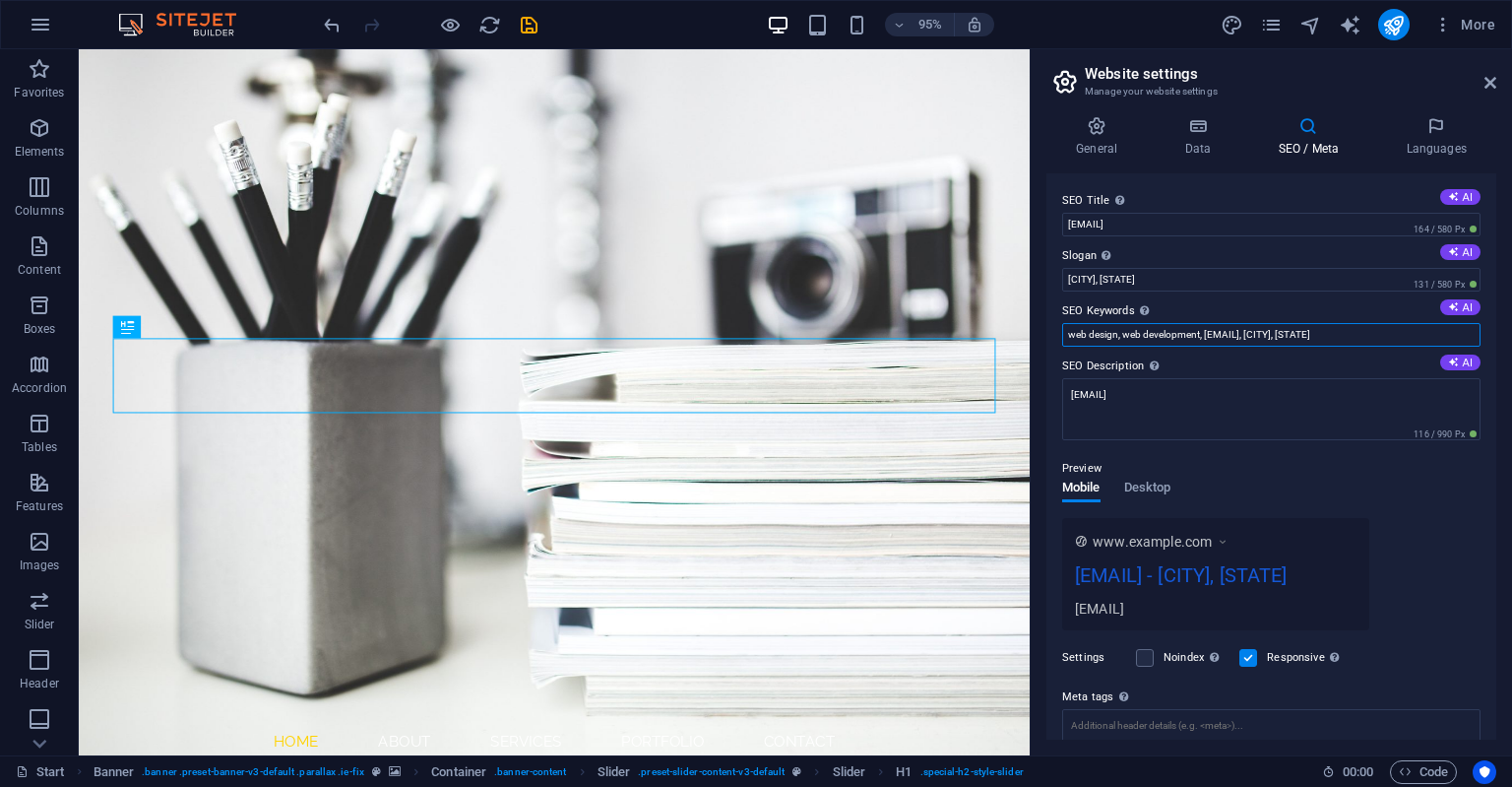 click on "web design, web development, [EMAIL], [CITY], [STATE]" at bounding box center [1271, 335] 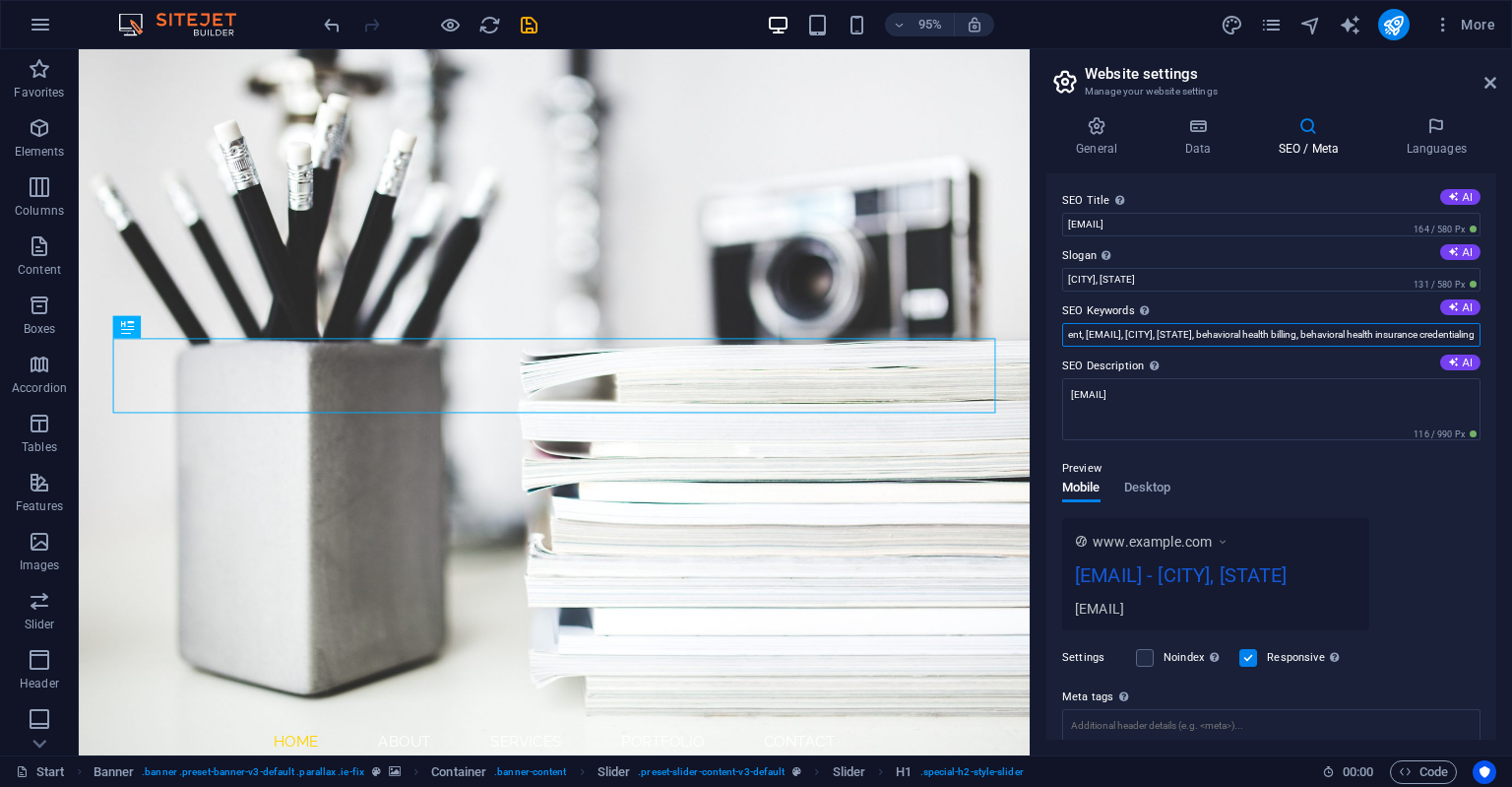 scroll, scrollTop: 0, scrollLeft: 166, axis: horizontal 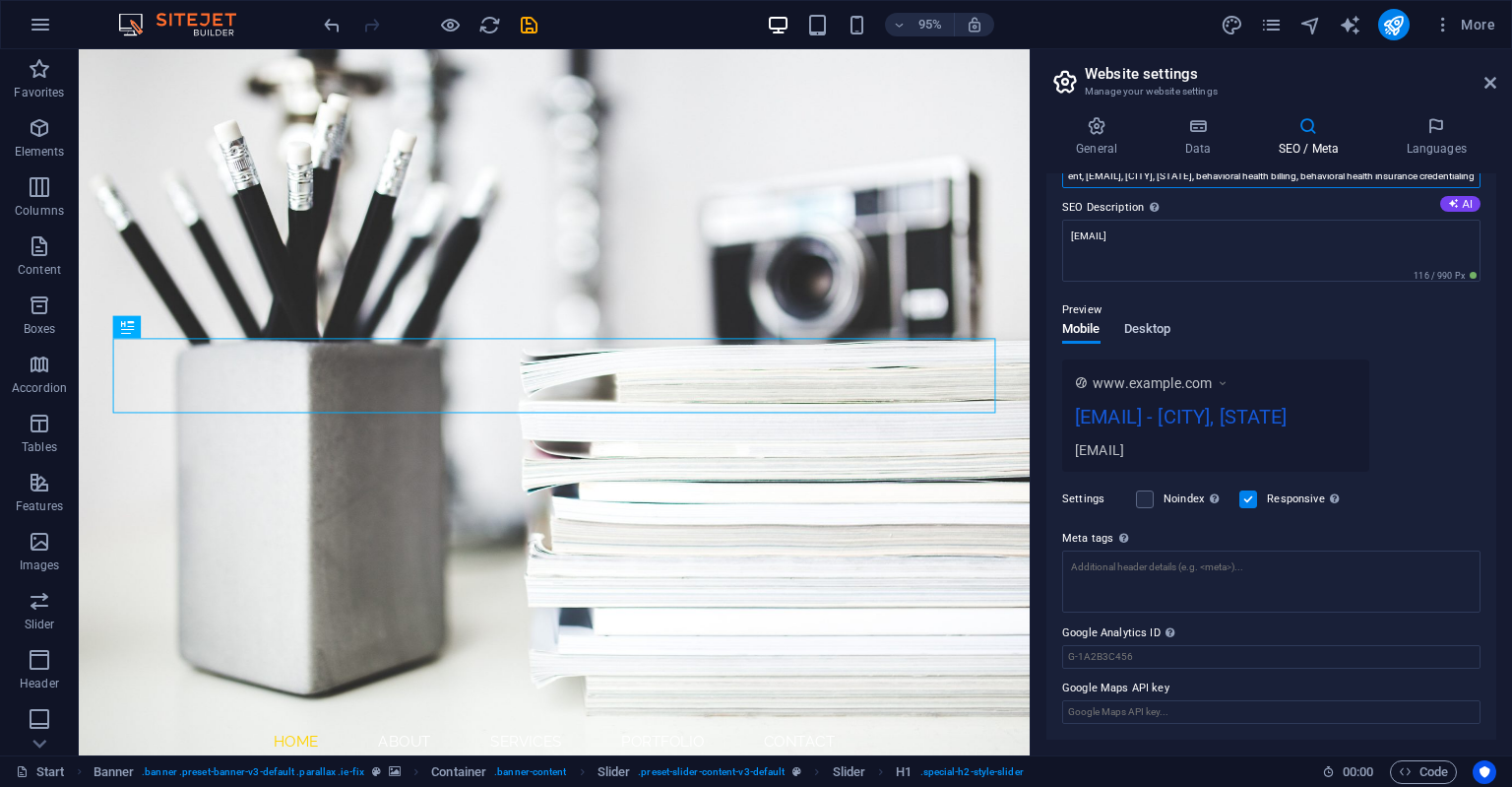 type on "web design, web development, [EMAIL], [CITY], [STATE], behavioral health billing, behavioral health insurance credentialing" 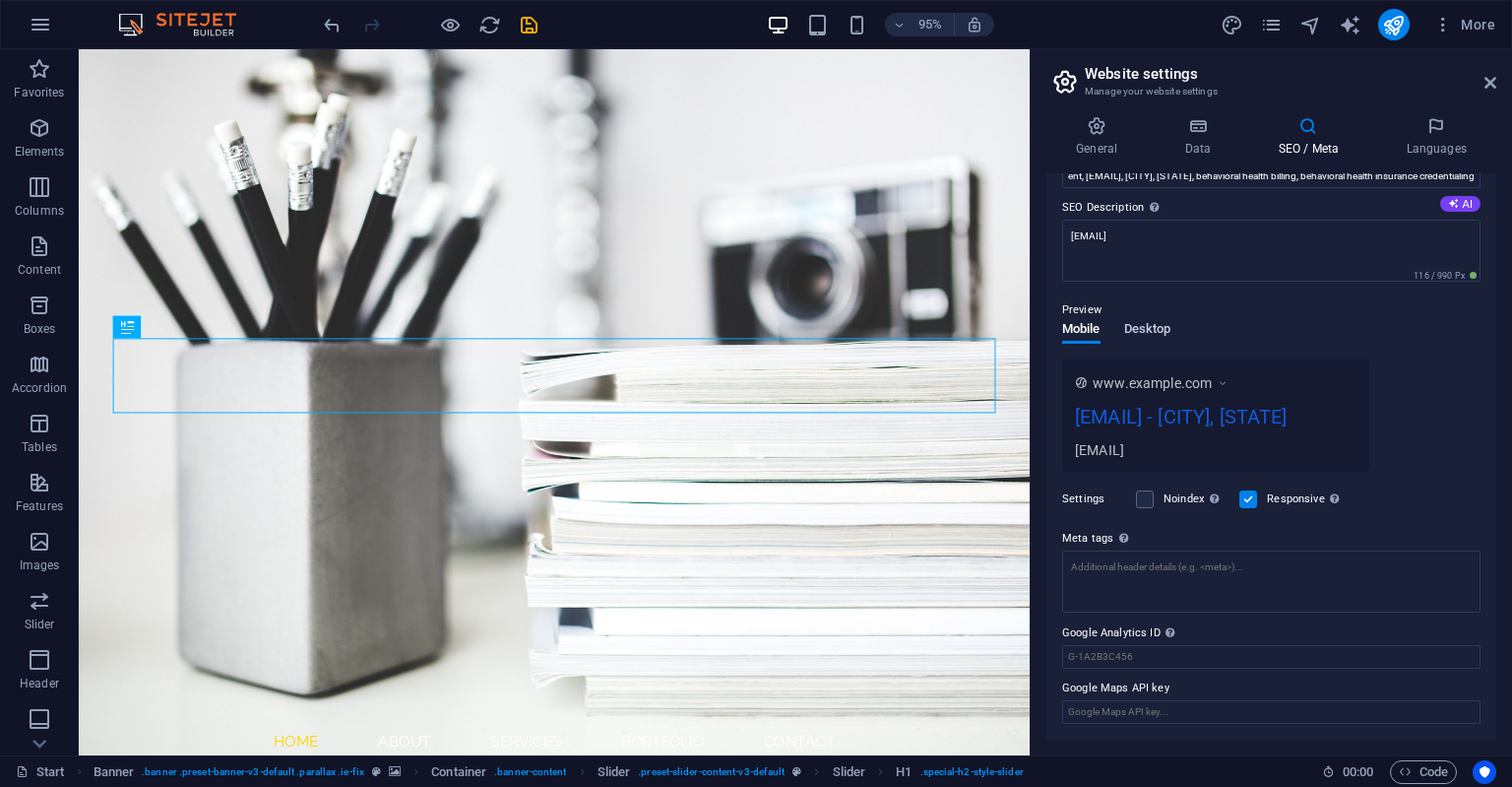 click on "Desktop" at bounding box center (1148, 331) 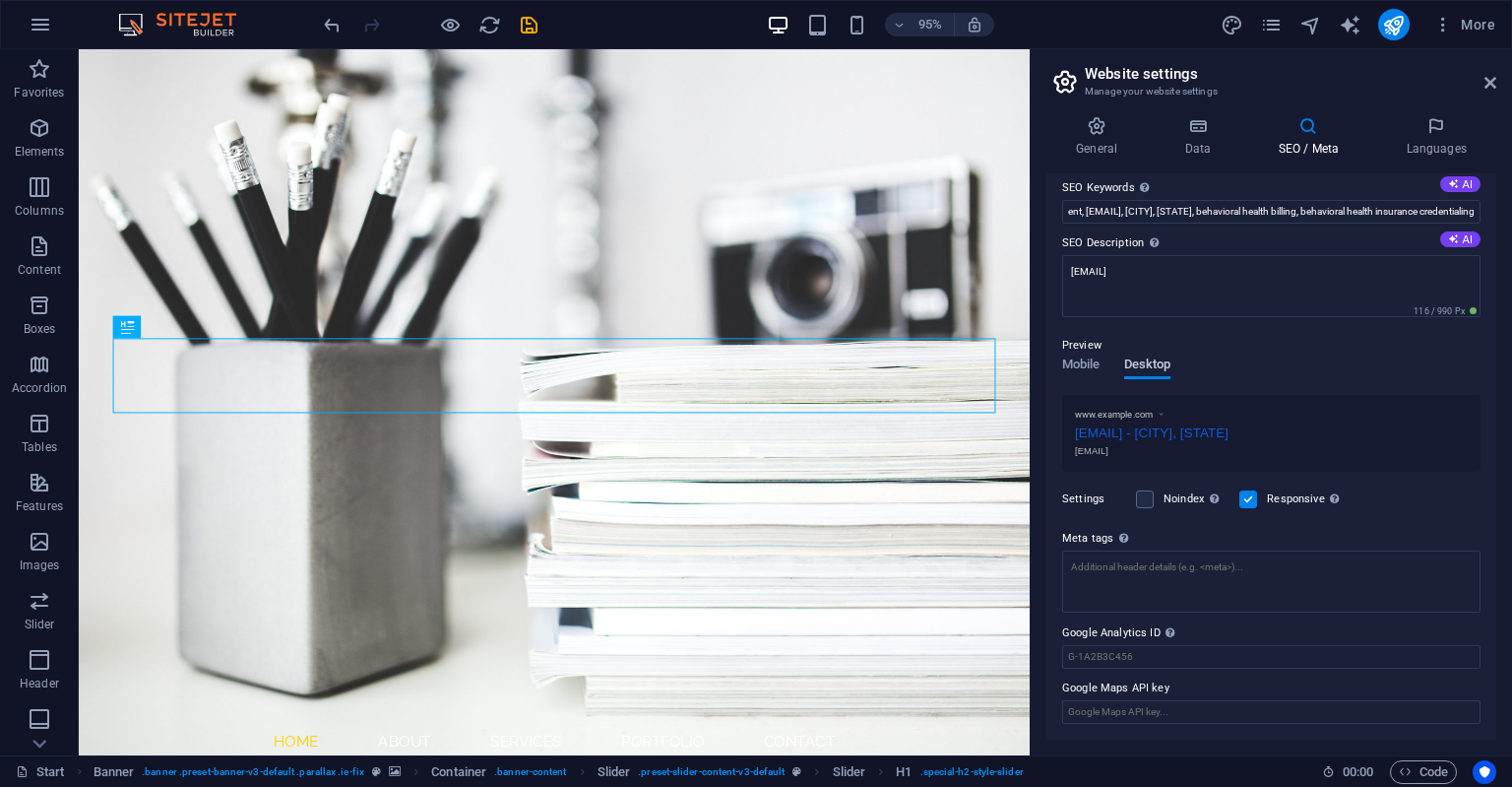 scroll, scrollTop: 121, scrollLeft: 0, axis: vertical 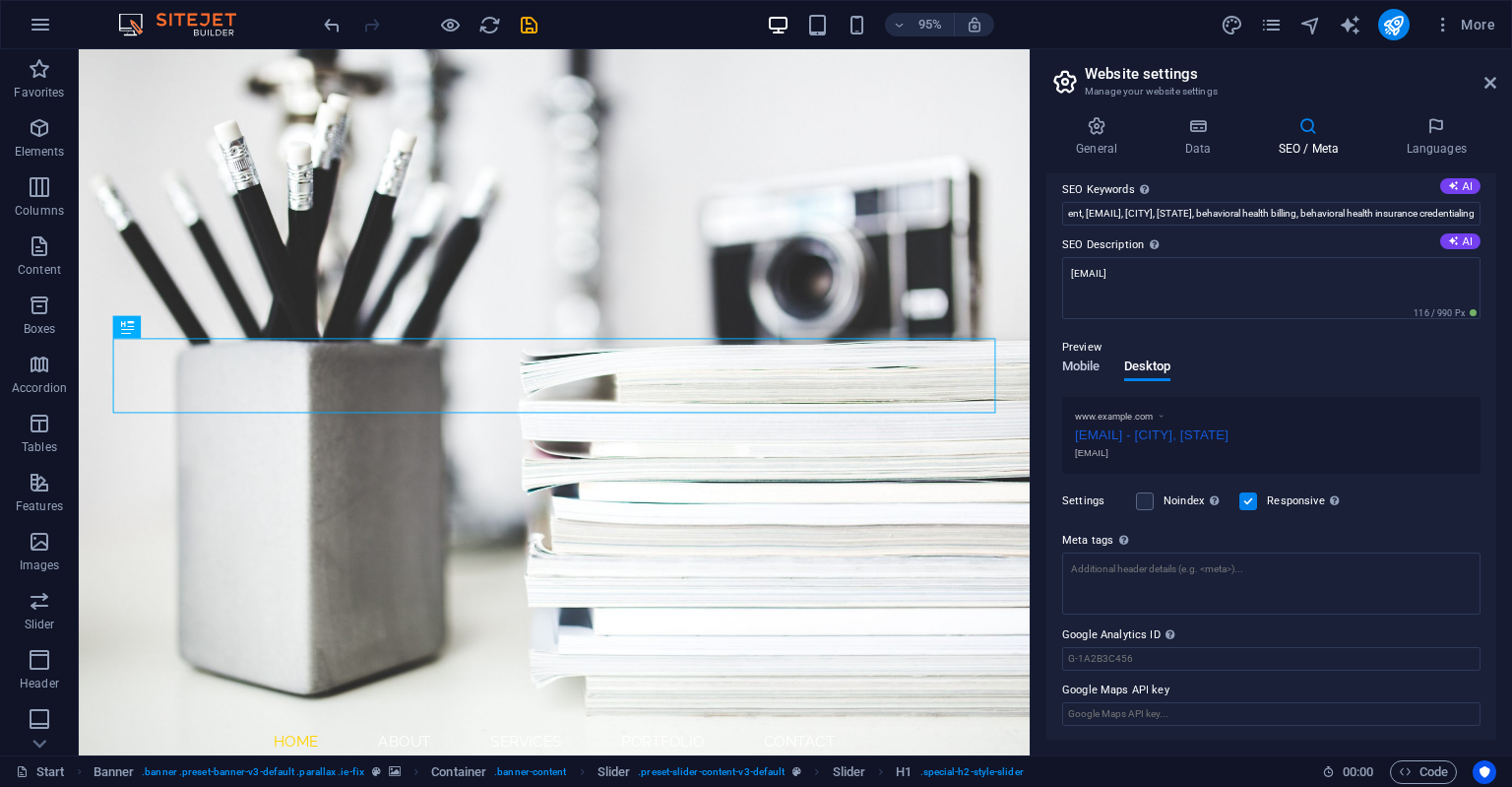 click on "Mobile" at bounding box center (1081, 368) 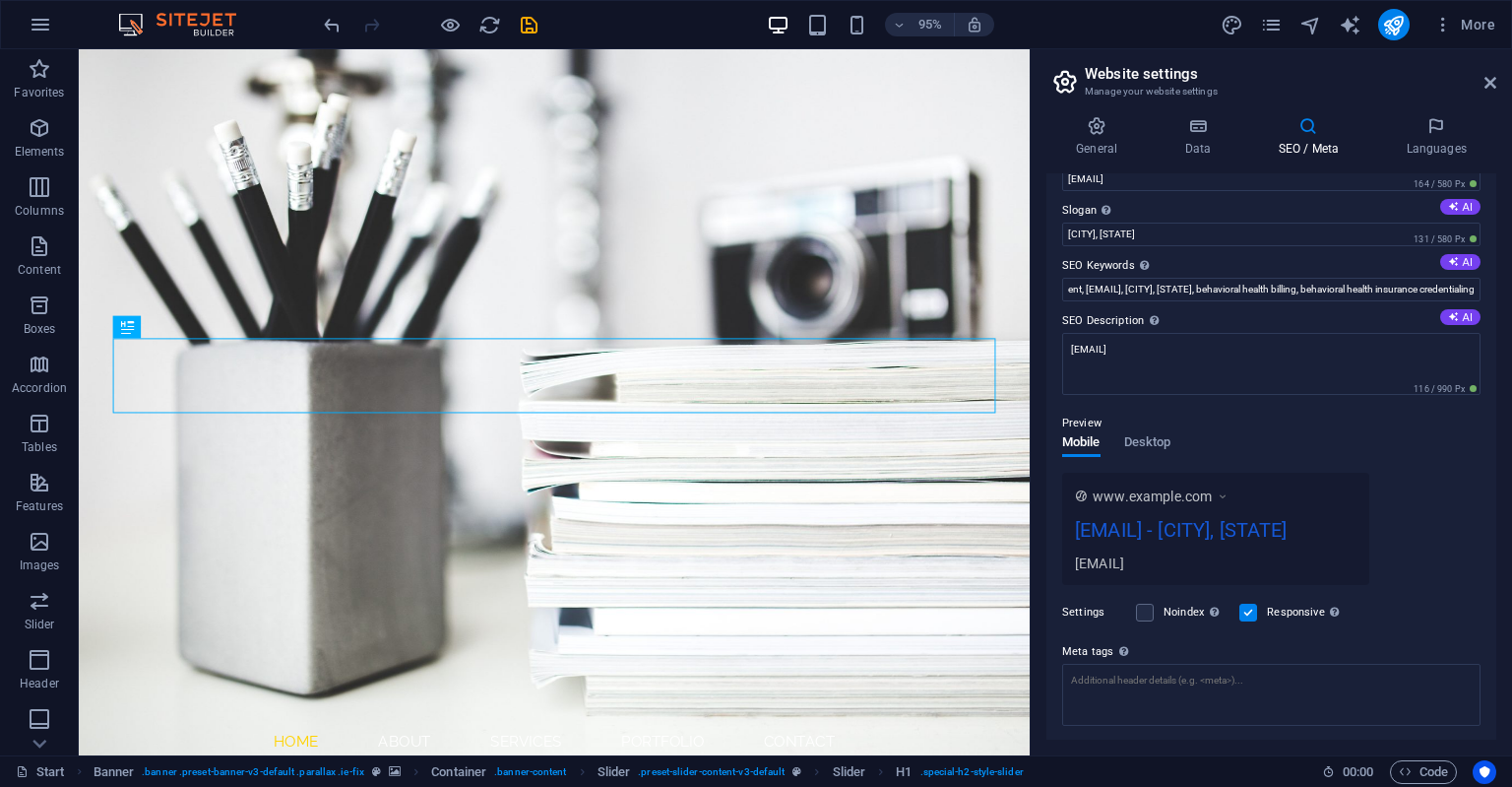 scroll, scrollTop: 0, scrollLeft: 0, axis: both 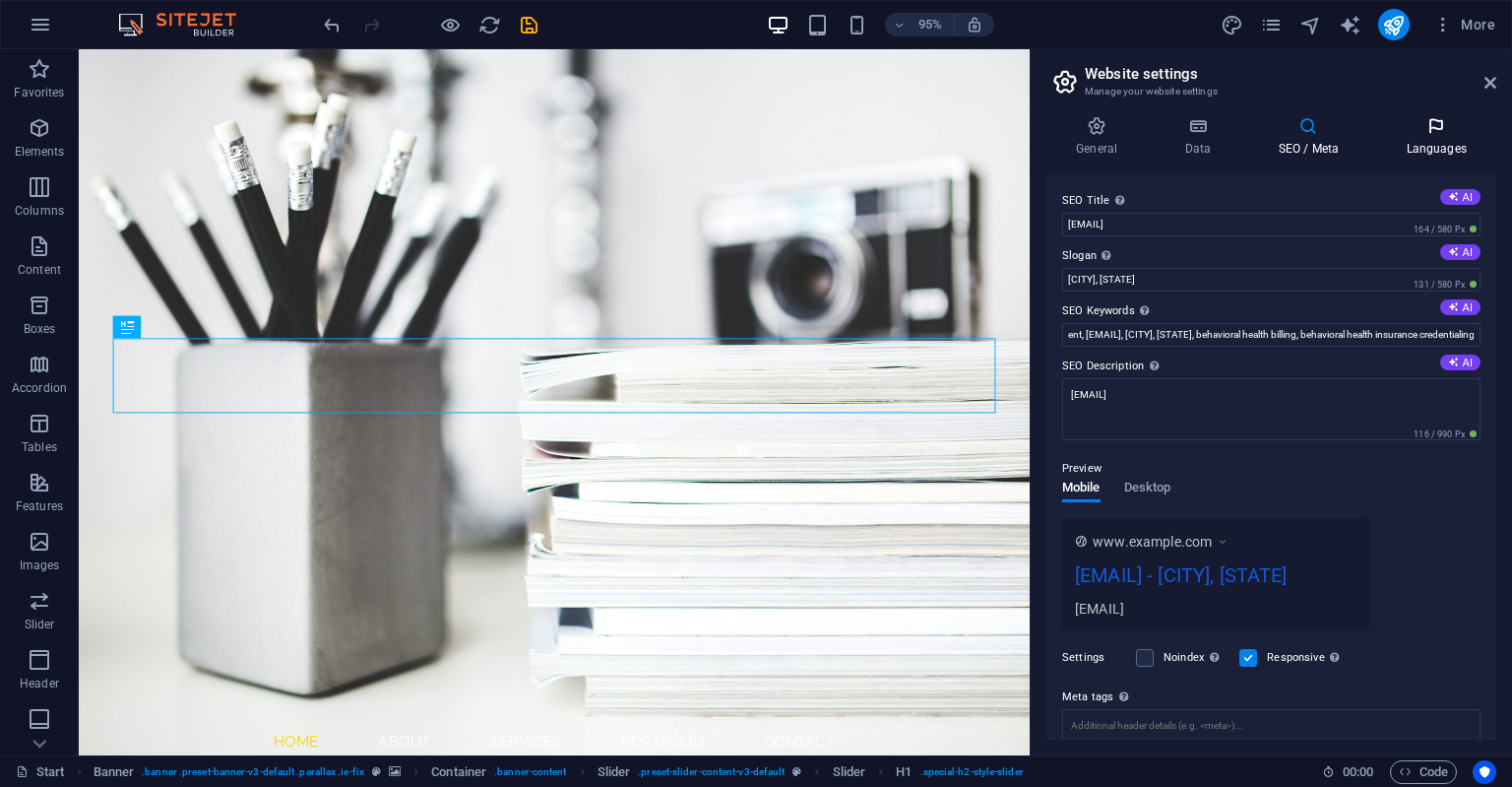click on "Languages" at bounding box center (1436, 137) 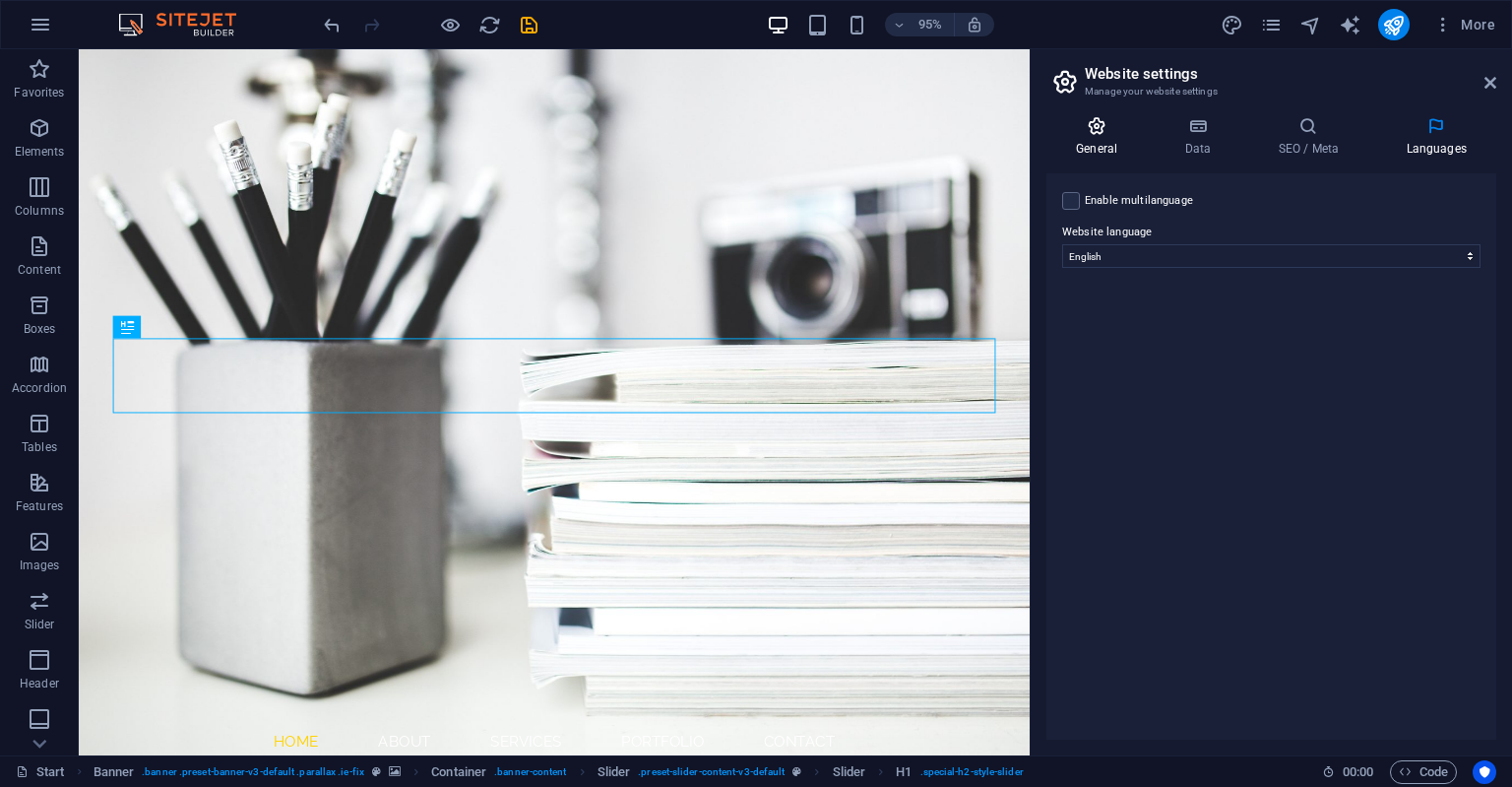 click on "General" at bounding box center [1101, 137] 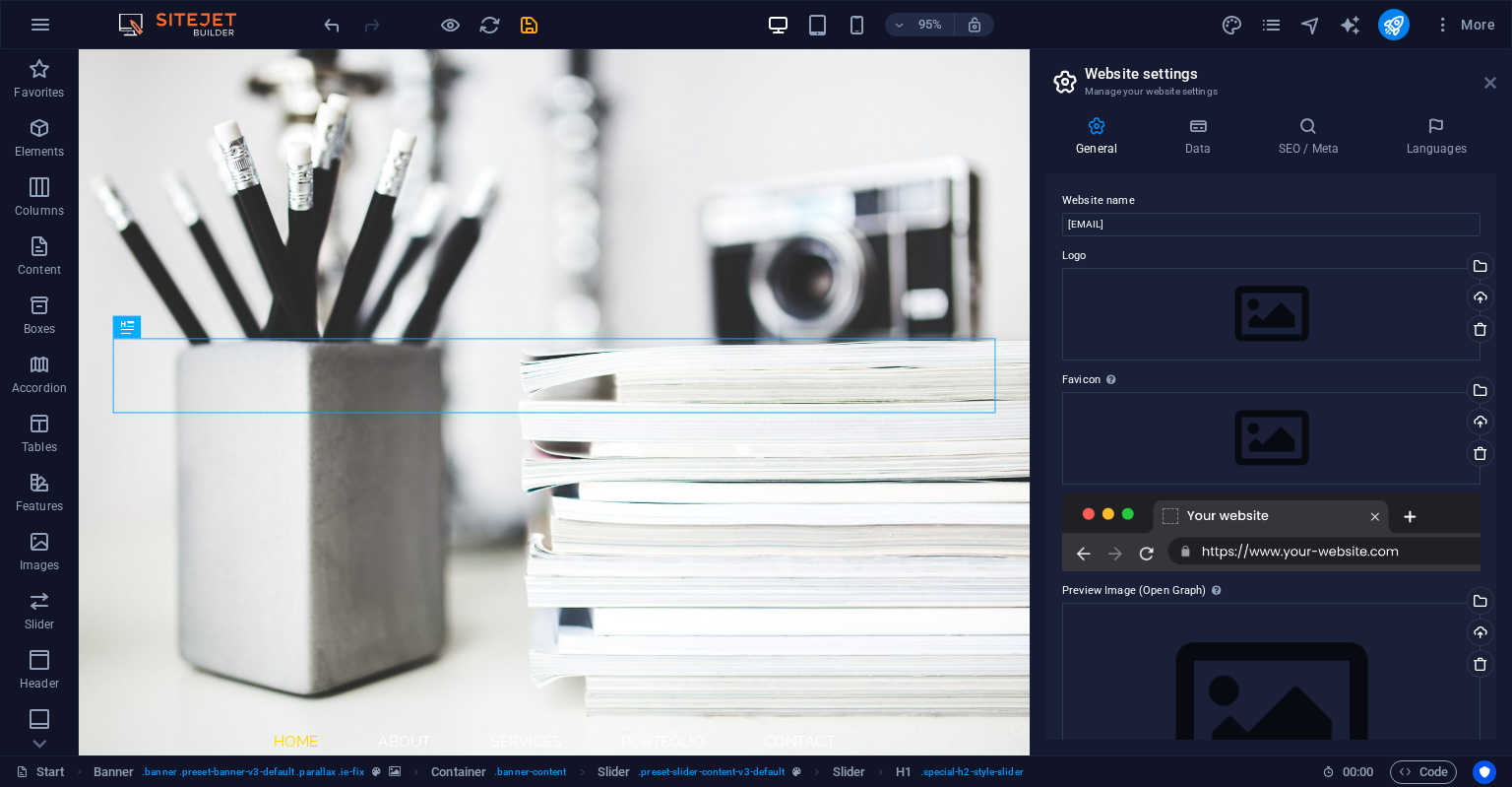 click at bounding box center (1490, 83) 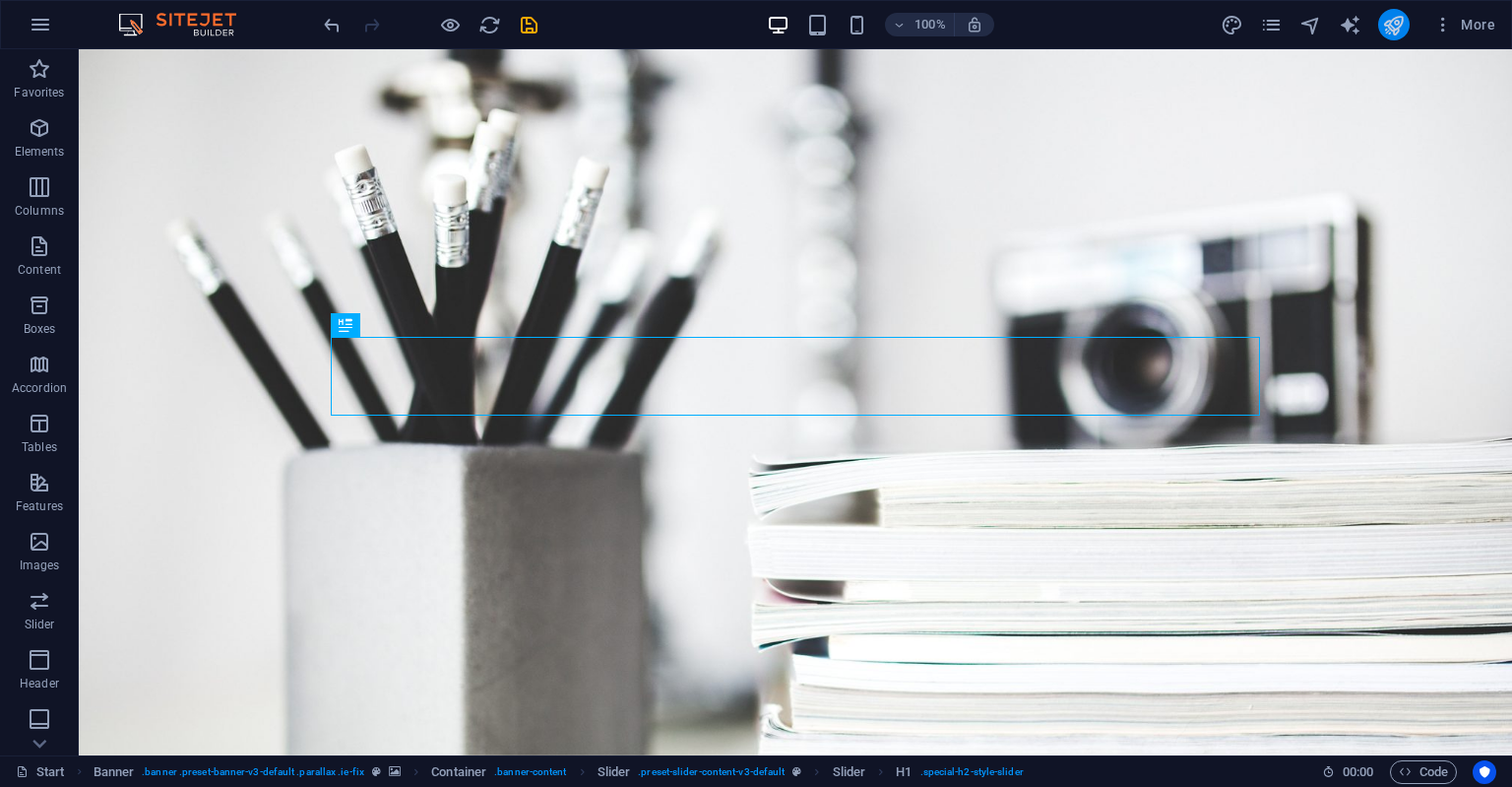 click at bounding box center (1393, 25) 